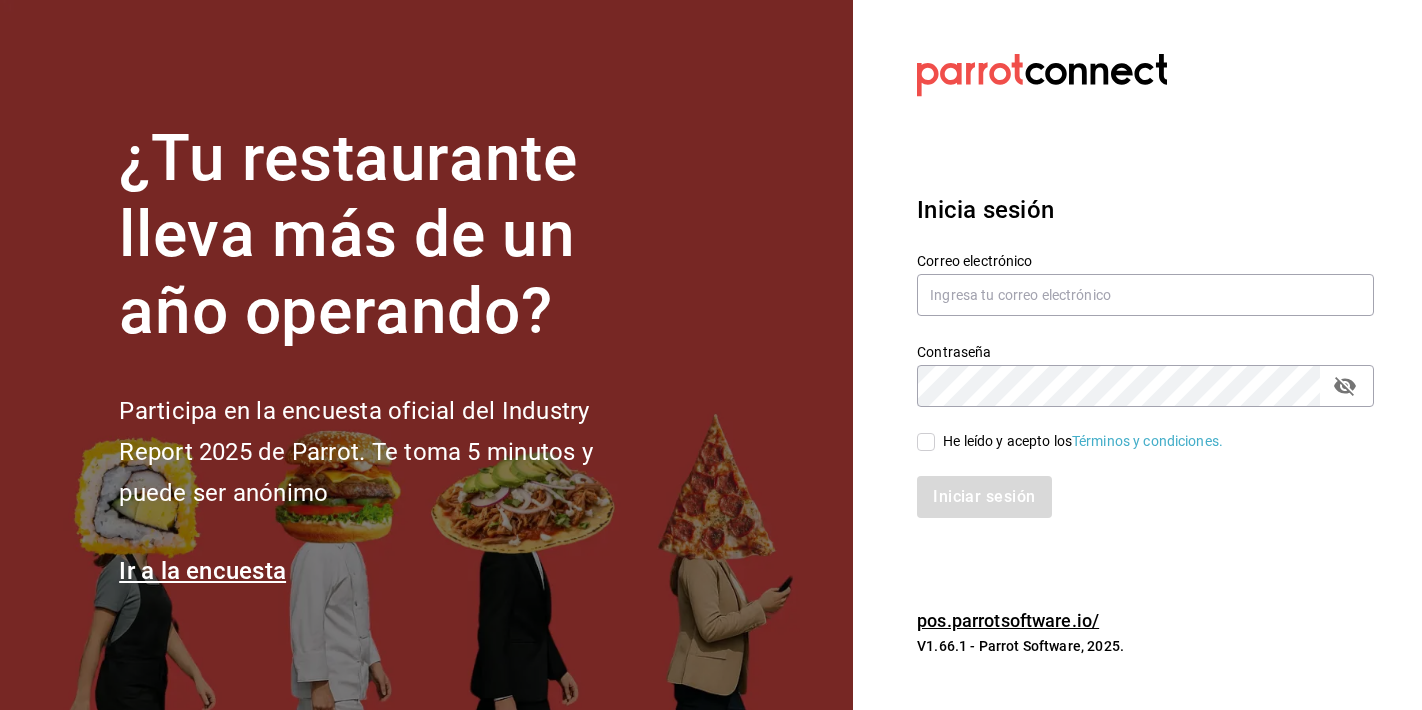 scroll, scrollTop: 0, scrollLeft: 0, axis: both 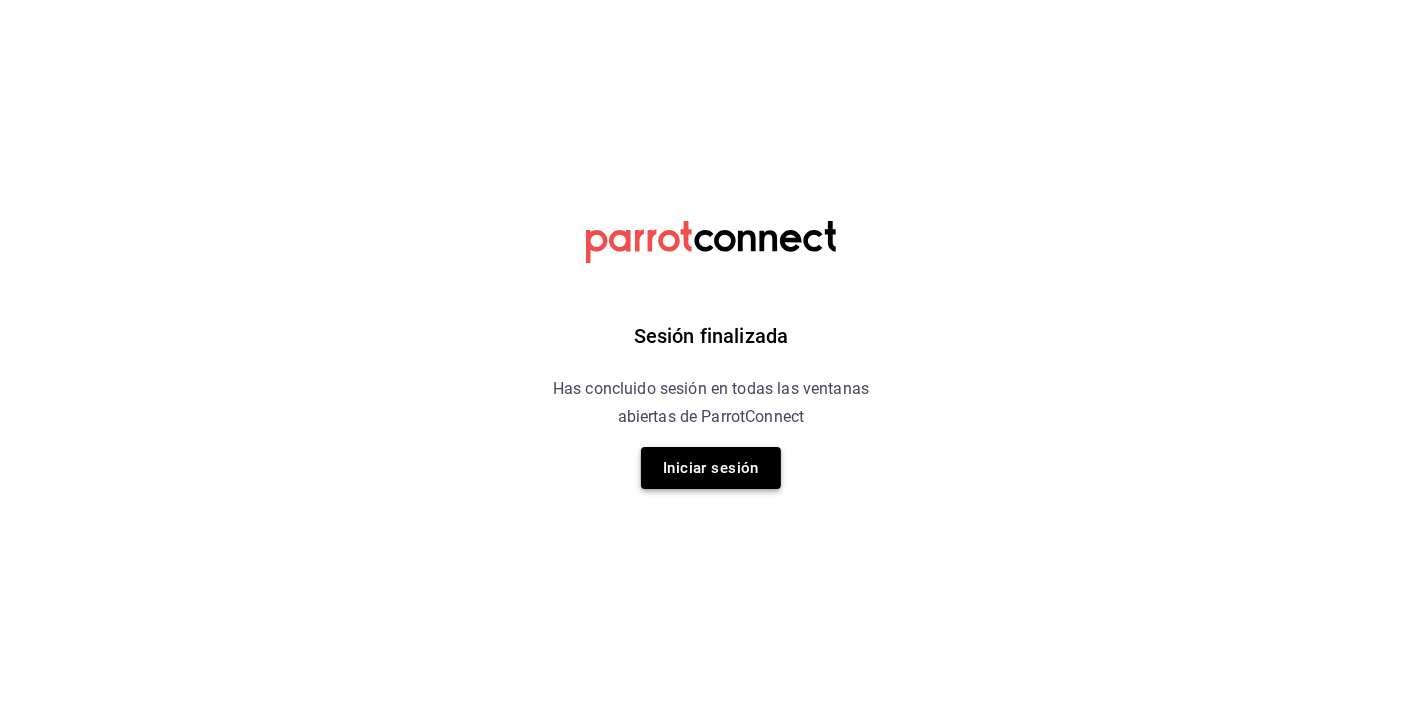 click on "Iniciar sesión" at bounding box center [711, 468] 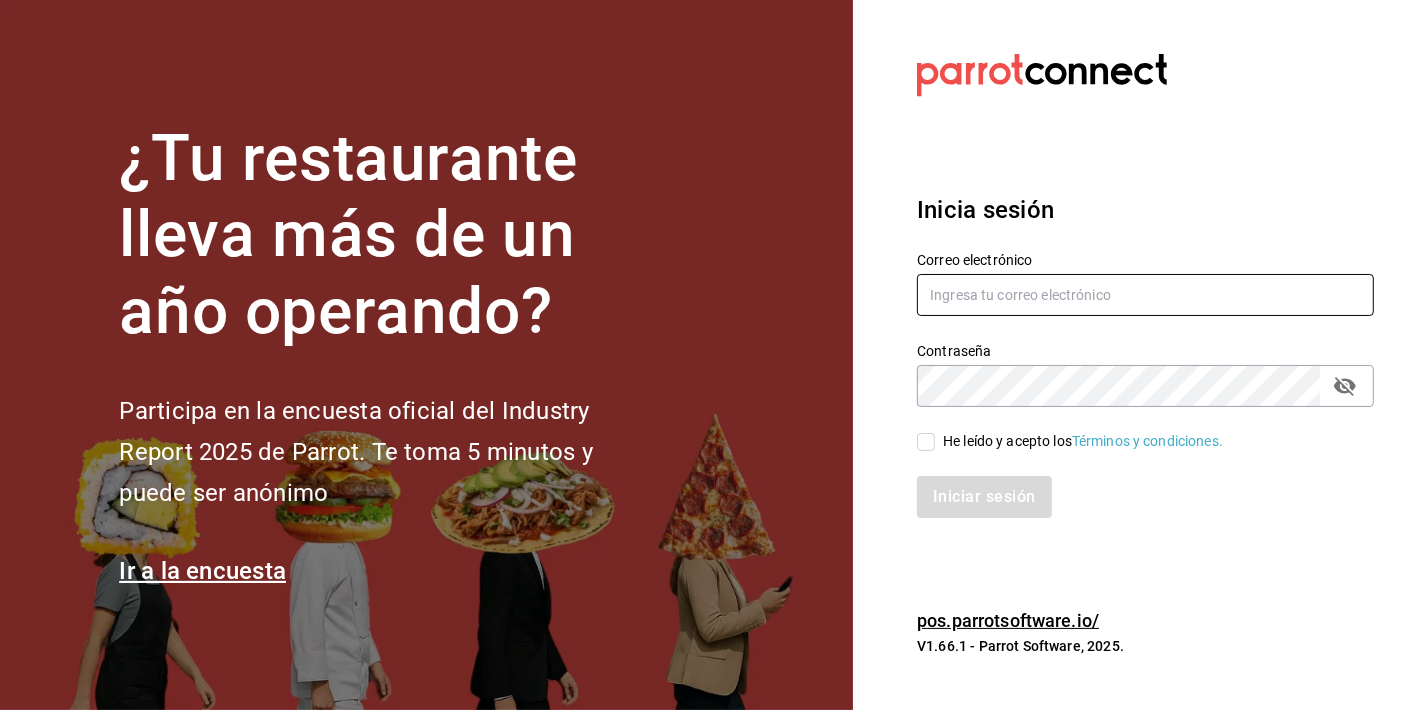 type on "b19coffeebar@gmail.com" 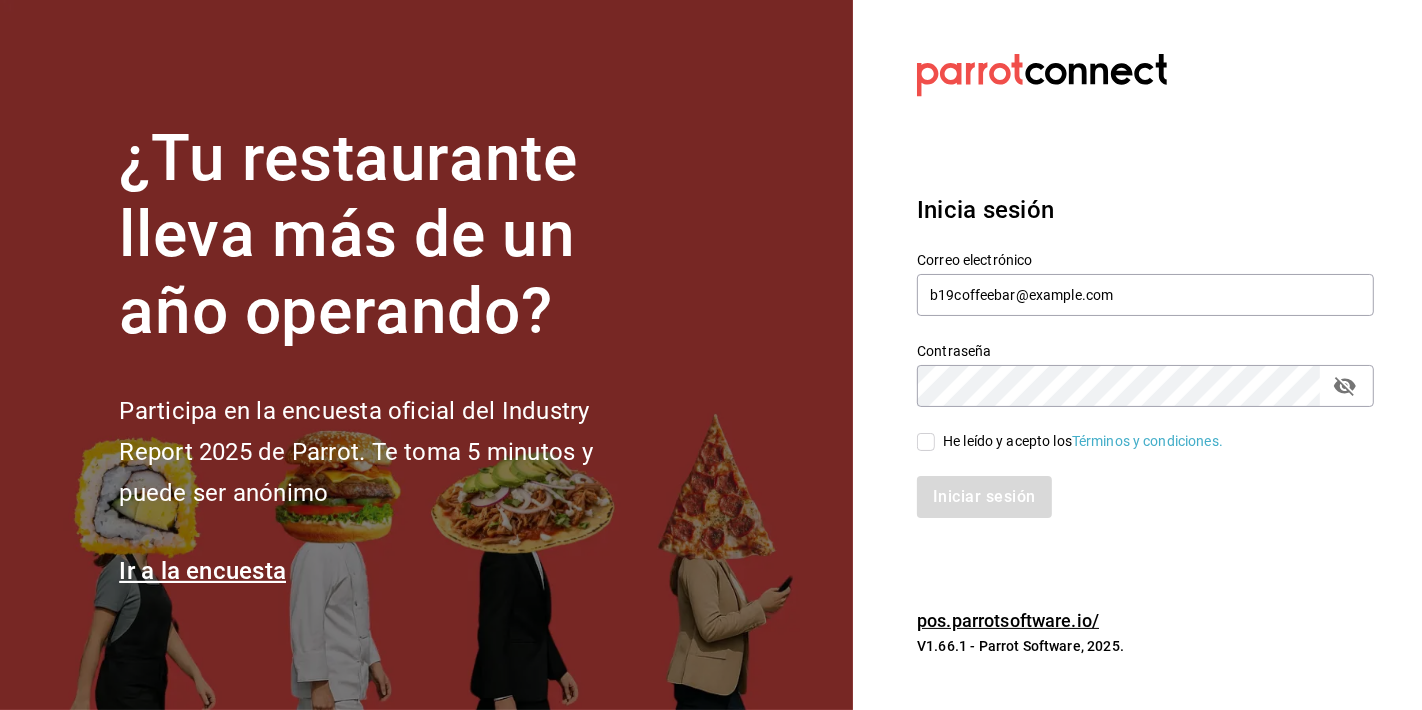 click on "He leído y acepto los  Términos y condiciones." at bounding box center (926, 442) 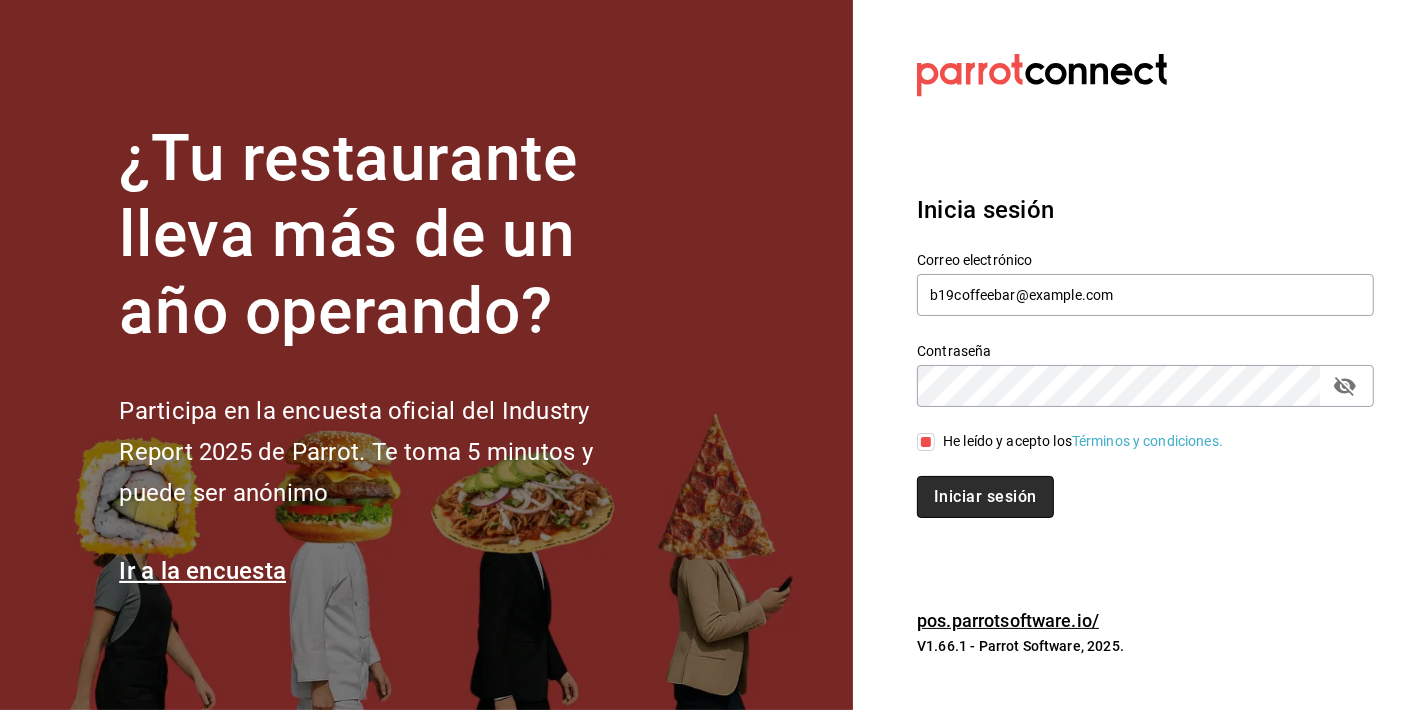 click on "Iniciar sesión" at bounding box center (985, 497) 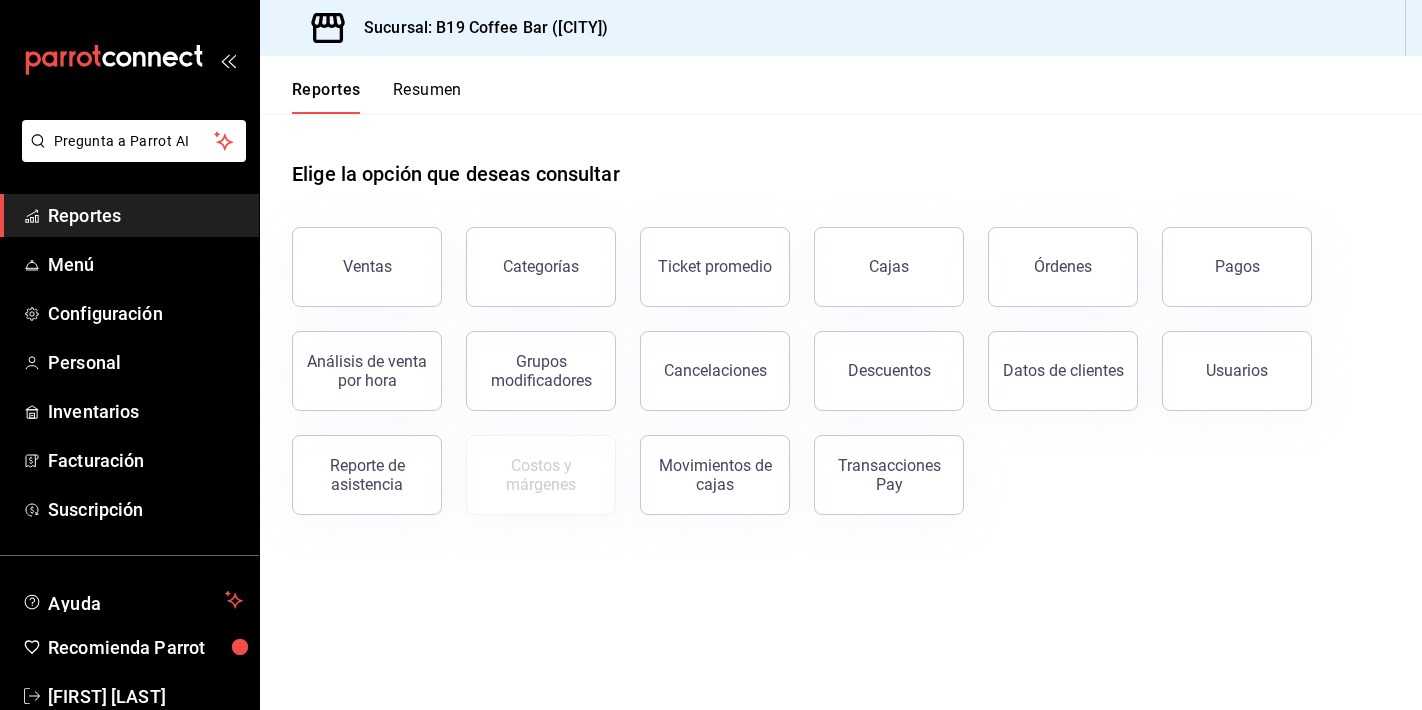 scroll, scrollTop: 0, scrollLeft: 0, axis: both 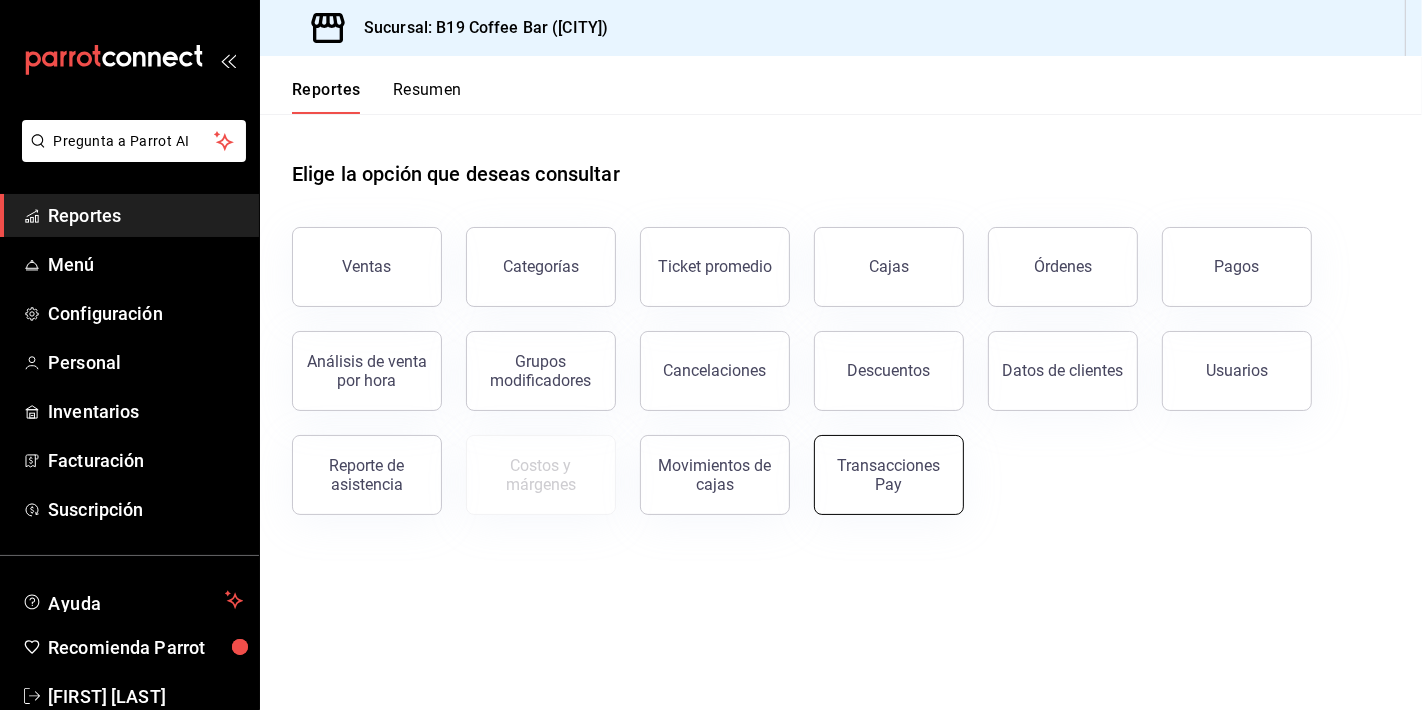 click on "Ventas Categorías Ticket promedio Cajas Órdenes Pagos Análisis de venta por hora Grupos modificadores Cancelaciones Descuentos Datos de clientes Usuarios Reporte de asistencia Costos y márgenes Movimientos de cajas Transacciones Pay" at bounding box center [829, 359] 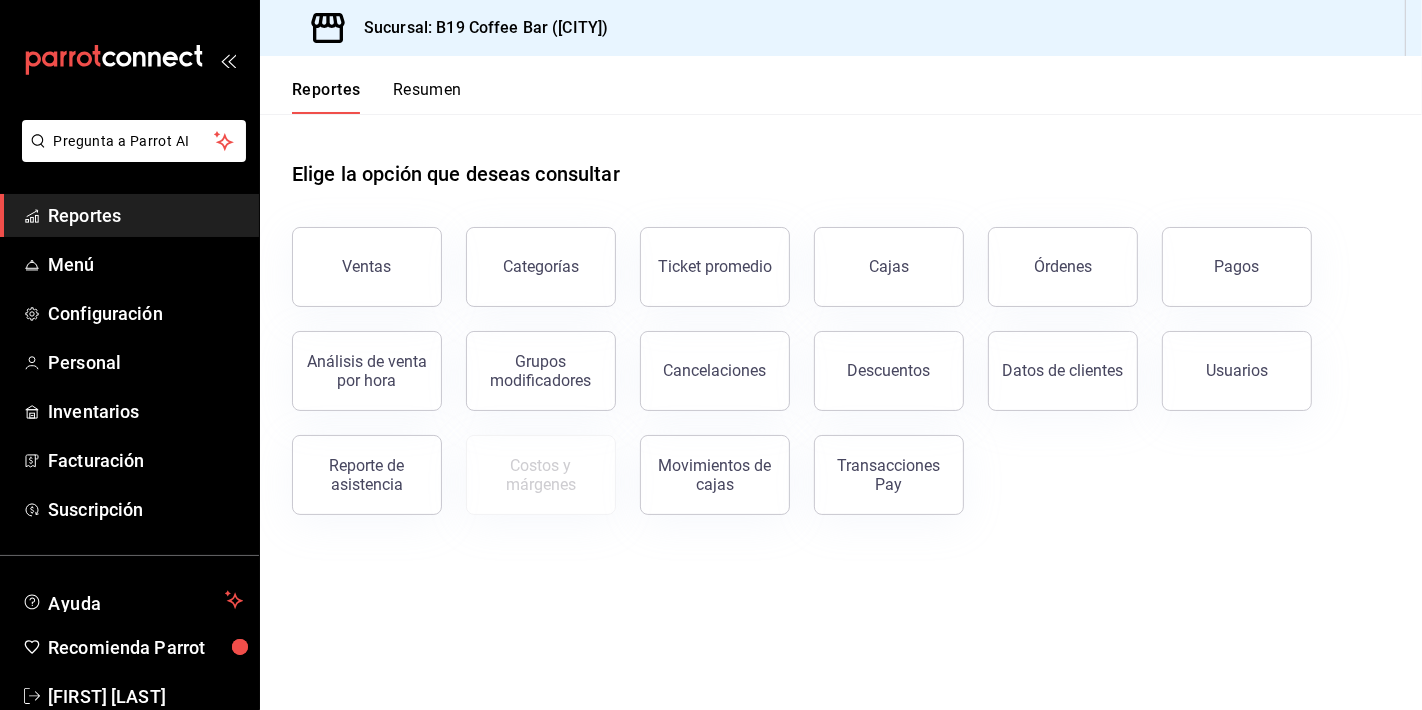 click on "Transacciones Pay" at bounding box center [889, 475] 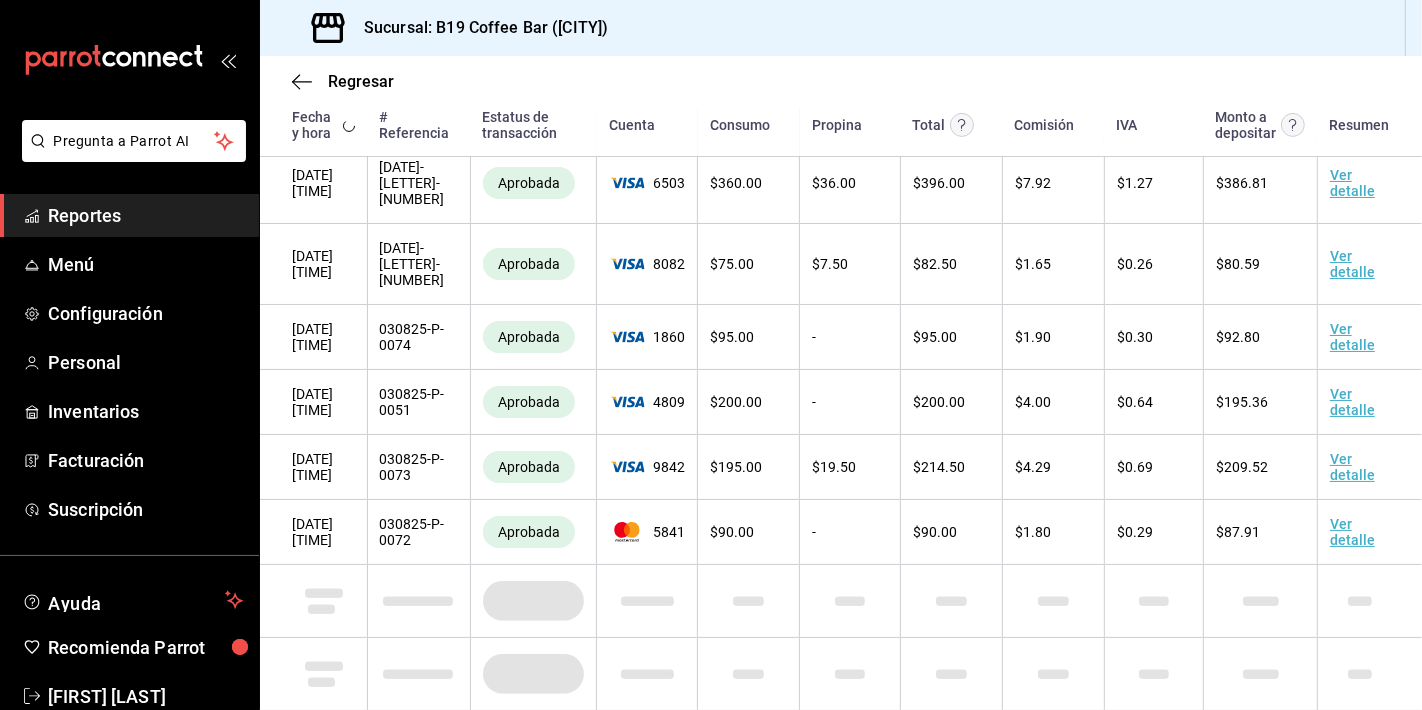scroll, scrollTop: 0, scrollLeft: 0, axis: both 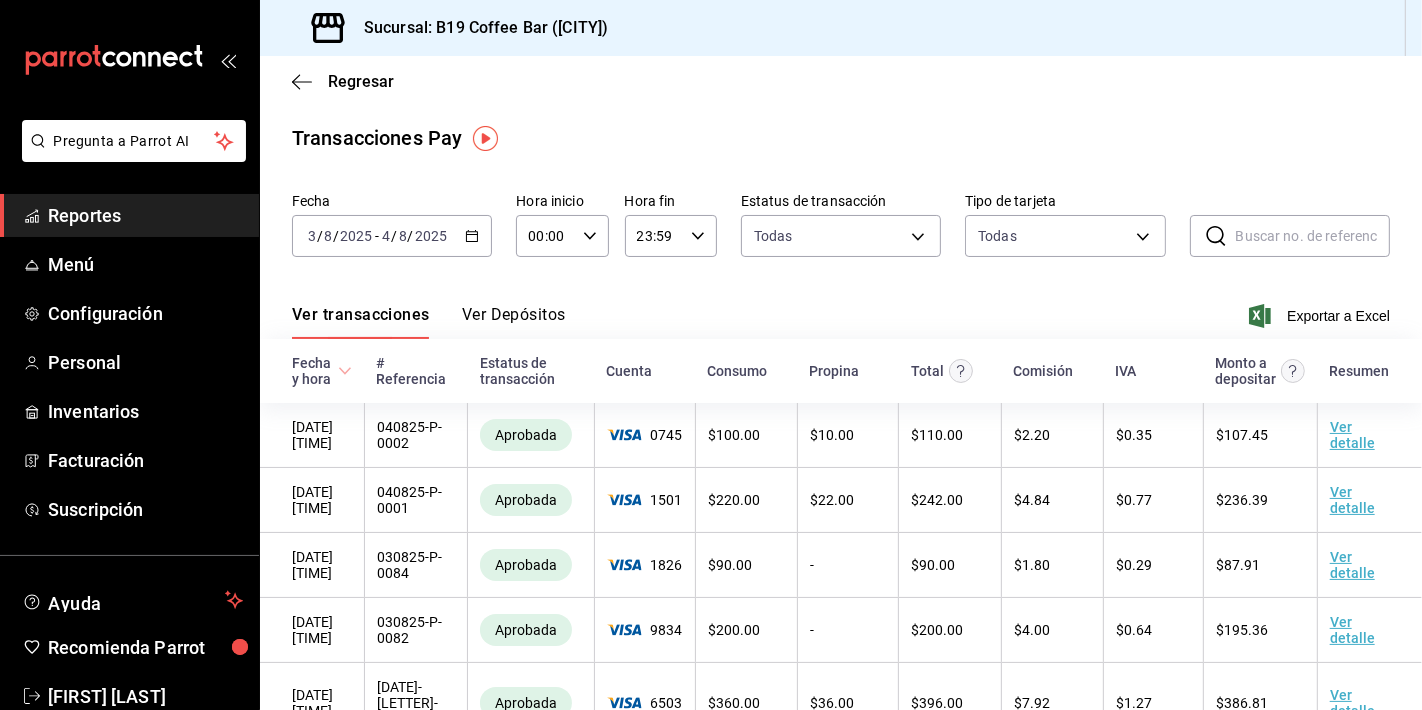 click on "2025-08-03 3 / 8 / 2025 - 2025-08-04 4 / 8 / 2025" at bounding box center [392, 236] 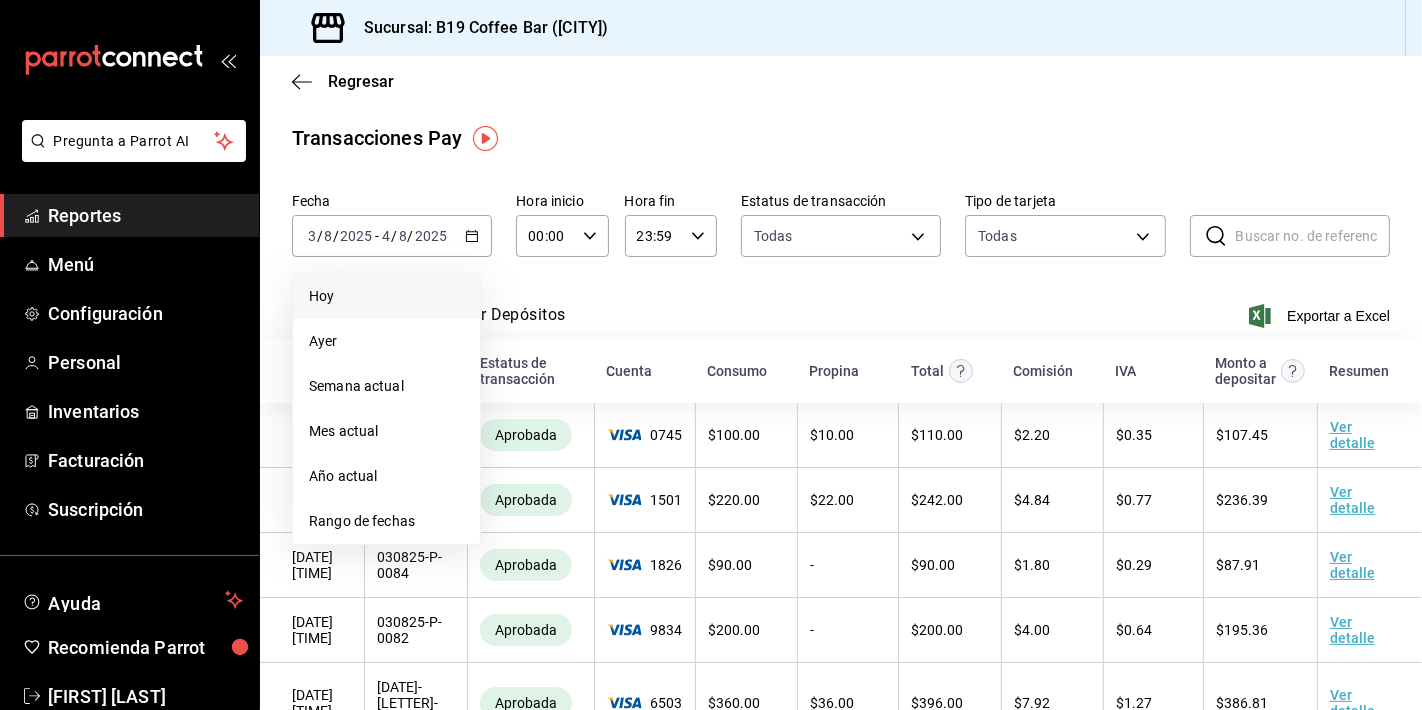 click on "Hoy" at bounding box center [386, 296] 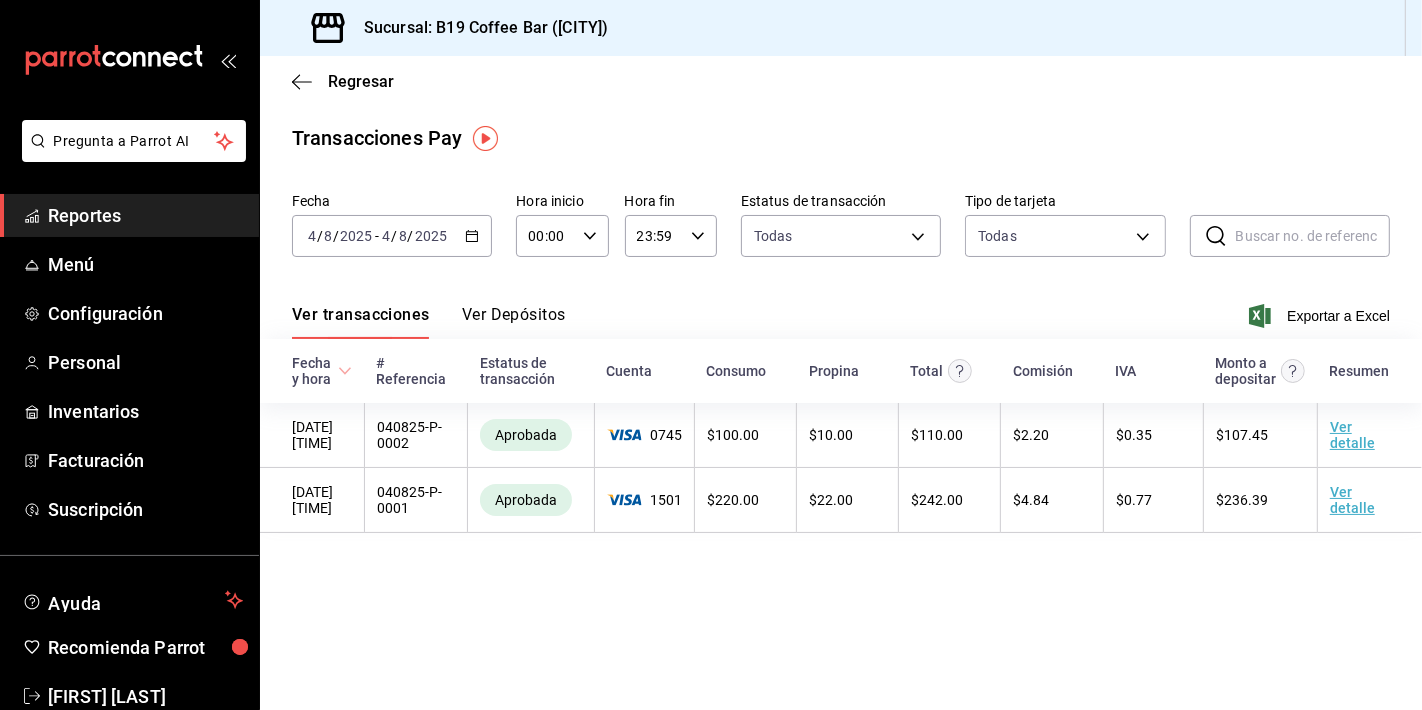 click on "Ver transacciones Ver Depósitos Exportar a Excel" at bounding box center [841, 310] 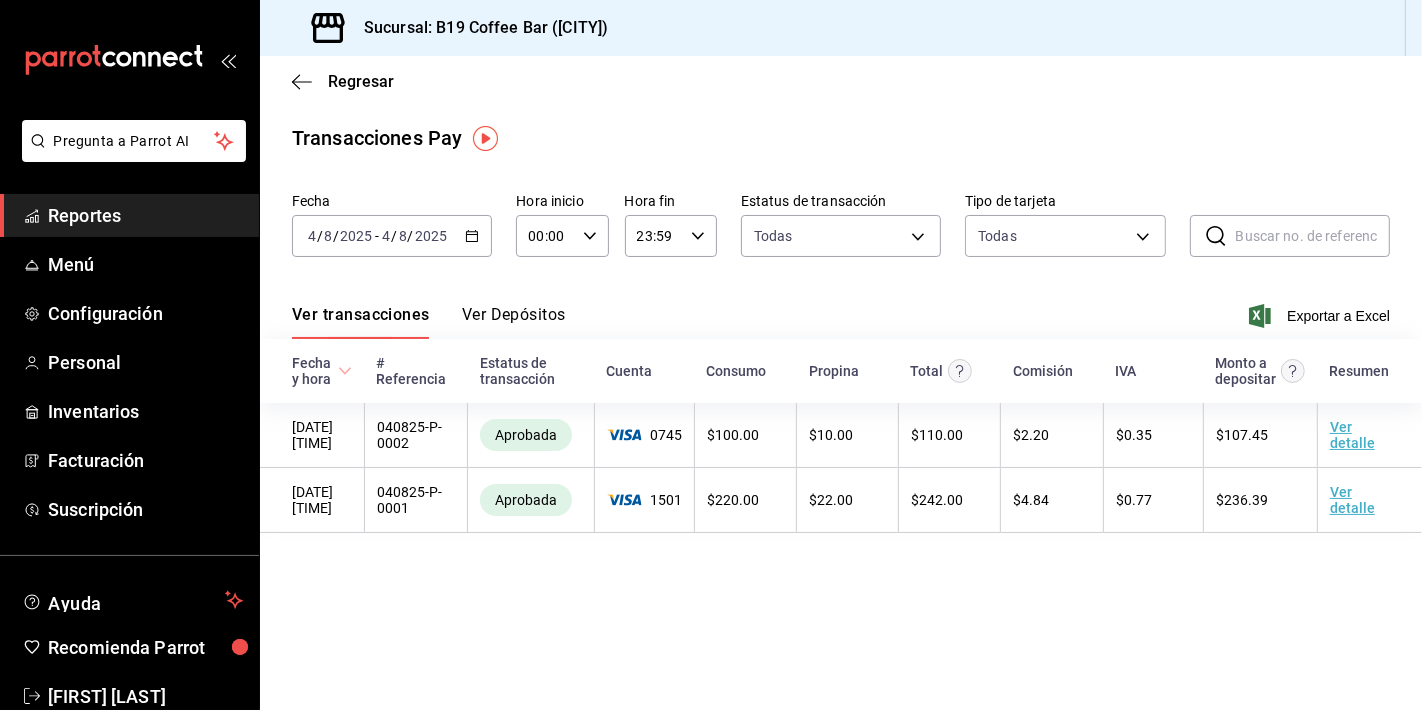 click on "Regresar Transacciones Pay Fecha 2025-08-04 4 / 8 / 2025 - 2025-08-04 4 / 8 / 2025 Hora inicio 00:00 Hora inicio Hora fin 23:59 Hora fin Estatus de transacción Todas approved,failed,canceled,reversed,refunded Tipo de tarjeta Todas AMERICAN_EXPRESS,MASTERCARD,VISA,DISCOVER,UNDEFINED ​ ​ Ver transacciones Ver Depósitos Exportar a Excel Fecha y hora # Referencia Estatus de transacción Cuenta Consumo Propina Total Comisión IVA Monto a depositar Resumen 04/08/25 08:36:54 040825-P-0002 Aprobada 0745 $ 100.00 $ 10.00 $ 110.00 $ 2.20 $ 0.35 $ 107.45 Ver detalle 04/08/25 08:36:14 040825-P-0001 Aprobada 1501 $ 220.00 $ 22.00 $ 242.00 $ 4.84 $ 0.77 $ 236.39 Ver detalle" at bounding box center [841, 383] 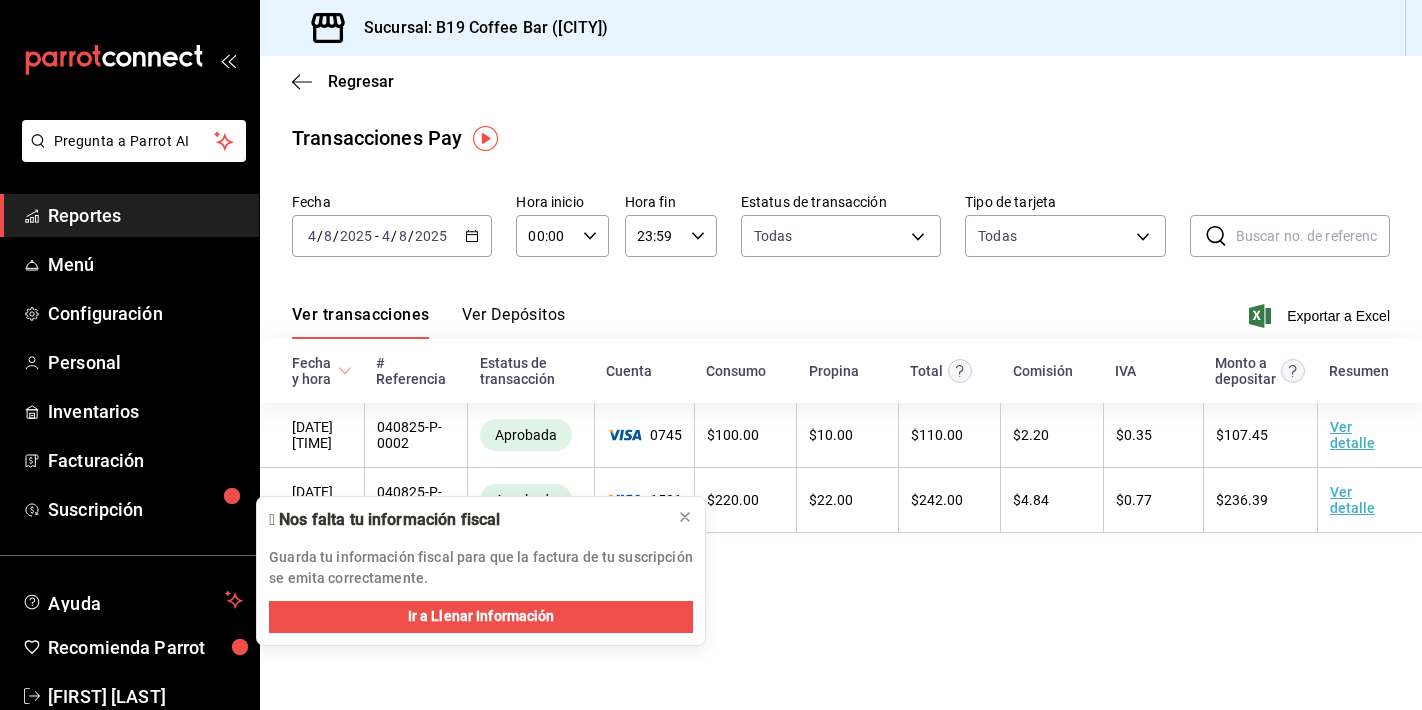 scroll, scrollTop: 0, scrollLeft: 0, axis: both 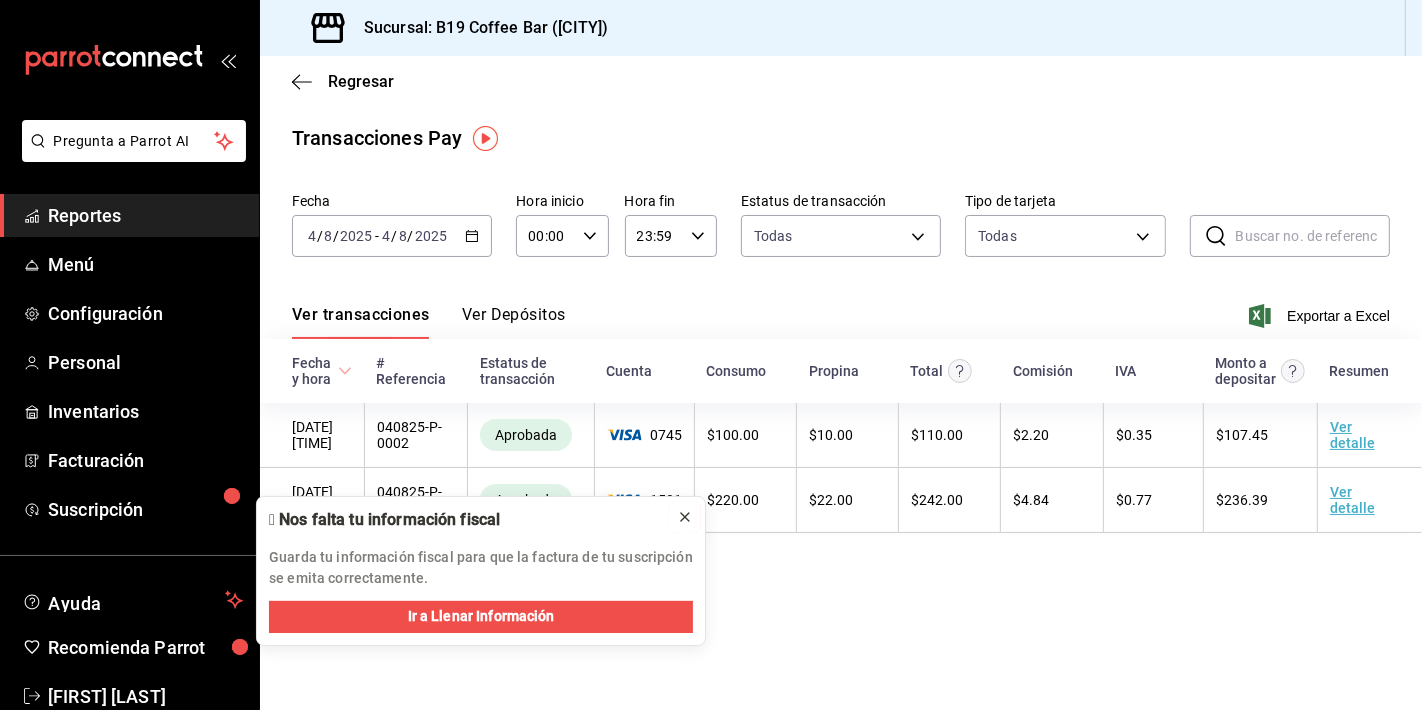 click at bounding box center (685, 517) 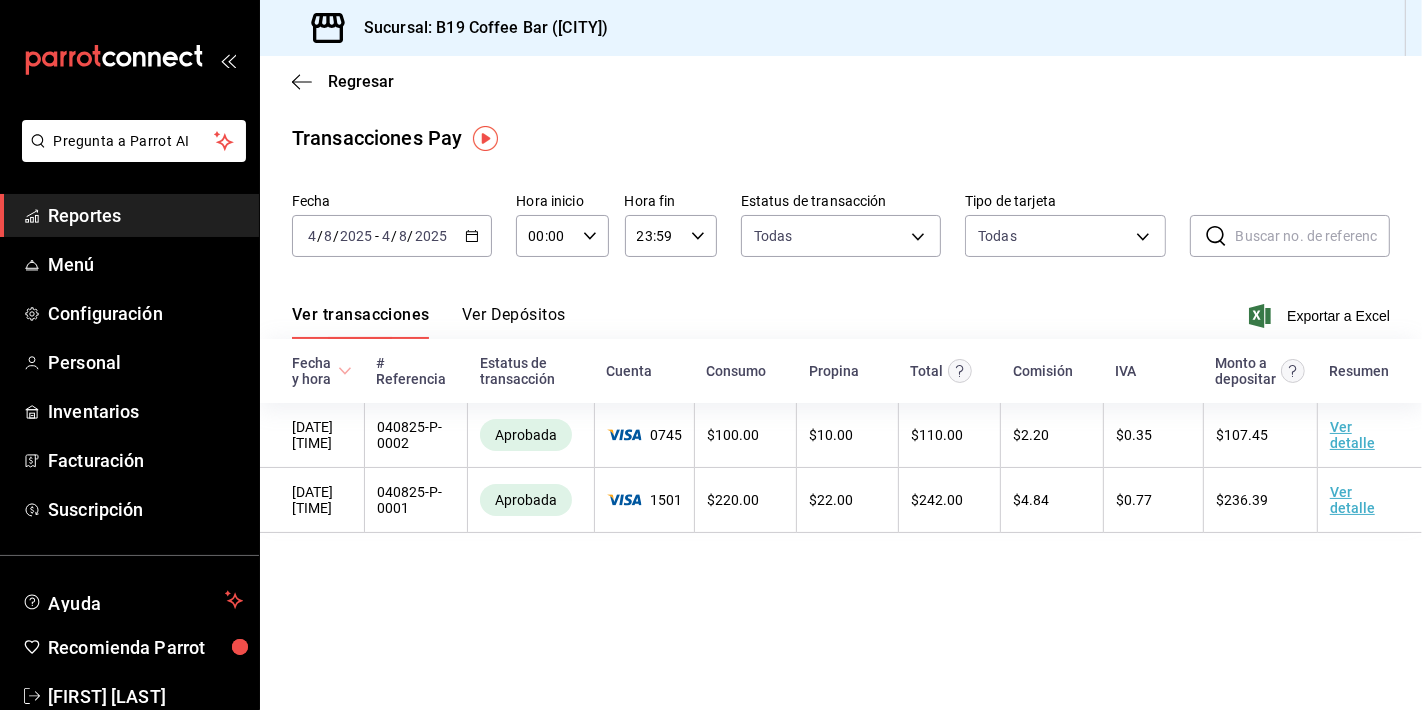click on "Regresar Transacciones Pay Fecha 2025-08-04 4 / 8 / 2025 - 2025-08-04 4 / 8 / 2025 Hora inicio 00:00 Hora inicio Hora fin 23:59 Hora fin Estatus de transacción Todas approved,failed,canceled,reversed,refunded Tipo de tarjeta Todas AMERICAN_EXPRESS,MASTERCARD,VISA,DISCOVER,UNDEFINED ​ ​ Ver transacciones Ver Depósitos Exportar a Excel Fecha y hora # Referencia Estatus de transacción Cuenta Consumo Propina Total Comisión IVA Monto a depositar Resumen 04/08/25 08:36:54 040825-P-0002 Aprobada 0745 $ 100.00 $ 10.00 $ 110.00 $ 2.20 $ 0.35 $ 107.45 Ver detalle 04/08/25 08:36:14 040825-P-0001 Aprobada 1501 $ 220.00 $ 22.00 $ 242.00 $ 4.84 $ 0.77 $ 236.39 Ver detalle" at bounding box center (841, 383) 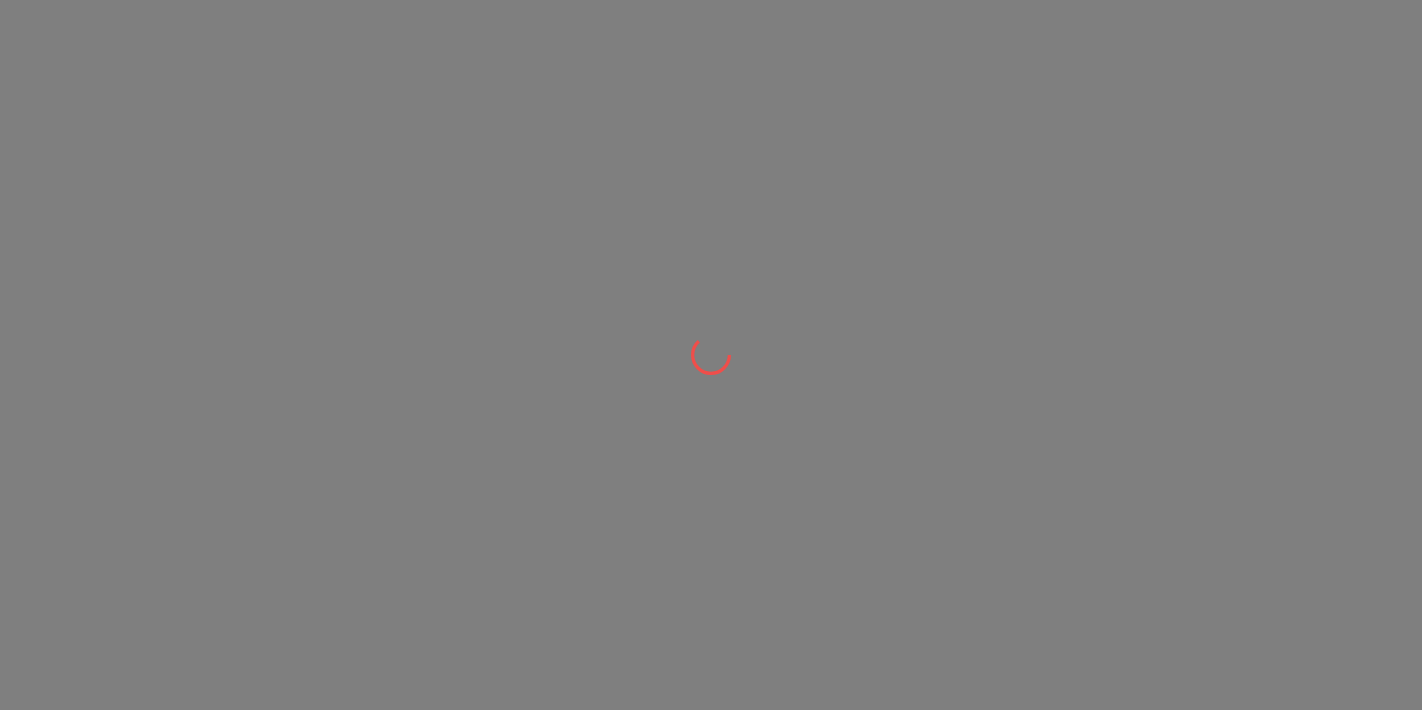 scroll, scrollTop: 0, scrollLeft: 0, axis: both 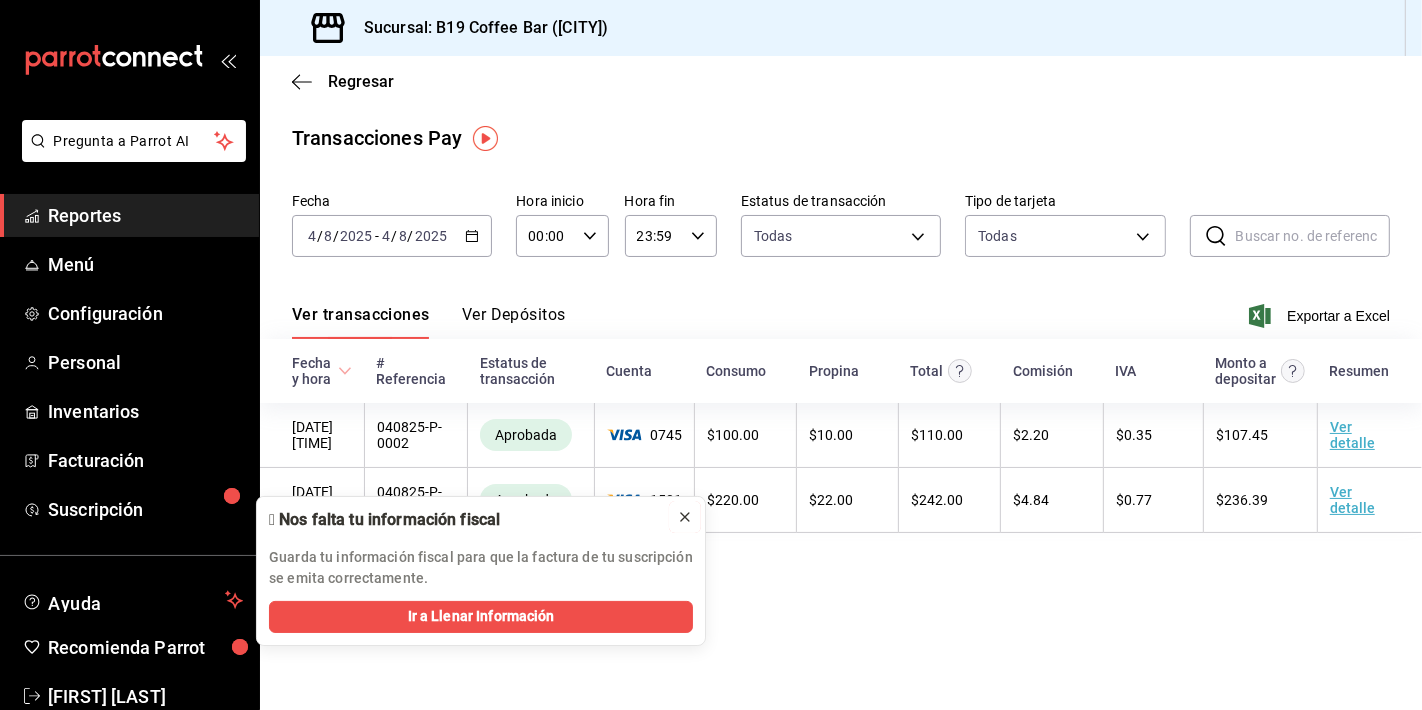 click at bounding box center (685, 517) 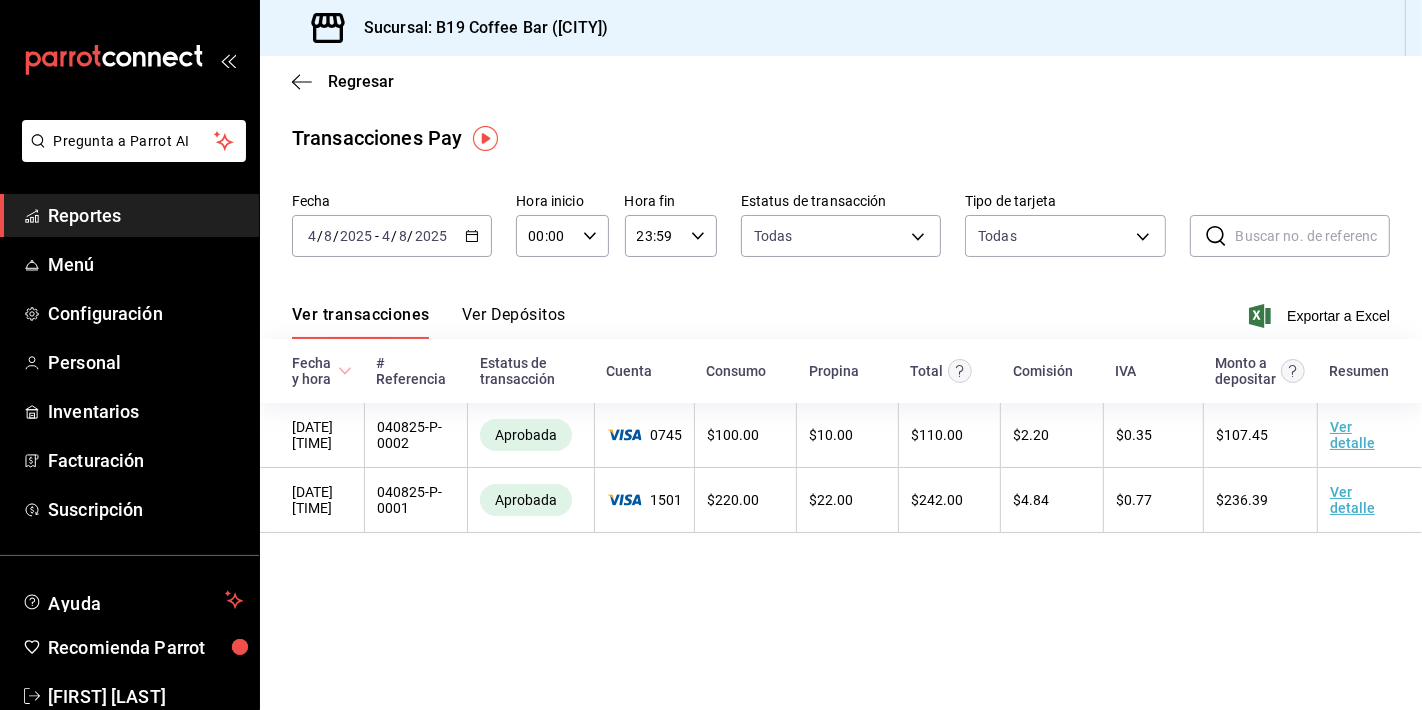 click on "Reportes" at bounding box center (145, 215) 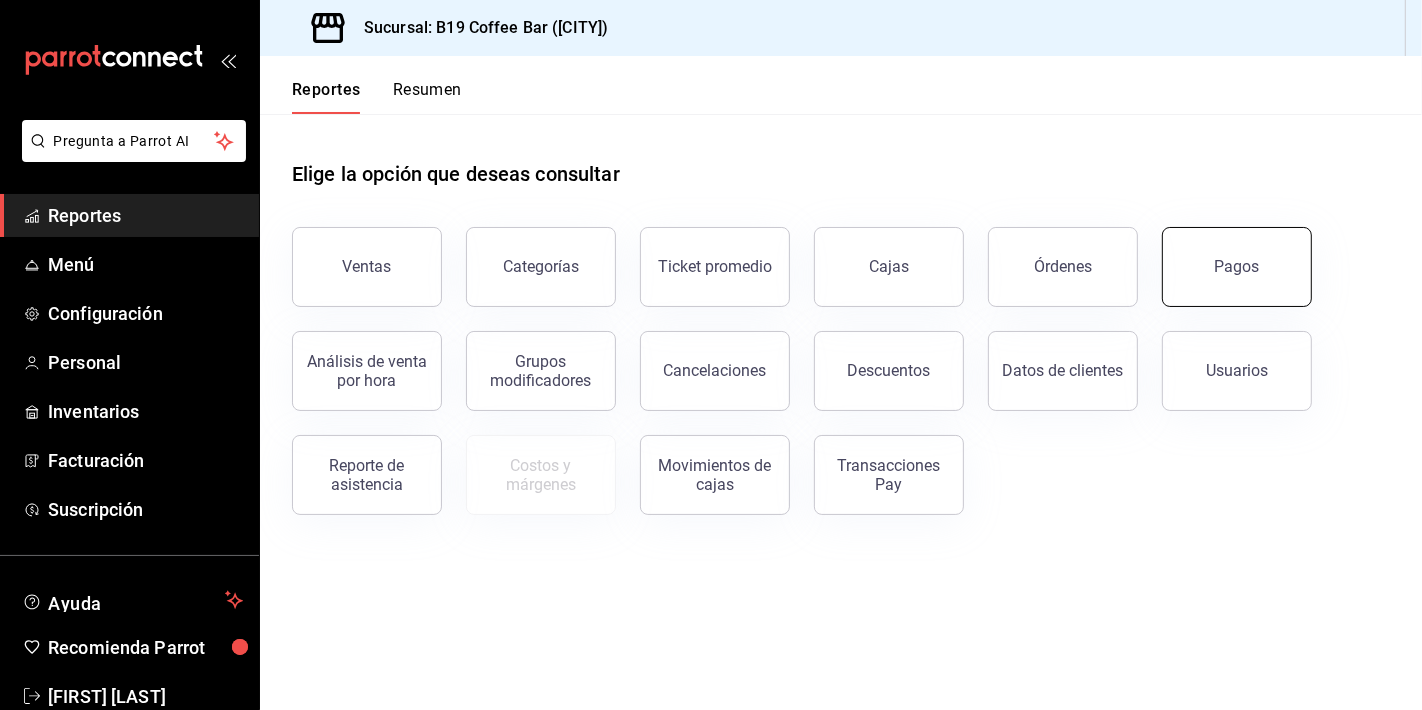 click on "Pagos" at bounding box center (1237, 266) 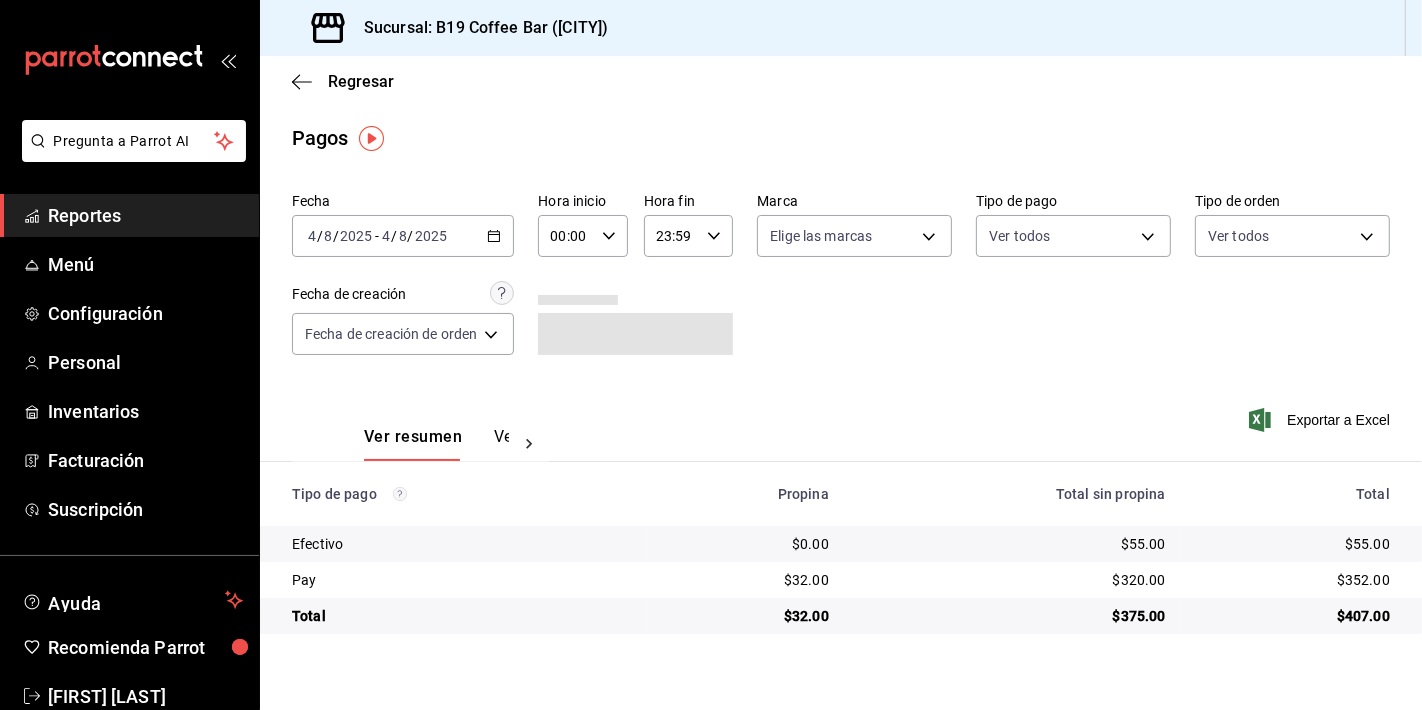click on "Reportes" at bounding box center [145, 215] 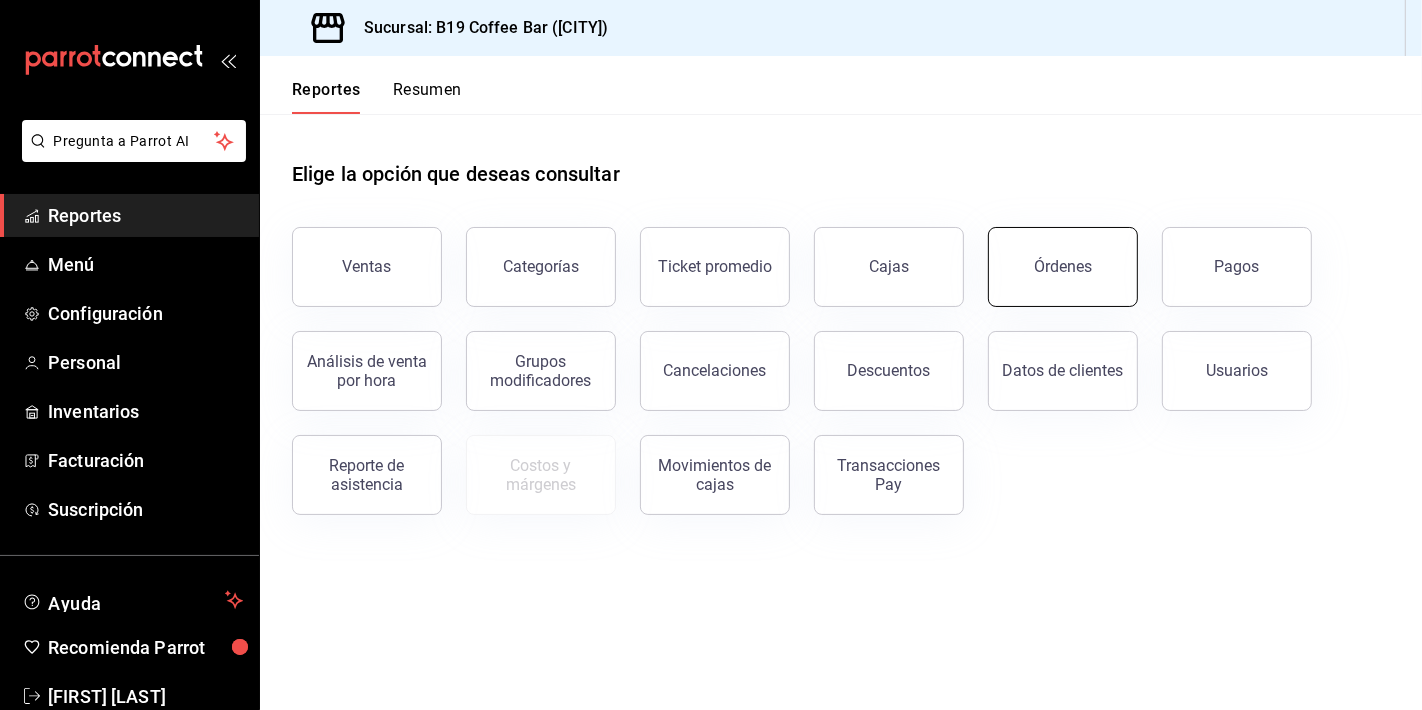 click on "Órdenes" at bounding box center [1063, 266] 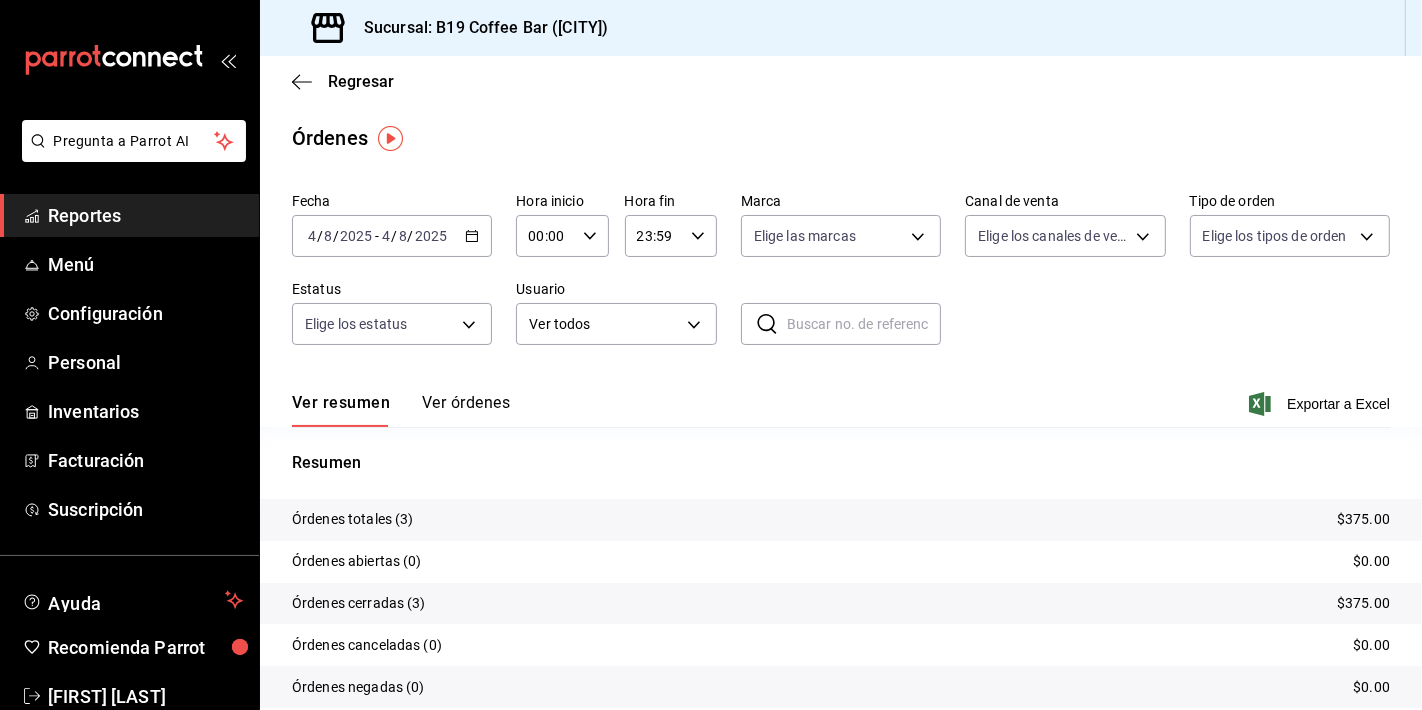 click on "Ver órdenes" at bounding box center [466, 410] 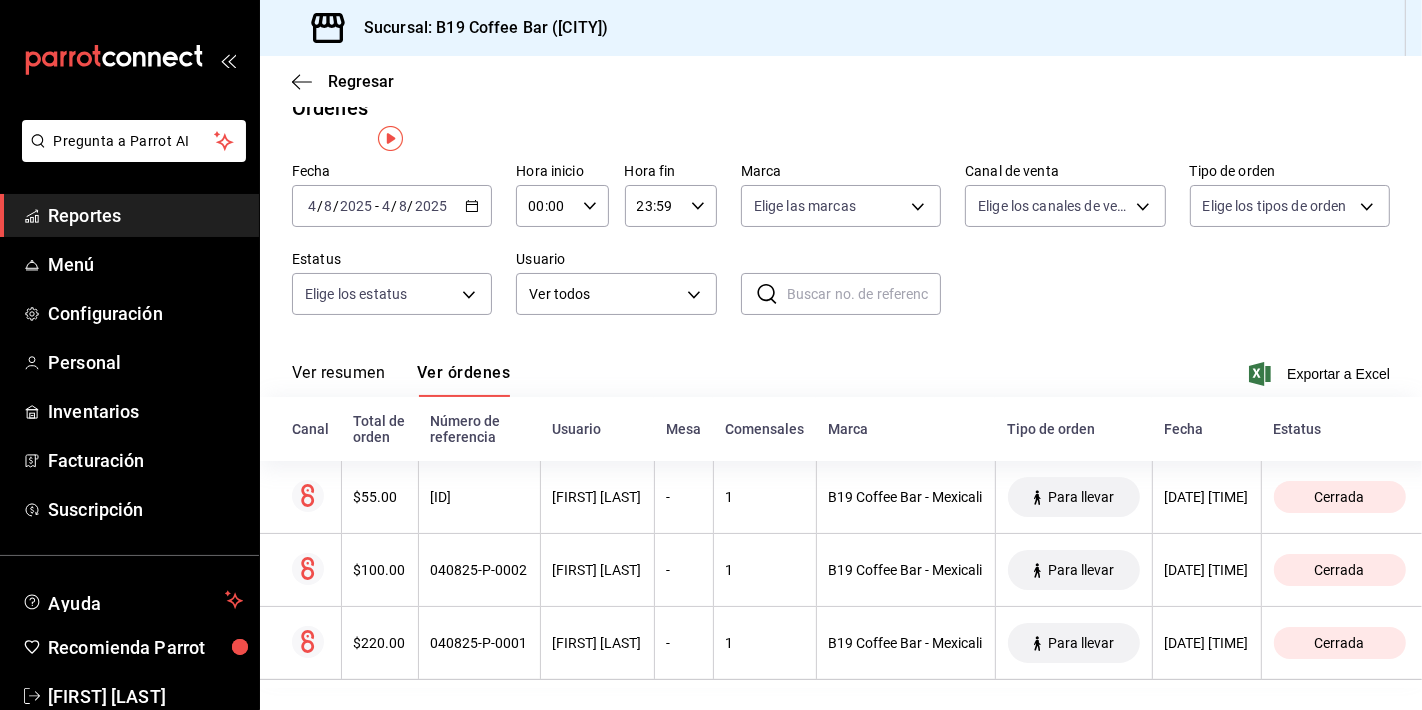scroll, scrollTop: 57, scrollLeft: 0, axis: vertical 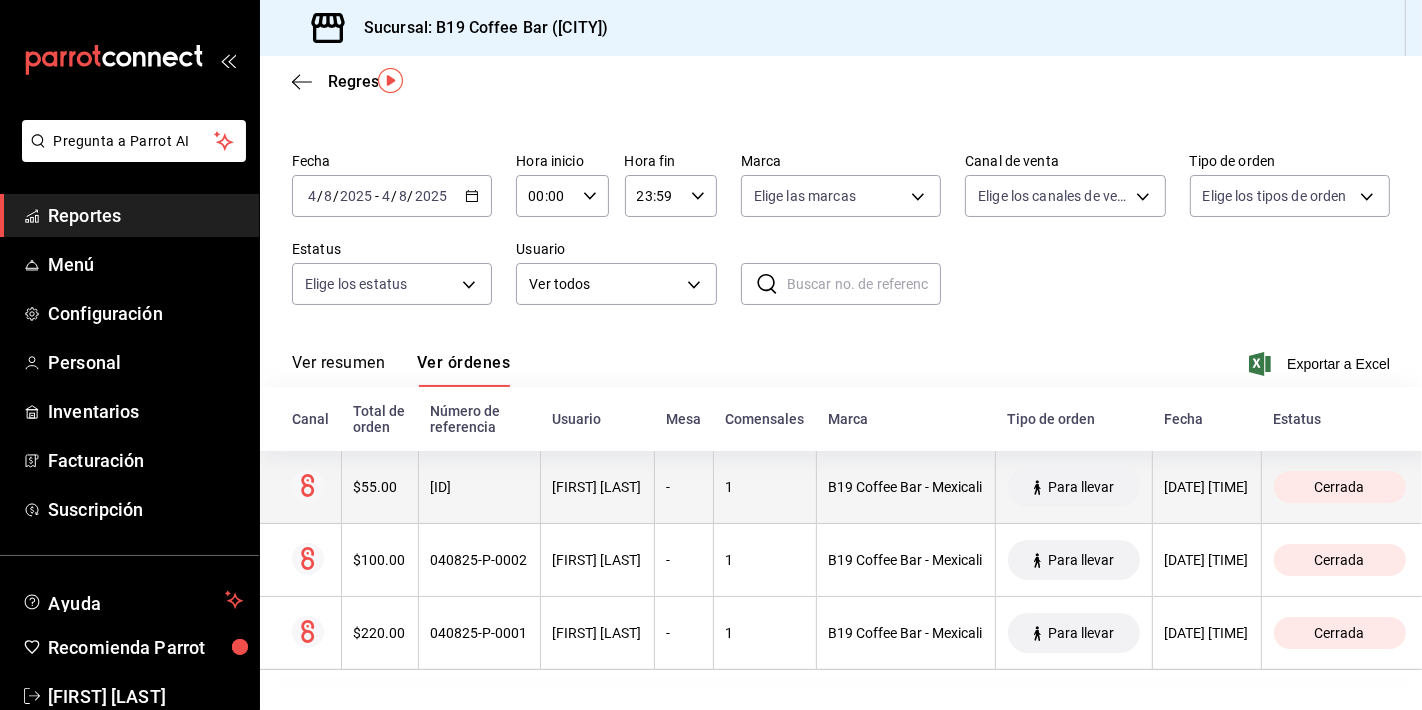 click on "B19 Coffee Bar - Mexicali" at bounding box center (906, 487) 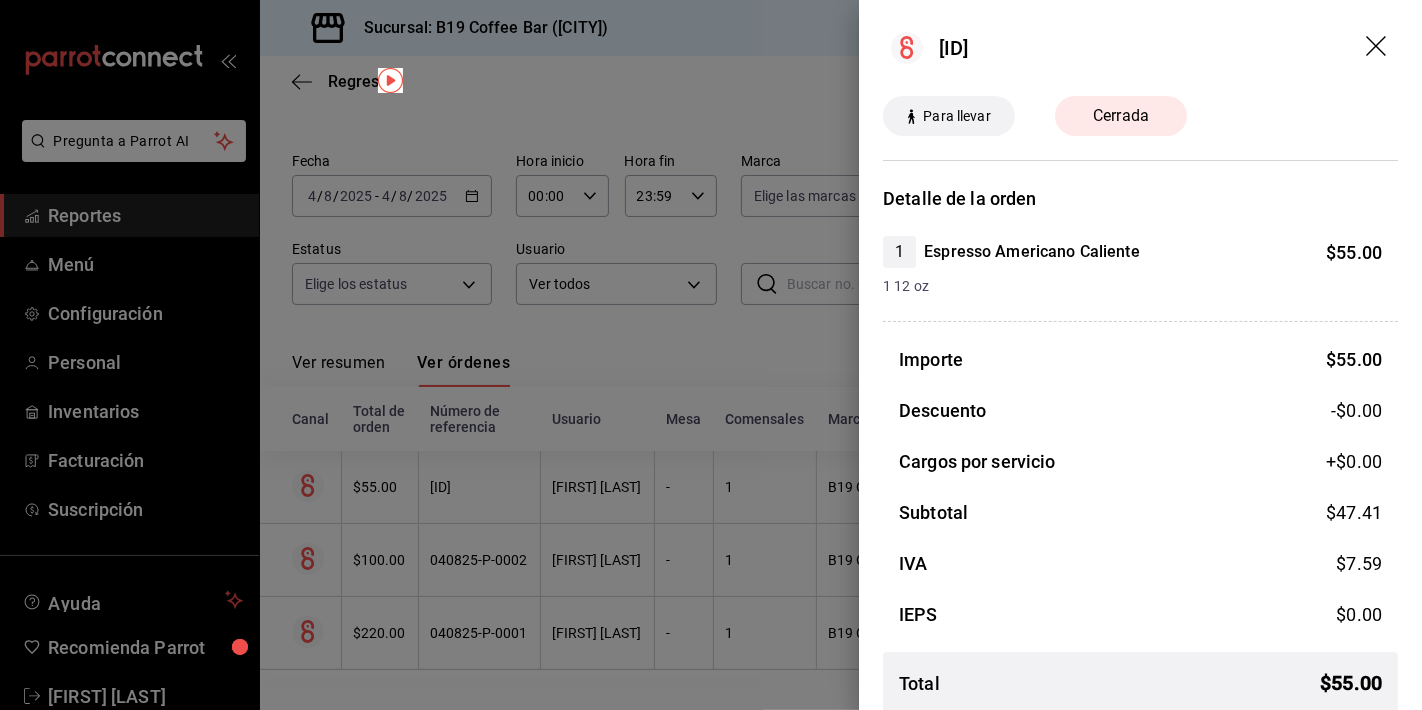 click 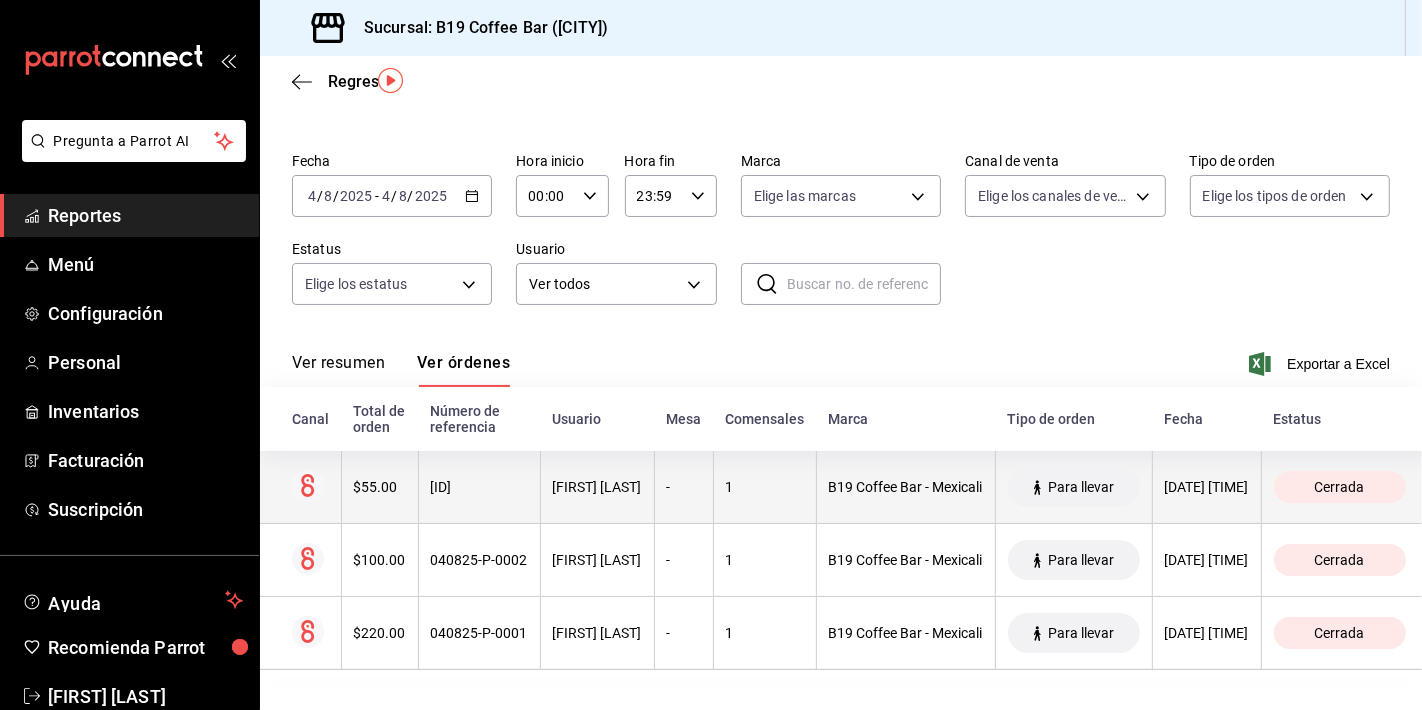 click on "B19 Coffee Bar - Mexicali" at bounding box center (906, 487) 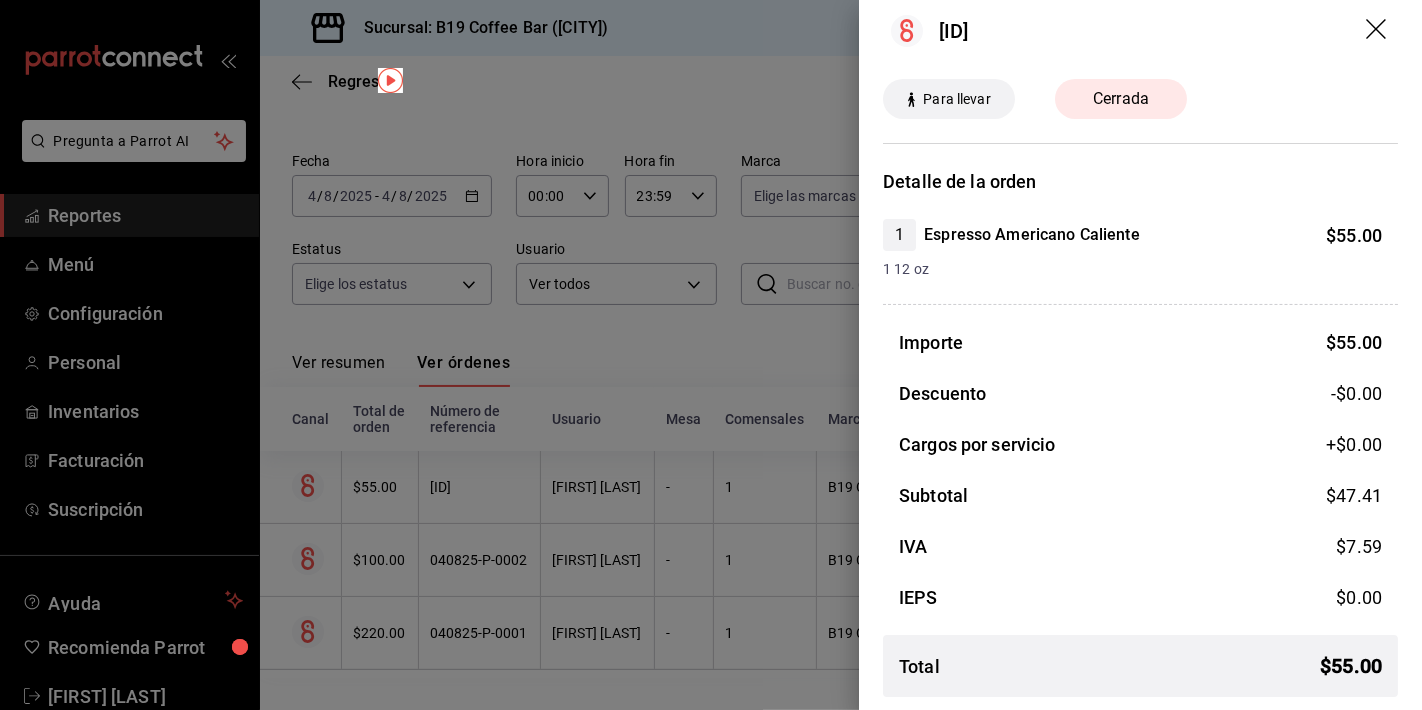 scroll, scrollTop: 19, scrollLeft: 0, axis: vertical 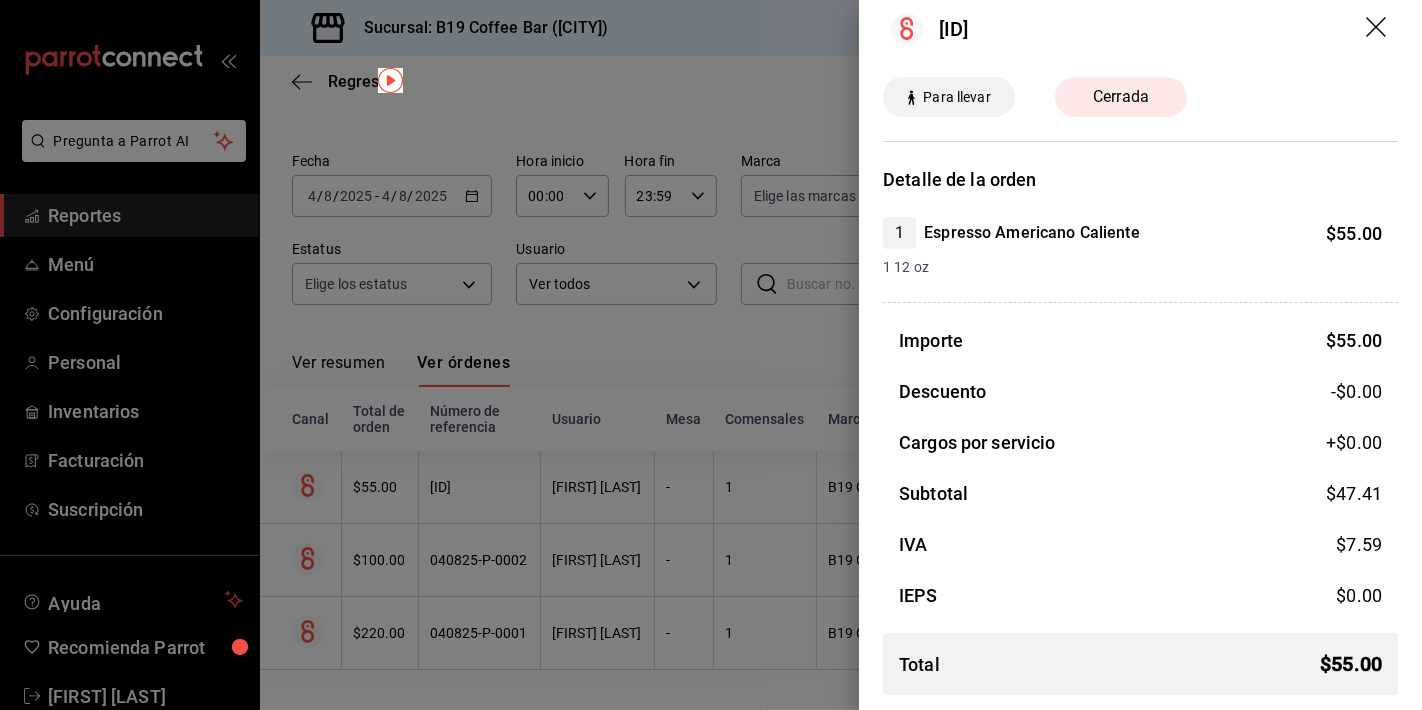 click 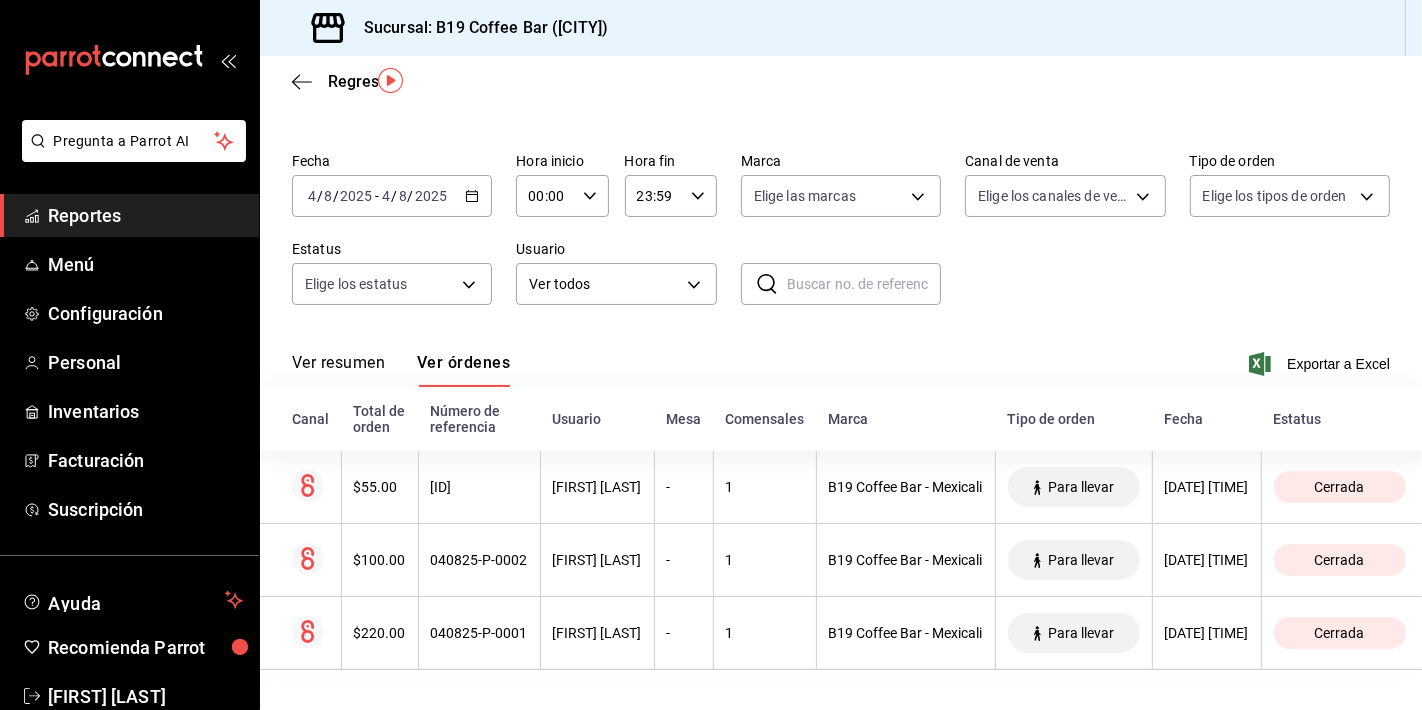 click on "Reportes" at bounding box center (145, 215) 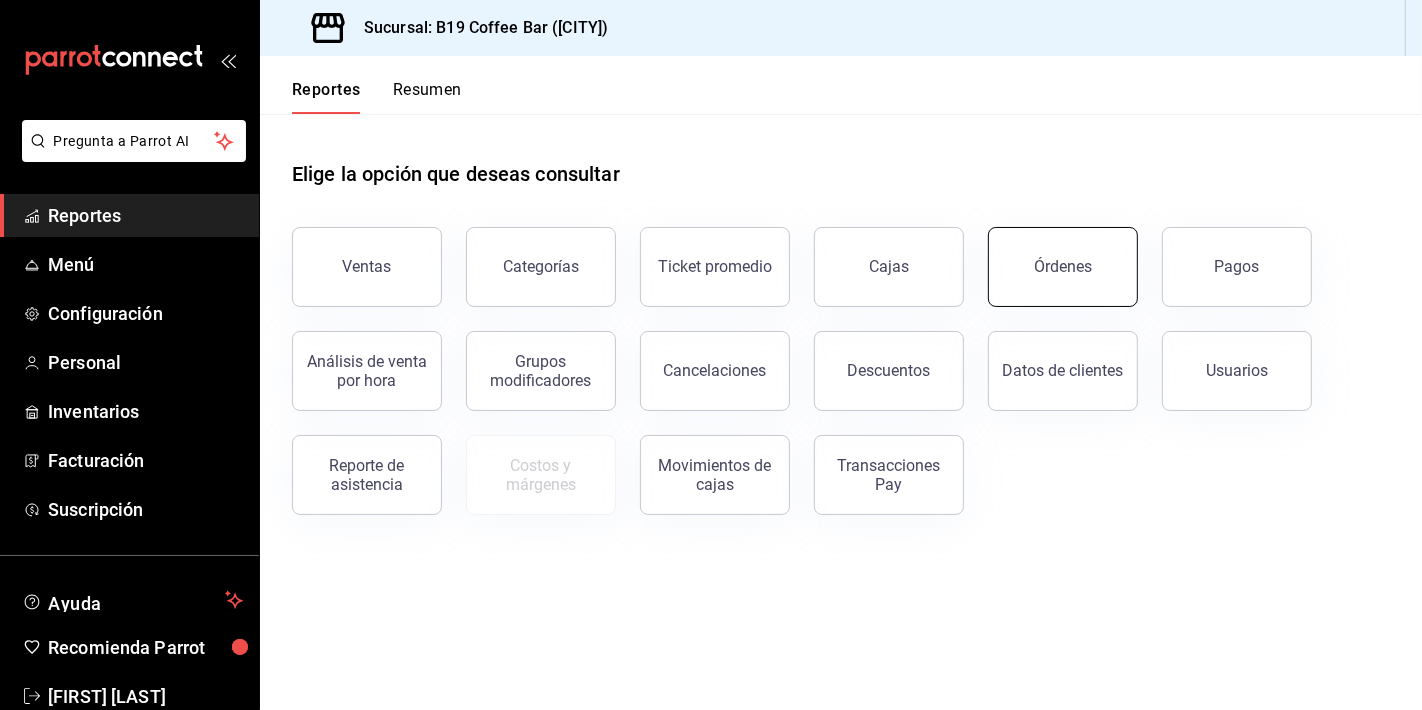 click on "Órdenes" at bounding box center (1063, 267) 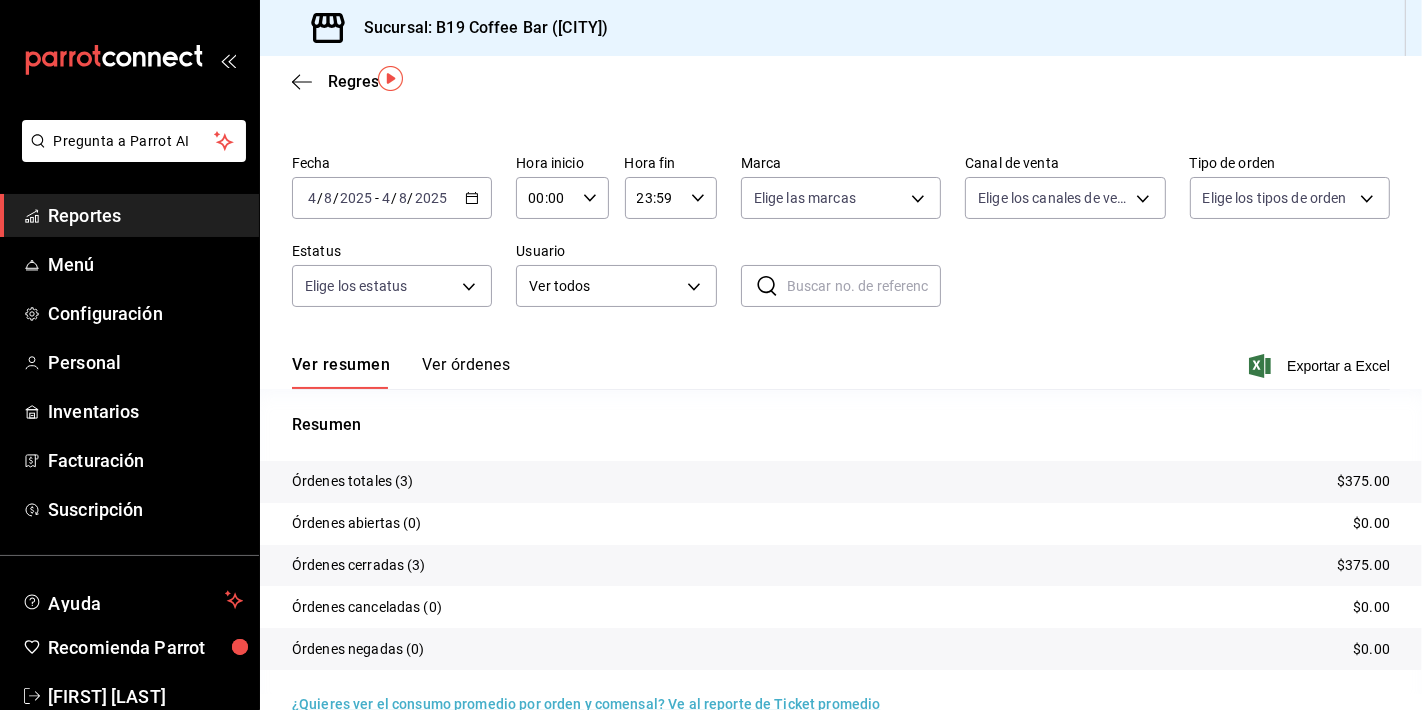 scroll, scrollTop: 60, scrollLeft: 0, axis: vertical 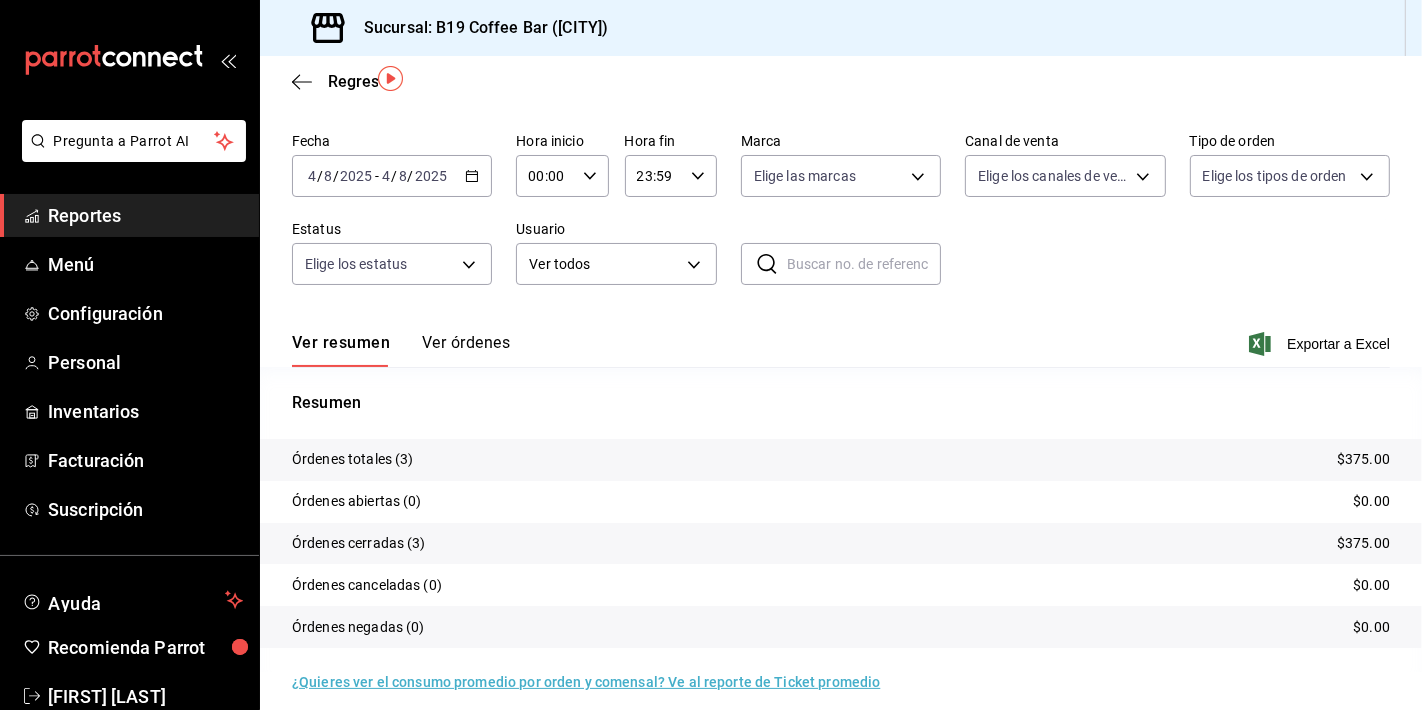 click on "Ver órdenes" at bounding box center (466, 350) 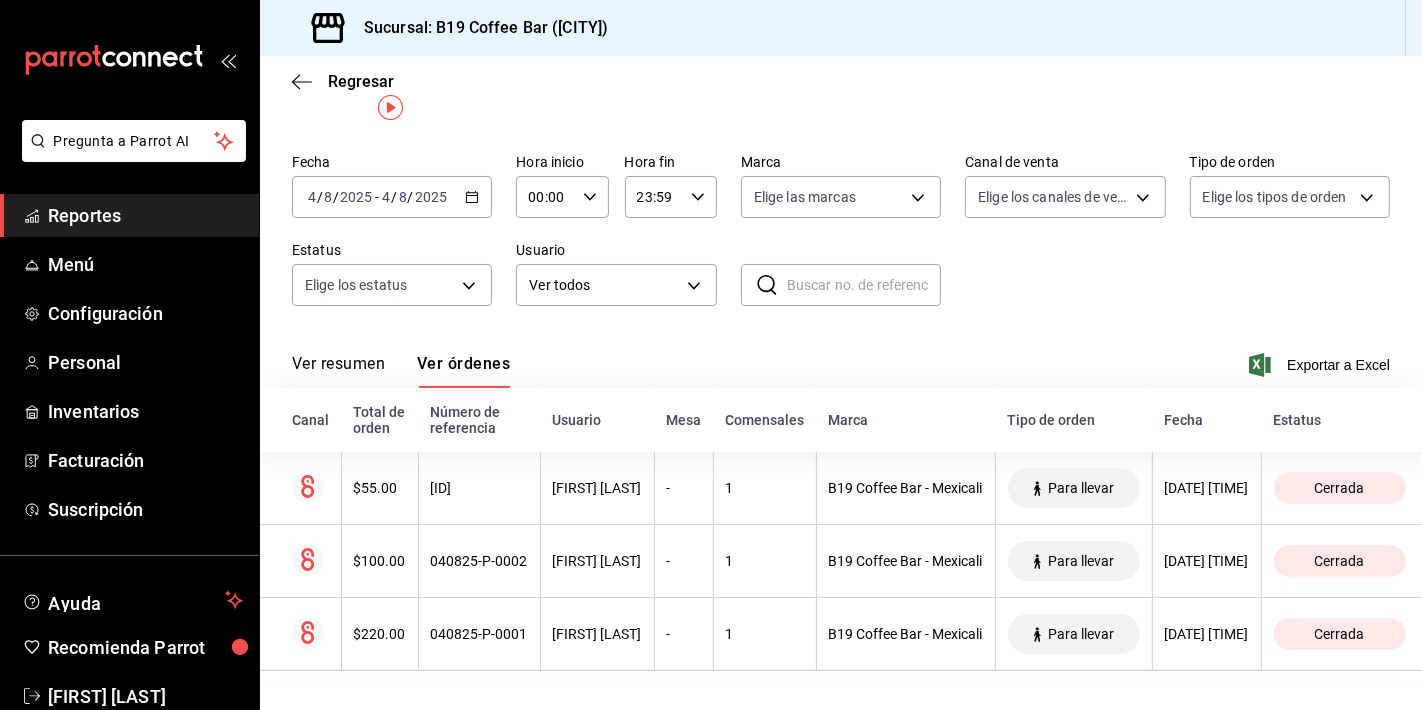 scroll, scrollTop: 57, scrollLeft: 0, axis: vertical 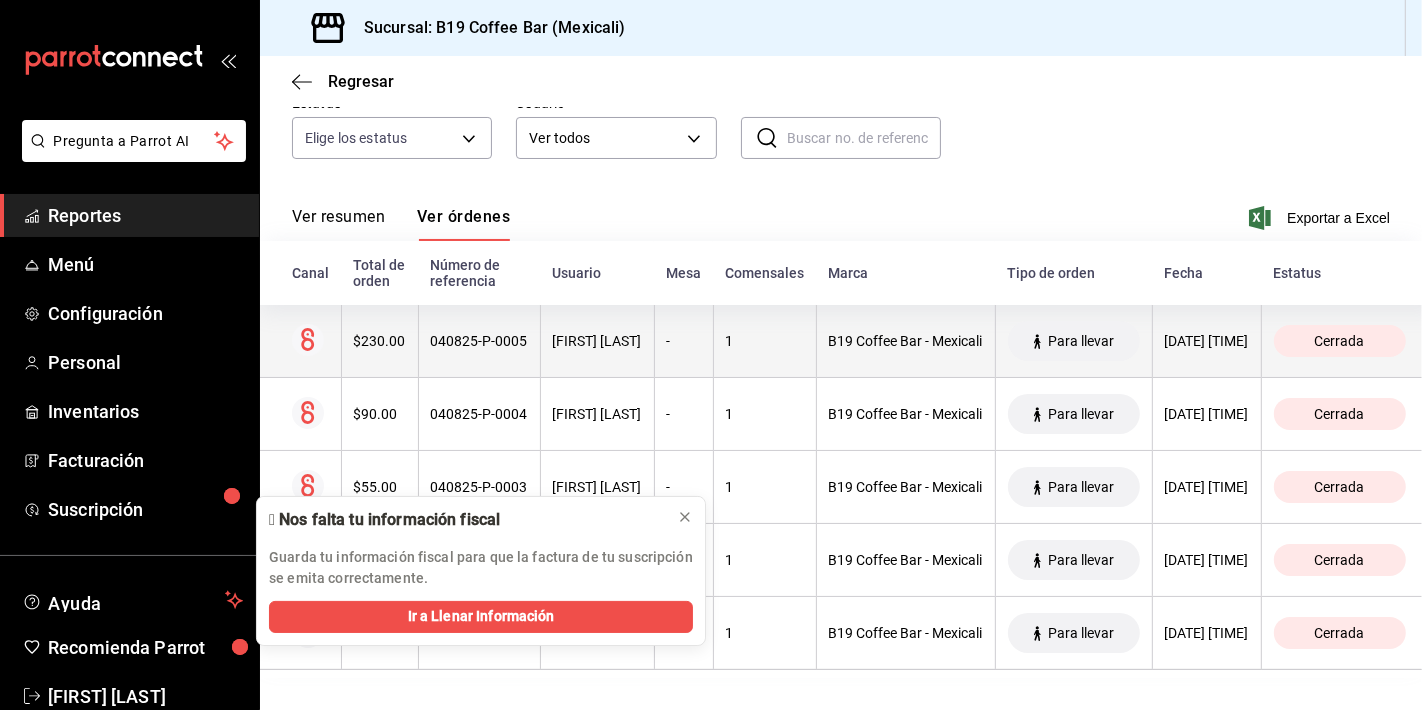 click on "1" at bounding box center [764, 341] 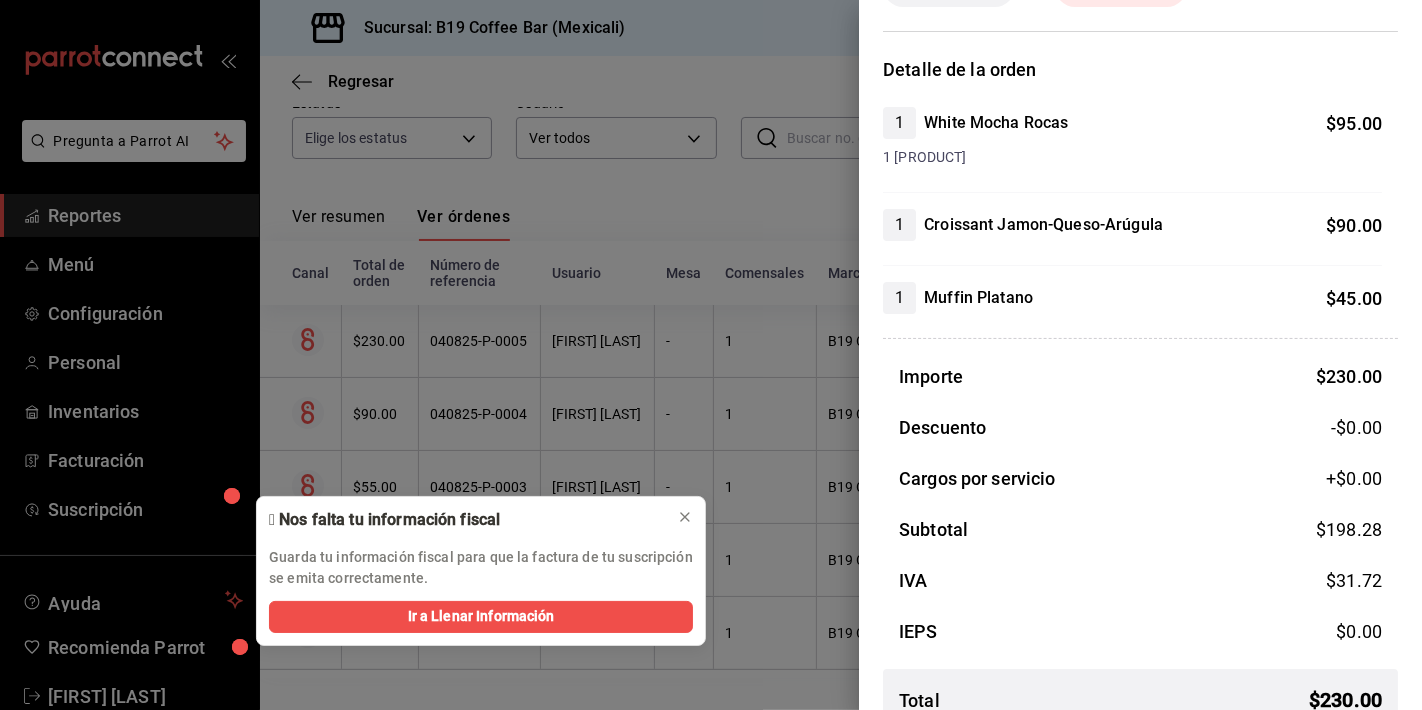 scroll, scrollTop: 164, scrollLeft: 0, axis: vertical 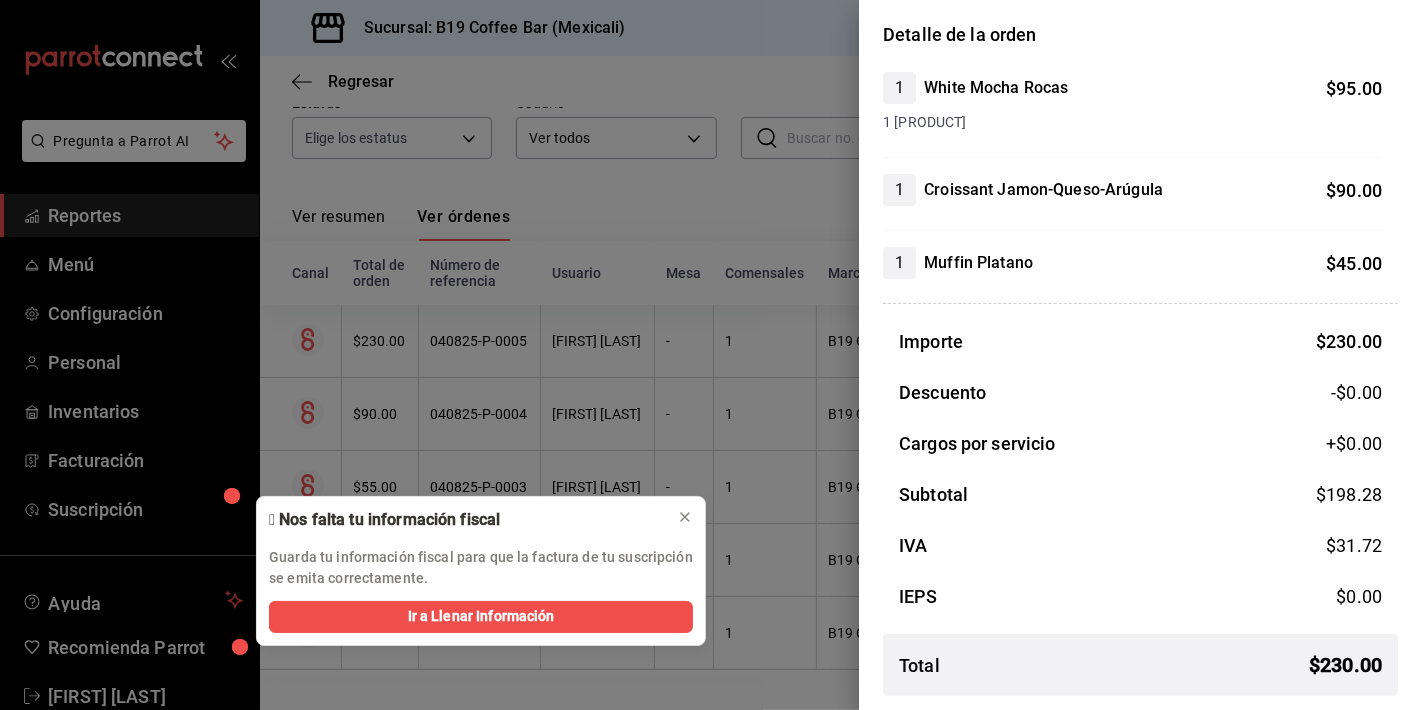 click at bounding box center [711, 355] 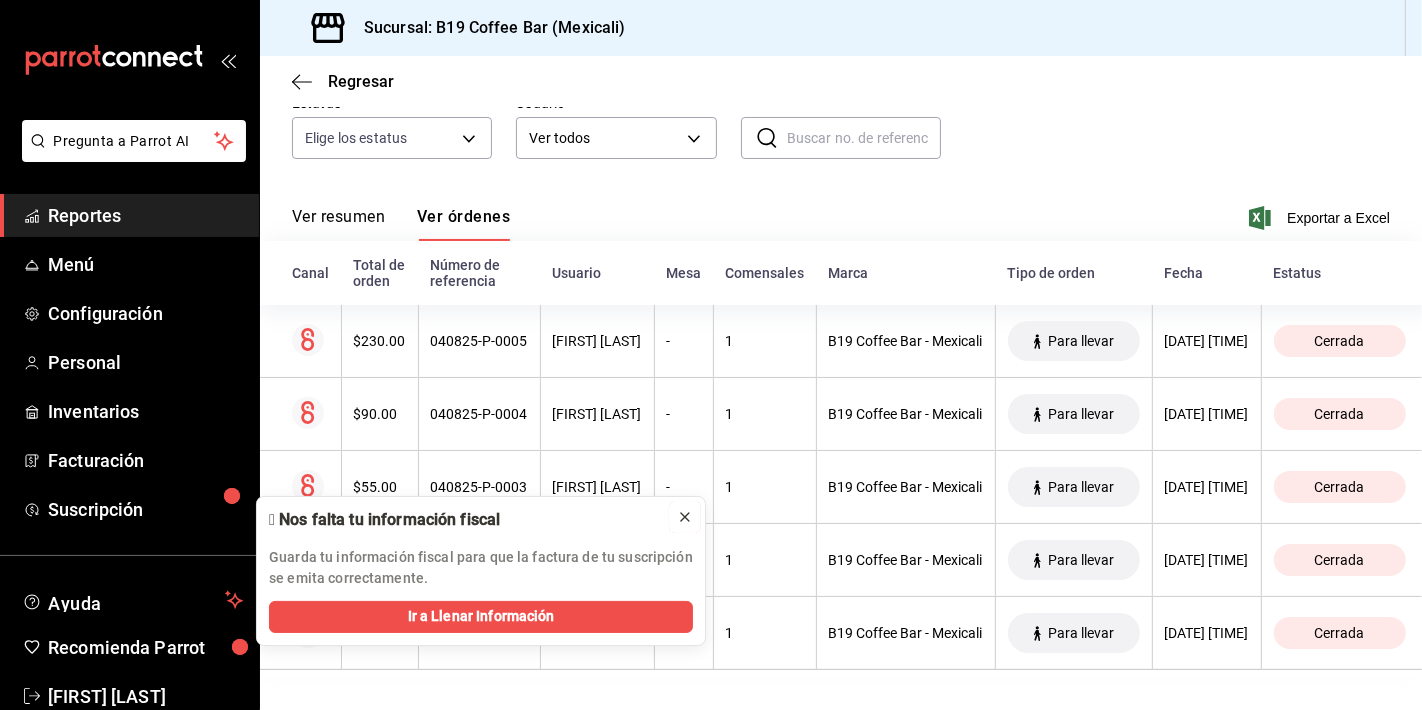 click at bounding box center [685, 517] 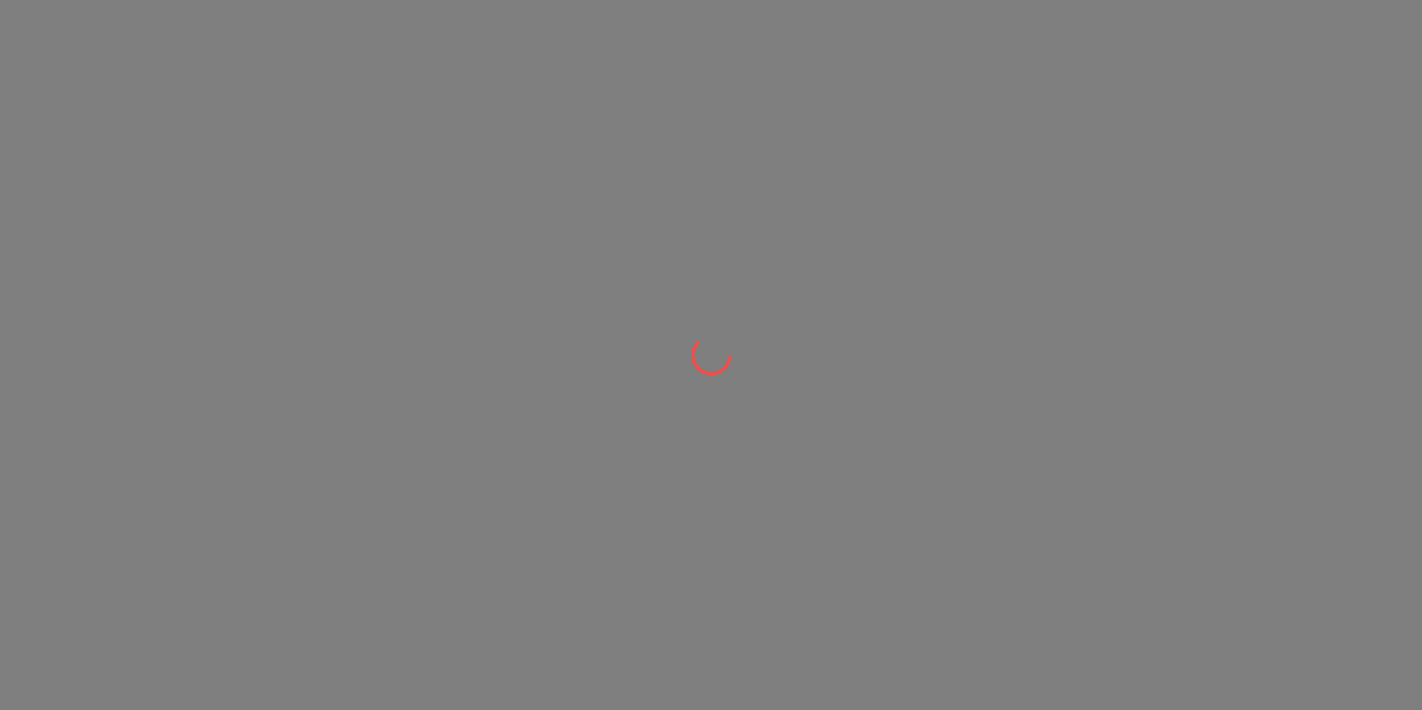 scroll, scrollTop: 0, scrollLeft: 0, axis: both 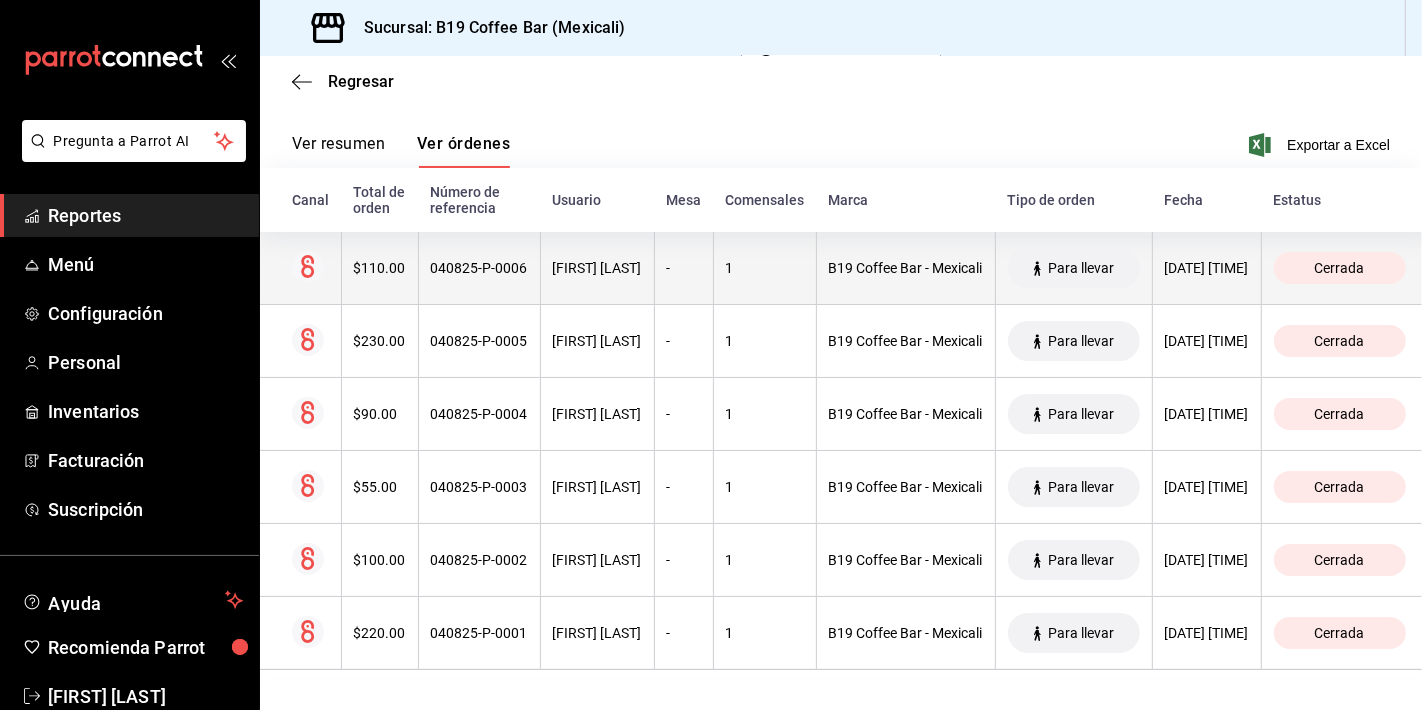 click on "B19 Coffee Bar - Mexicali" at bounding box center [905, 268] 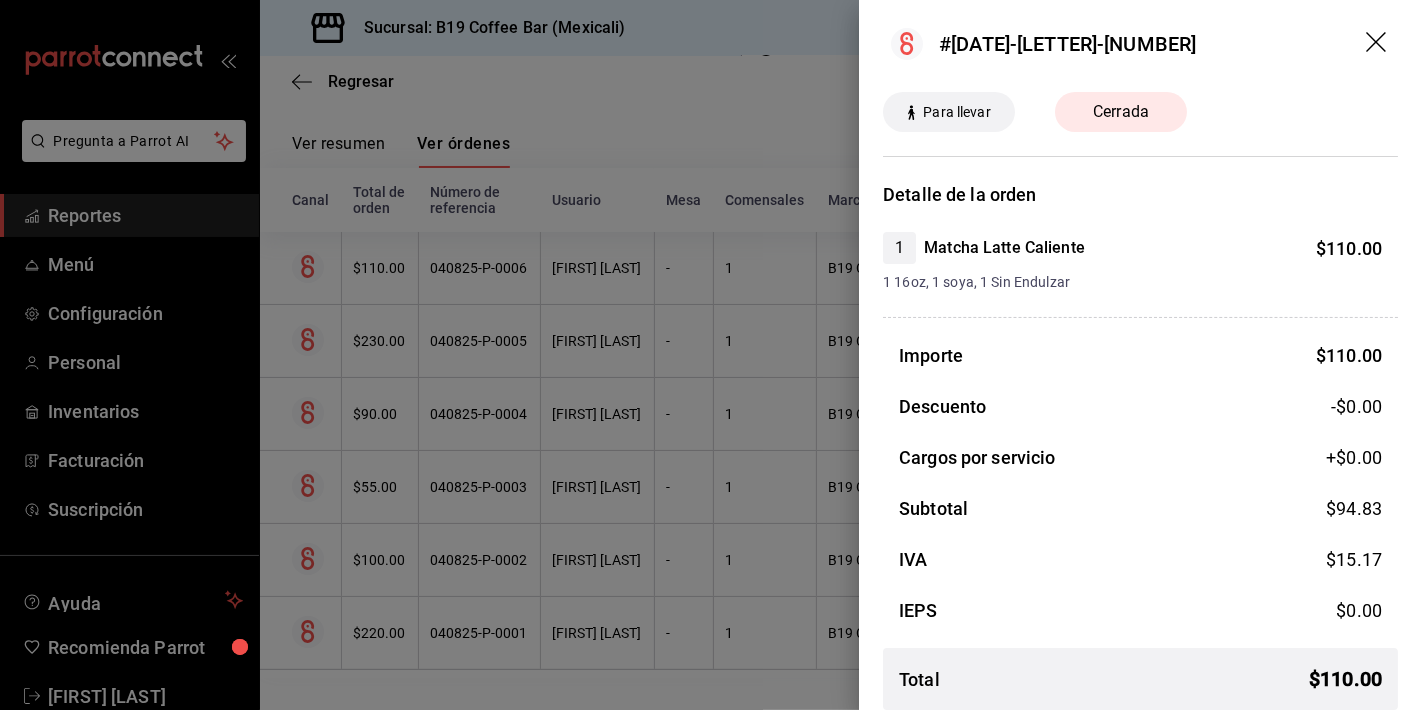 scroll, scrollTop: 0, scrollLeft: 0, axis: both 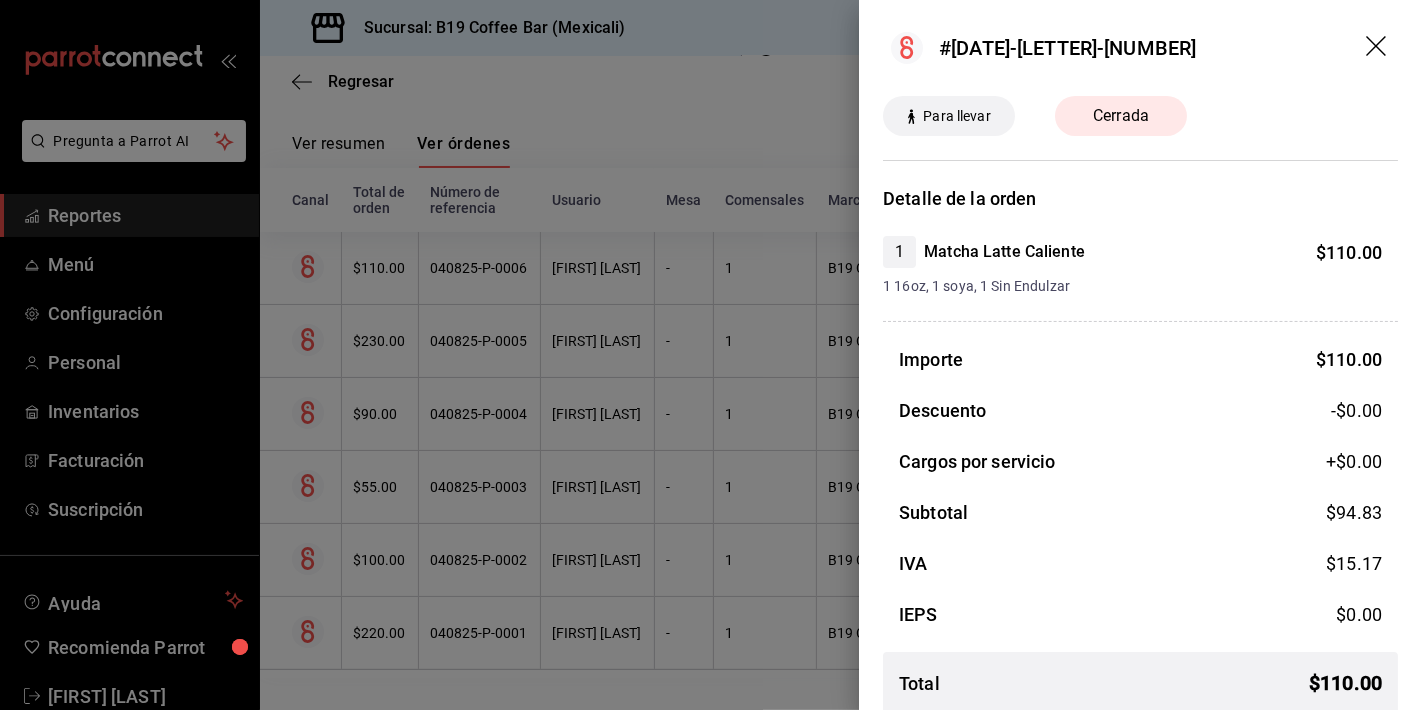 click 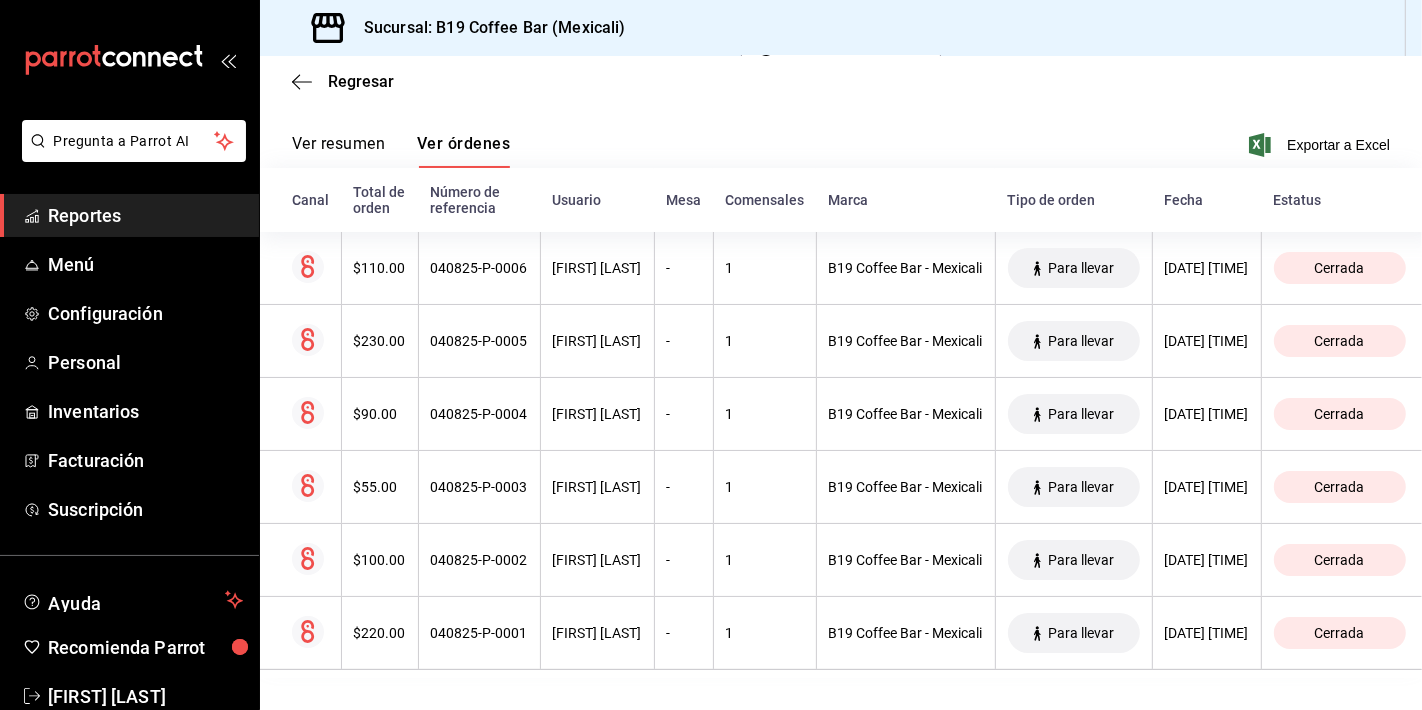 click on "Ver resumen" at bounding box center [338, 151] 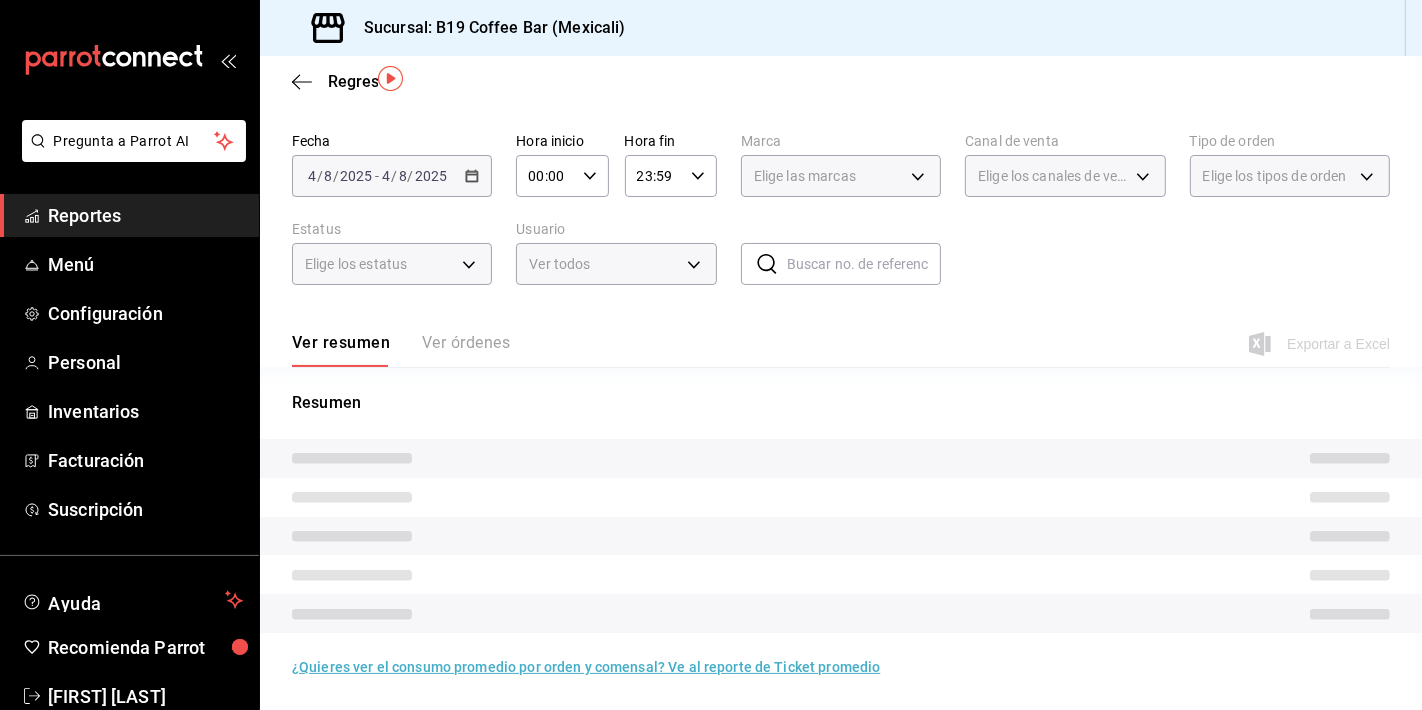 scroll, scrollTop: 74, scrollLeft: 0, axis: vertical 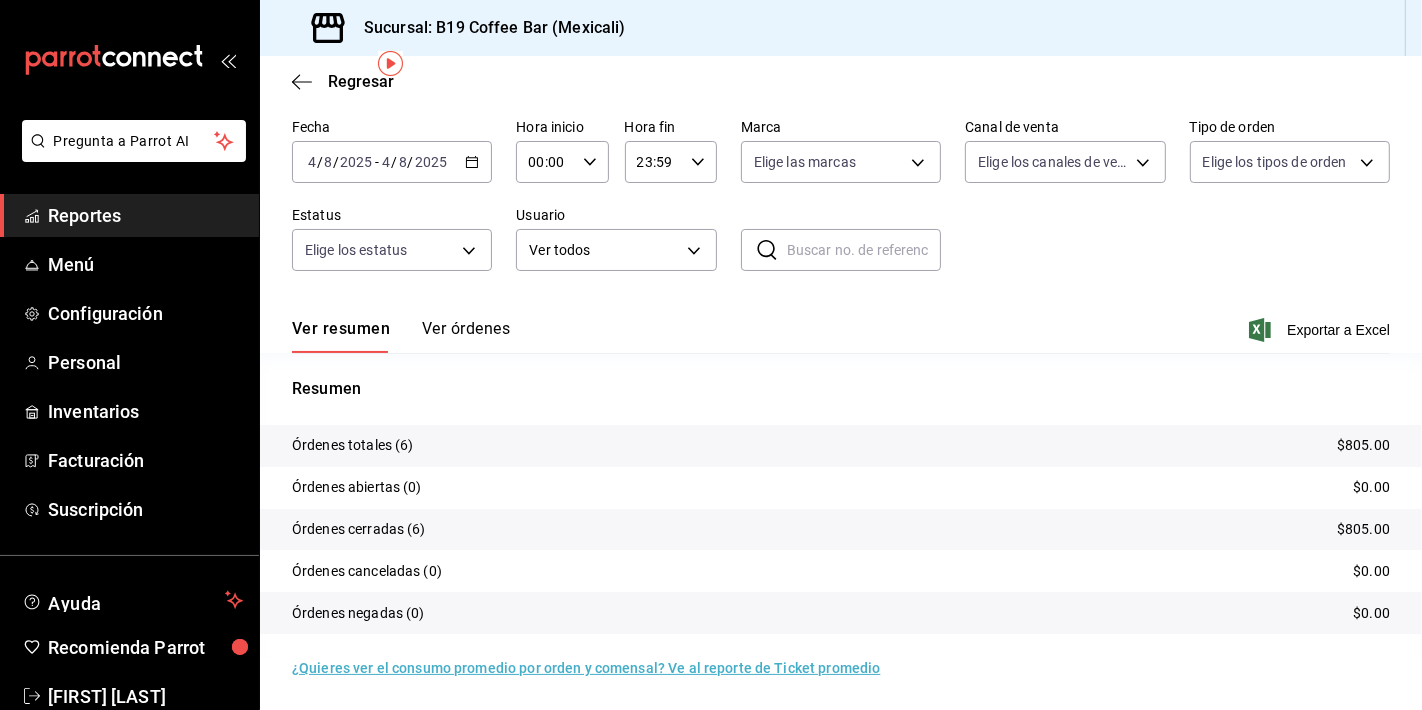 click on "Regresar" at bounding box center (841, 81) 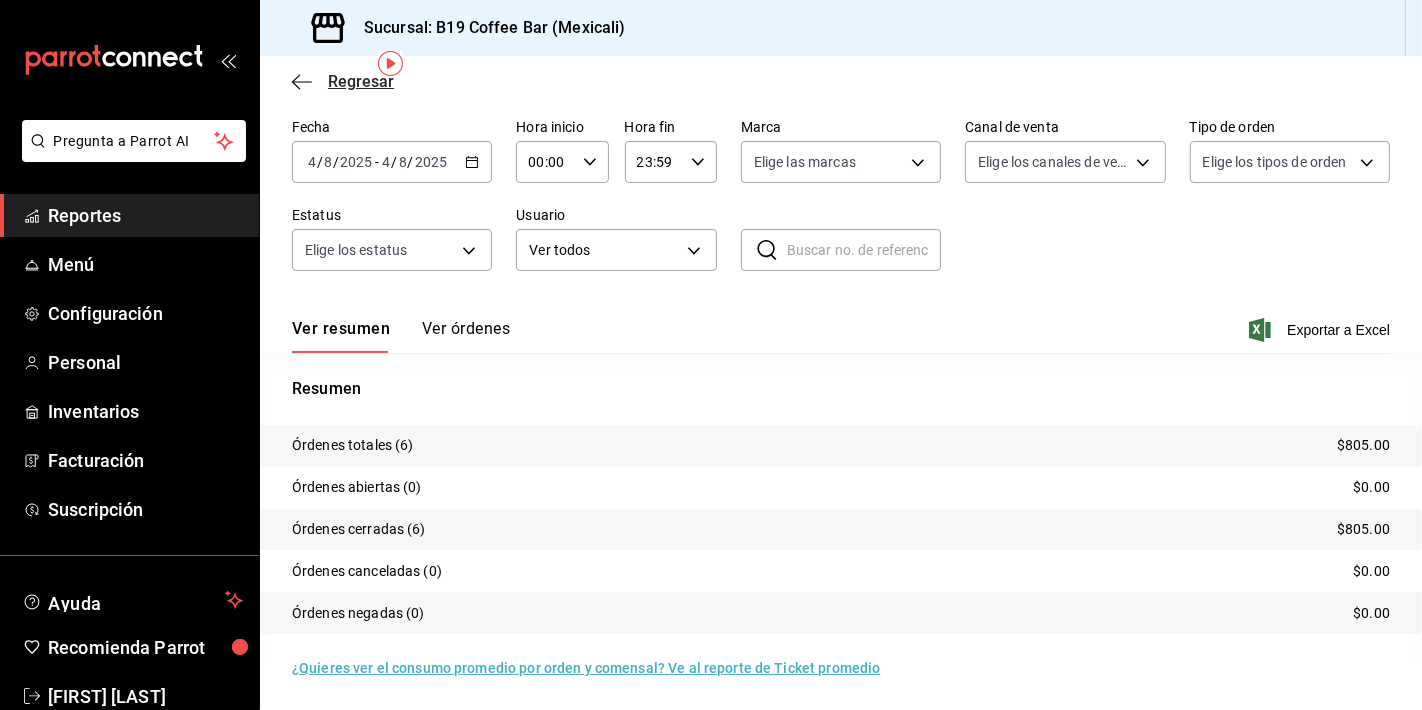 click 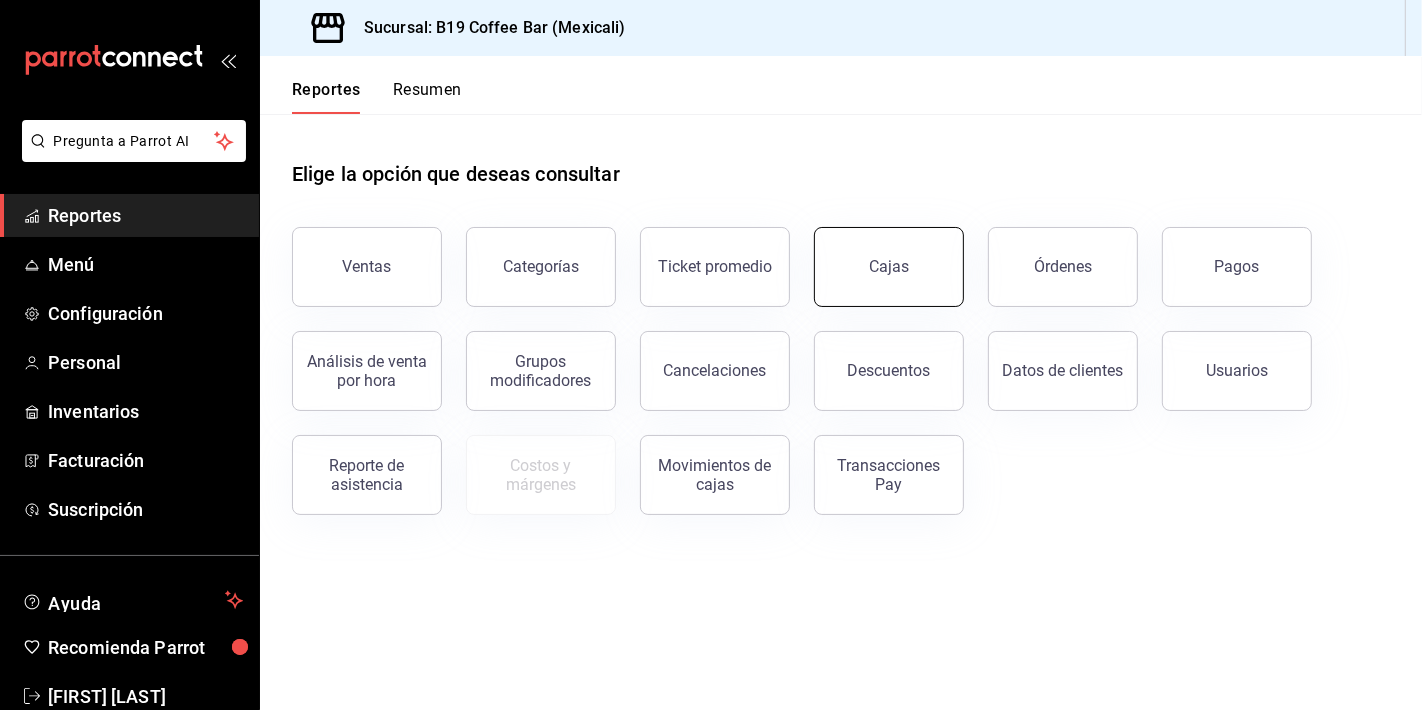 click on "Cajas" at bounding box center (889, 267) 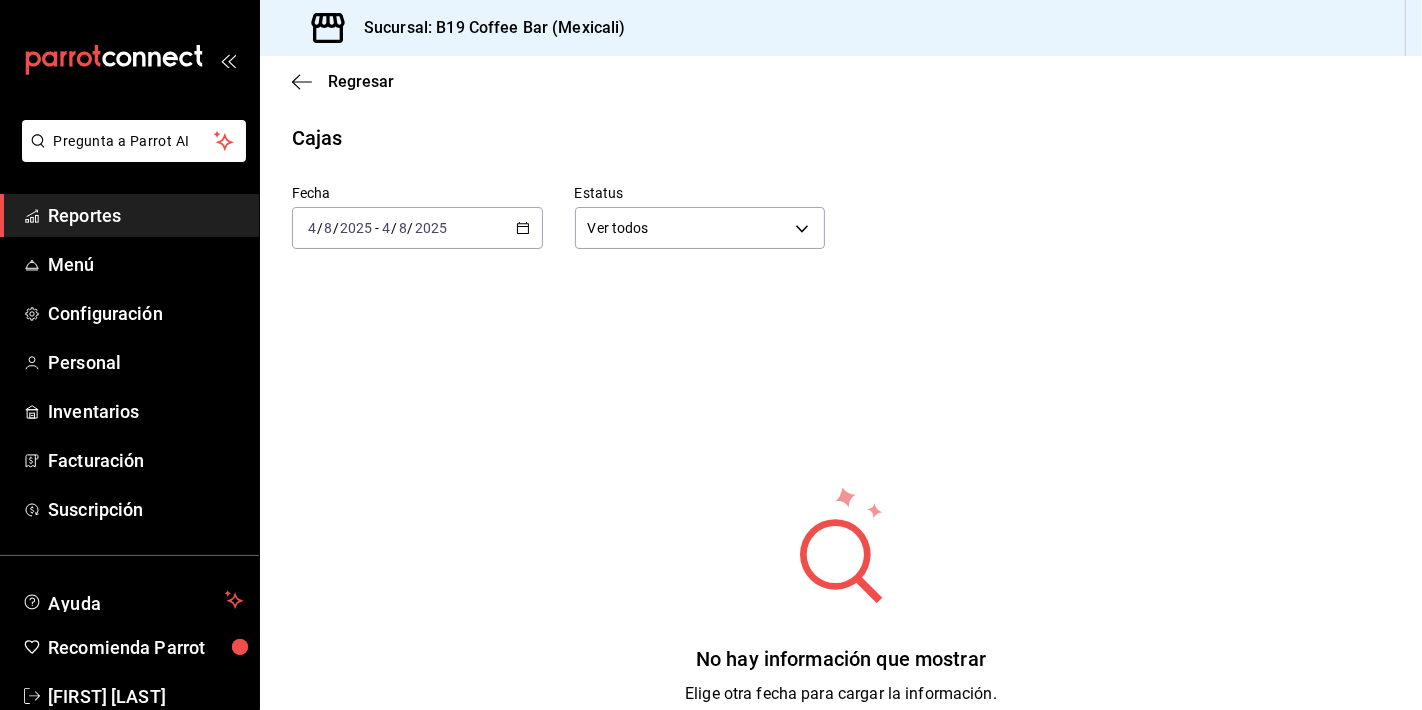 click 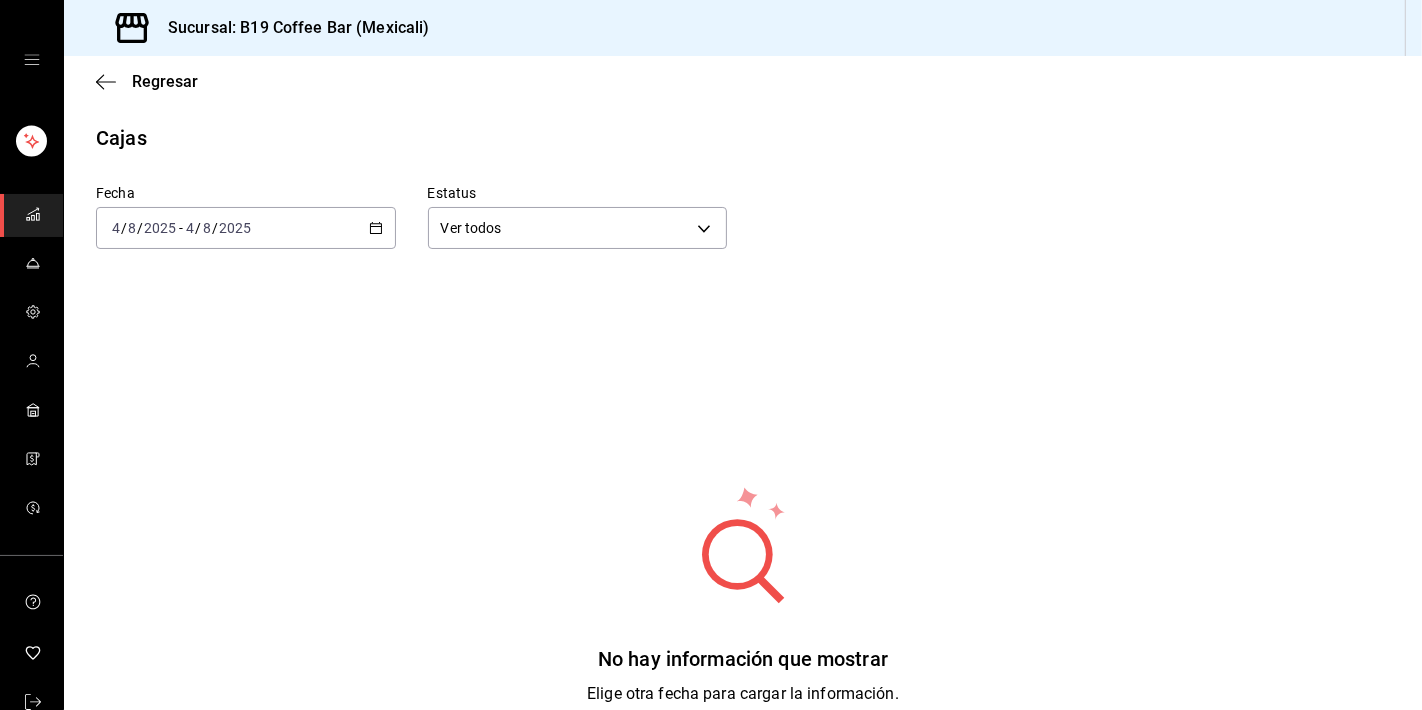 click on "Regresar" at bounding box center [743, 81] 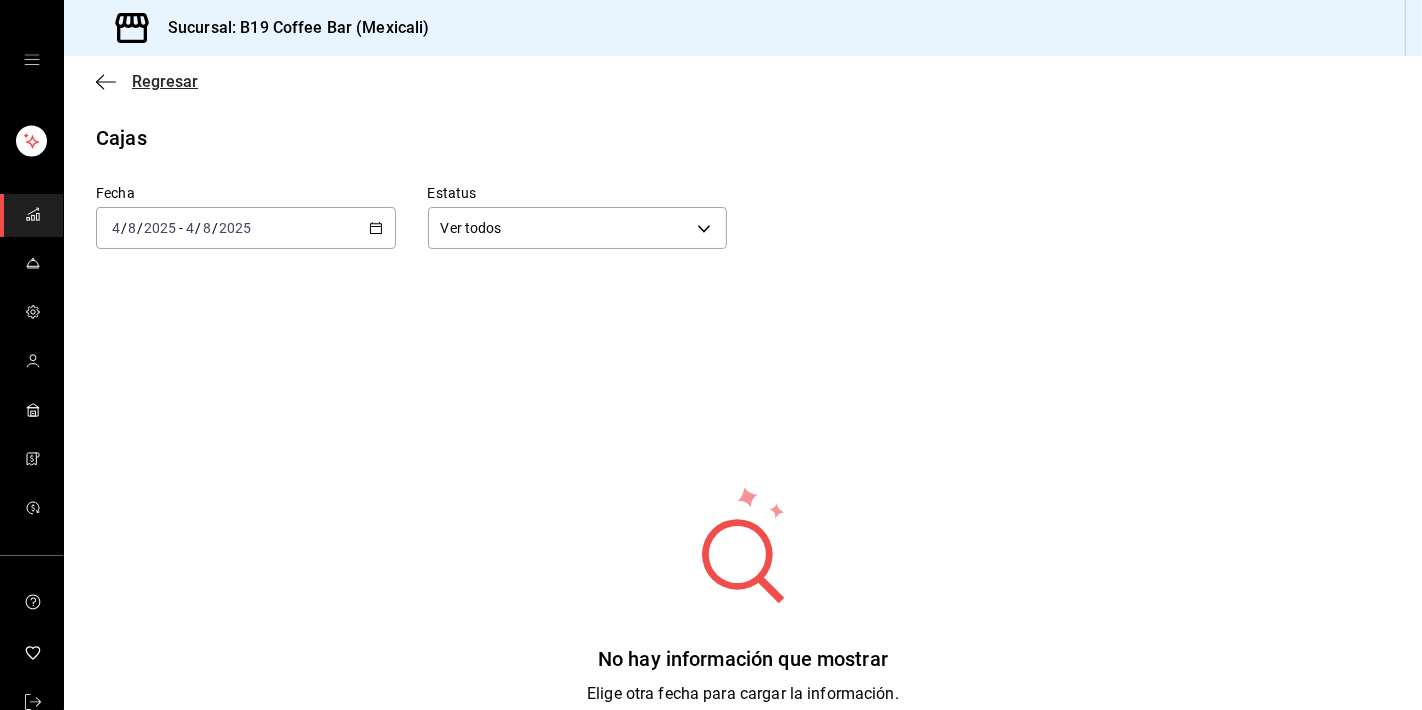 click 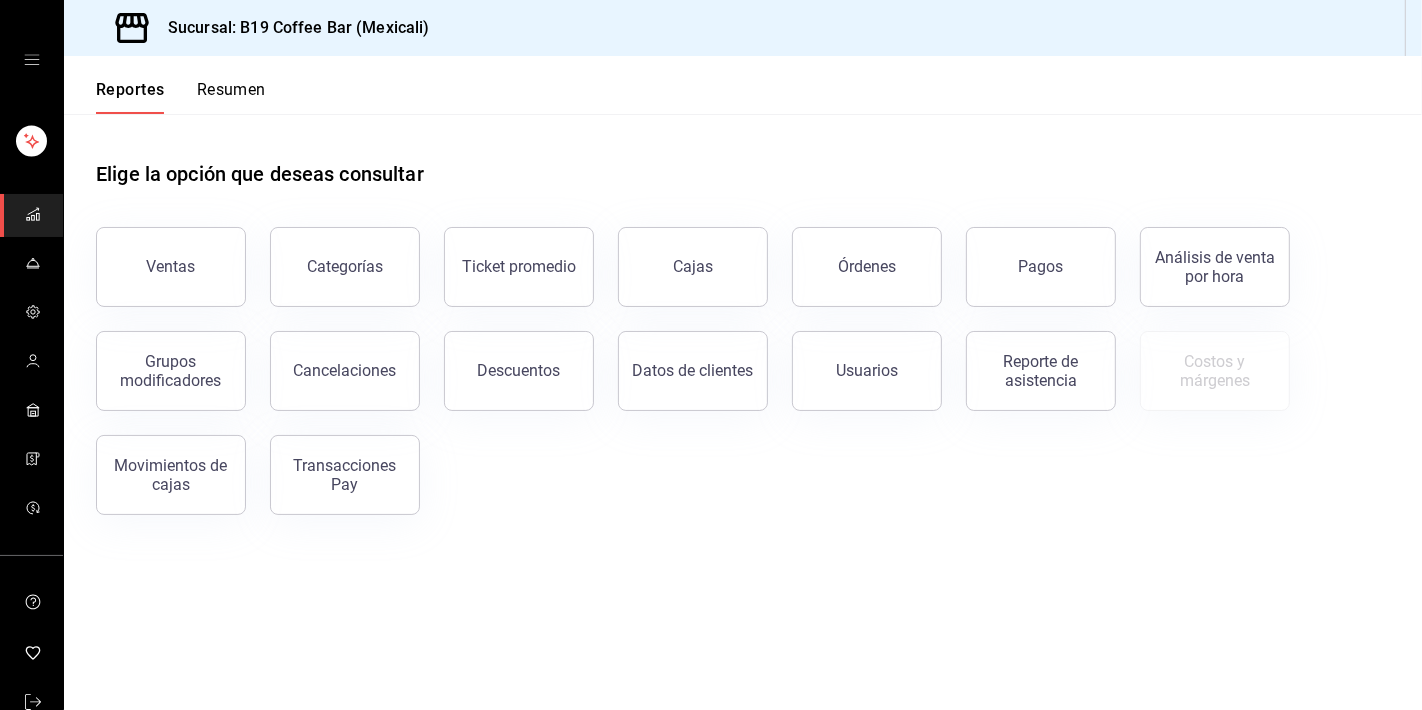 click at bounding box center [31, 215] 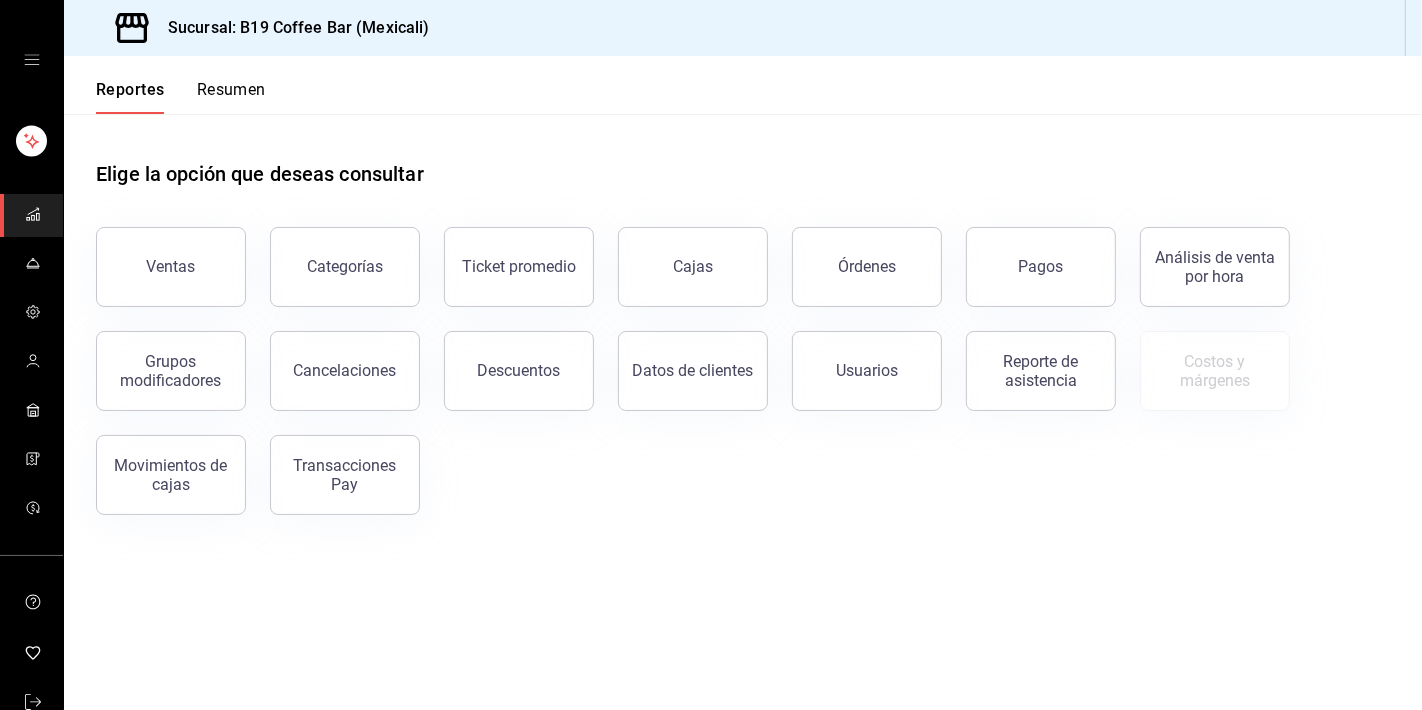 click on "Elige la opción que deseas consultar" at bounding box center [743, 158] 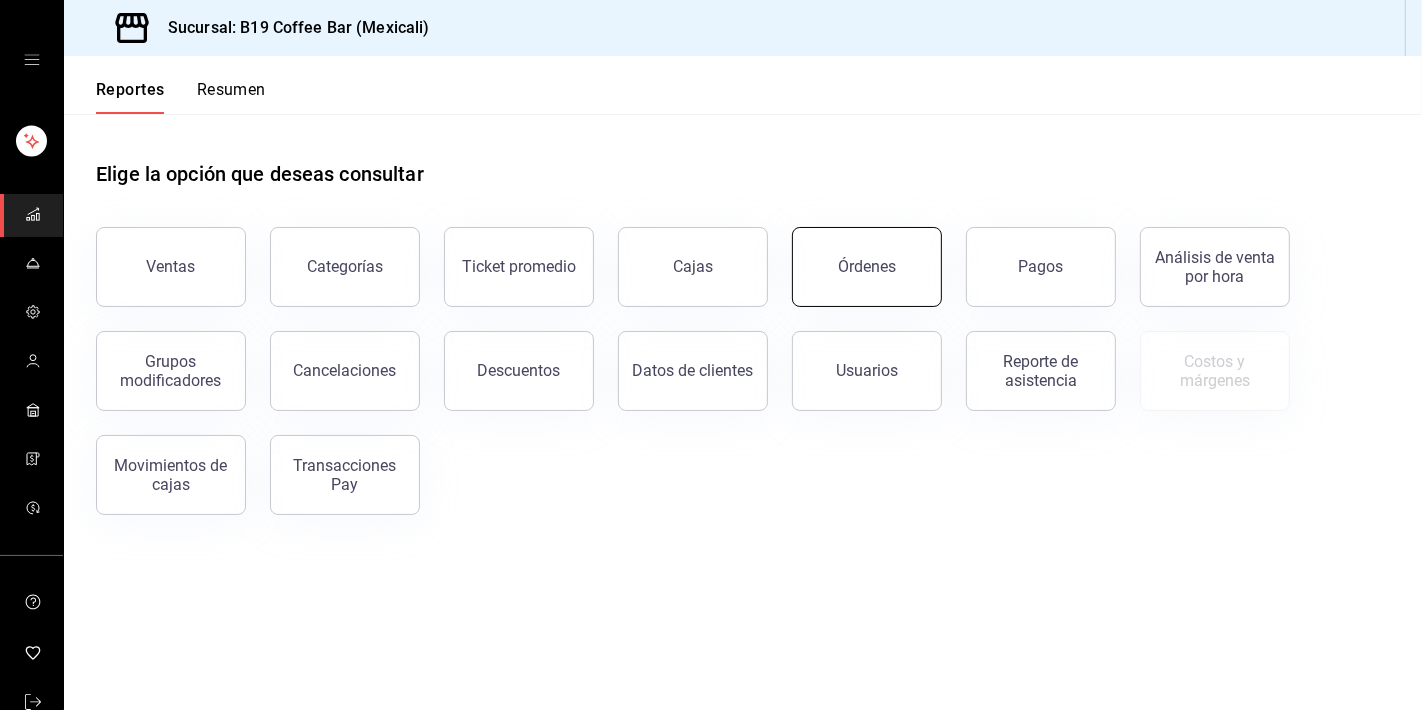 click on "Órdenes" at bounding box center (867, 267) 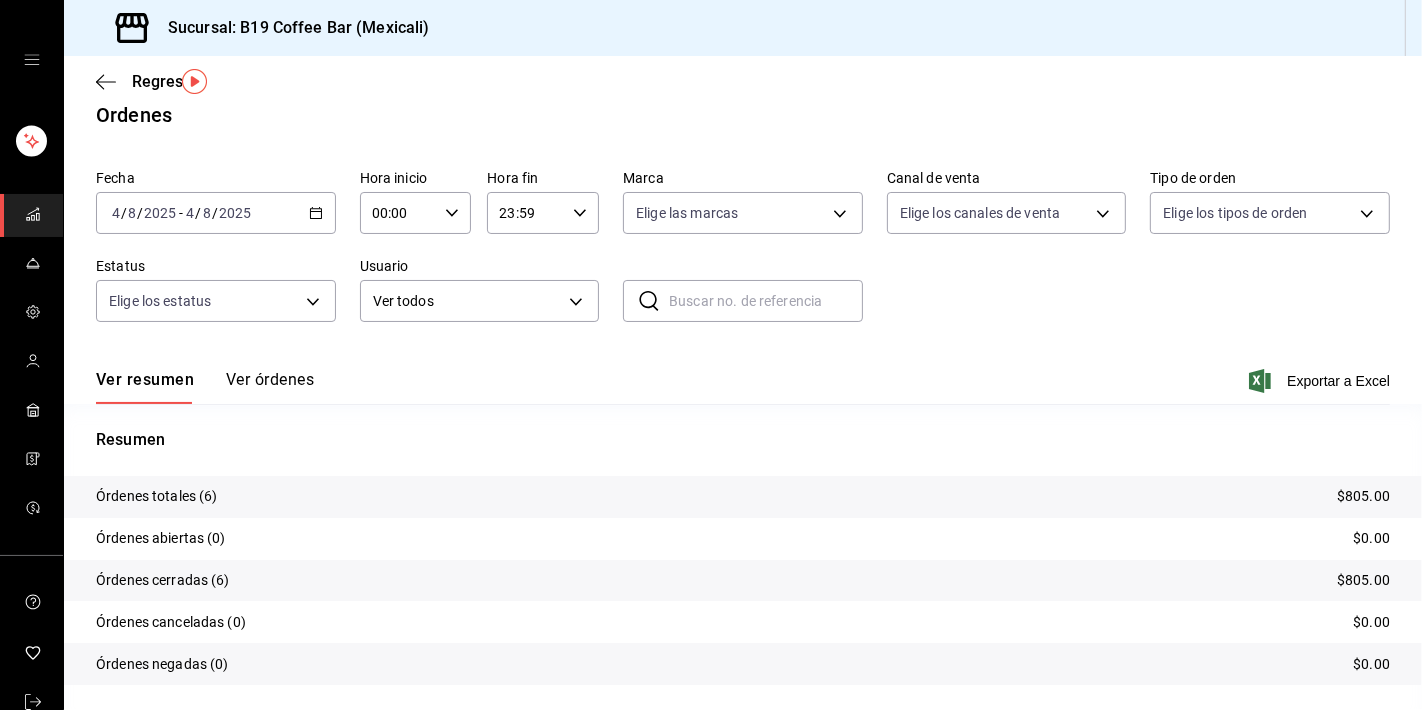scroll, scrollTop: 0, scrollLeft: 0, axis: both 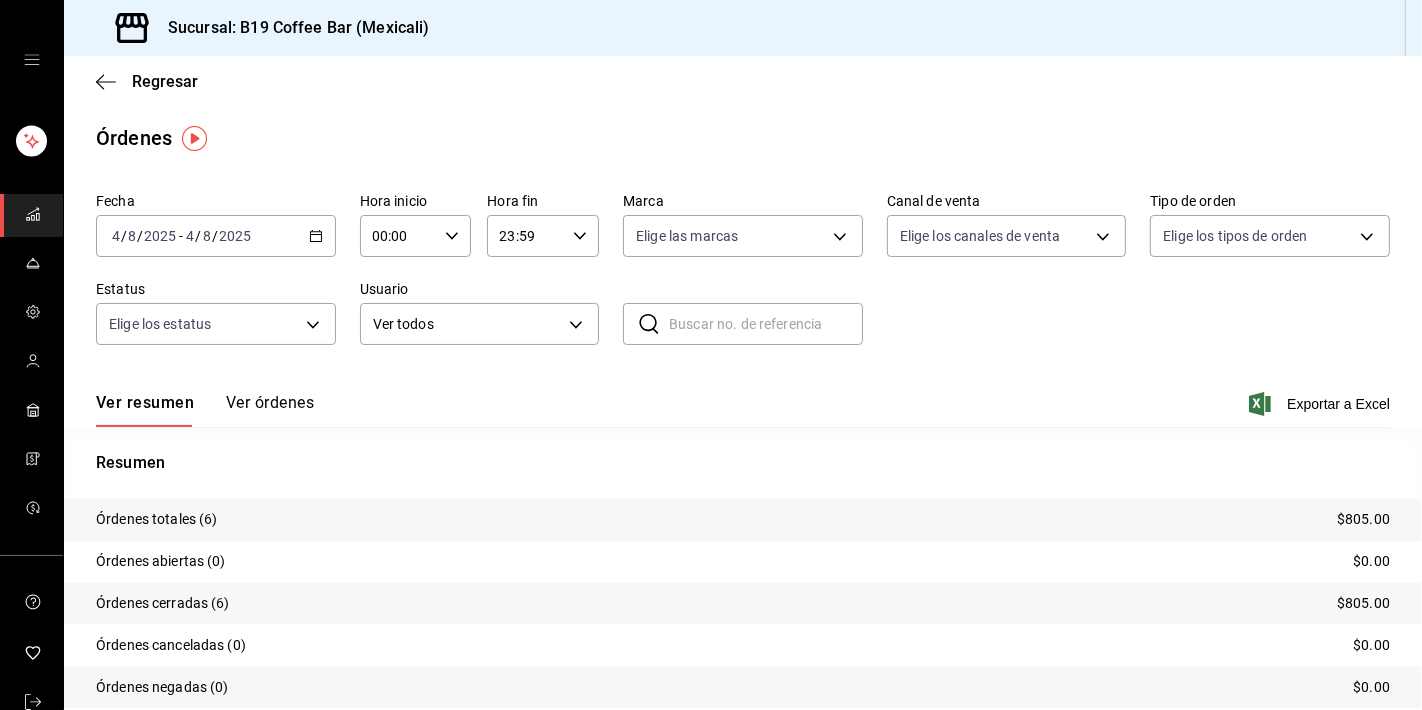 click on "Ver órdenes" at bounding box center [270, 410] 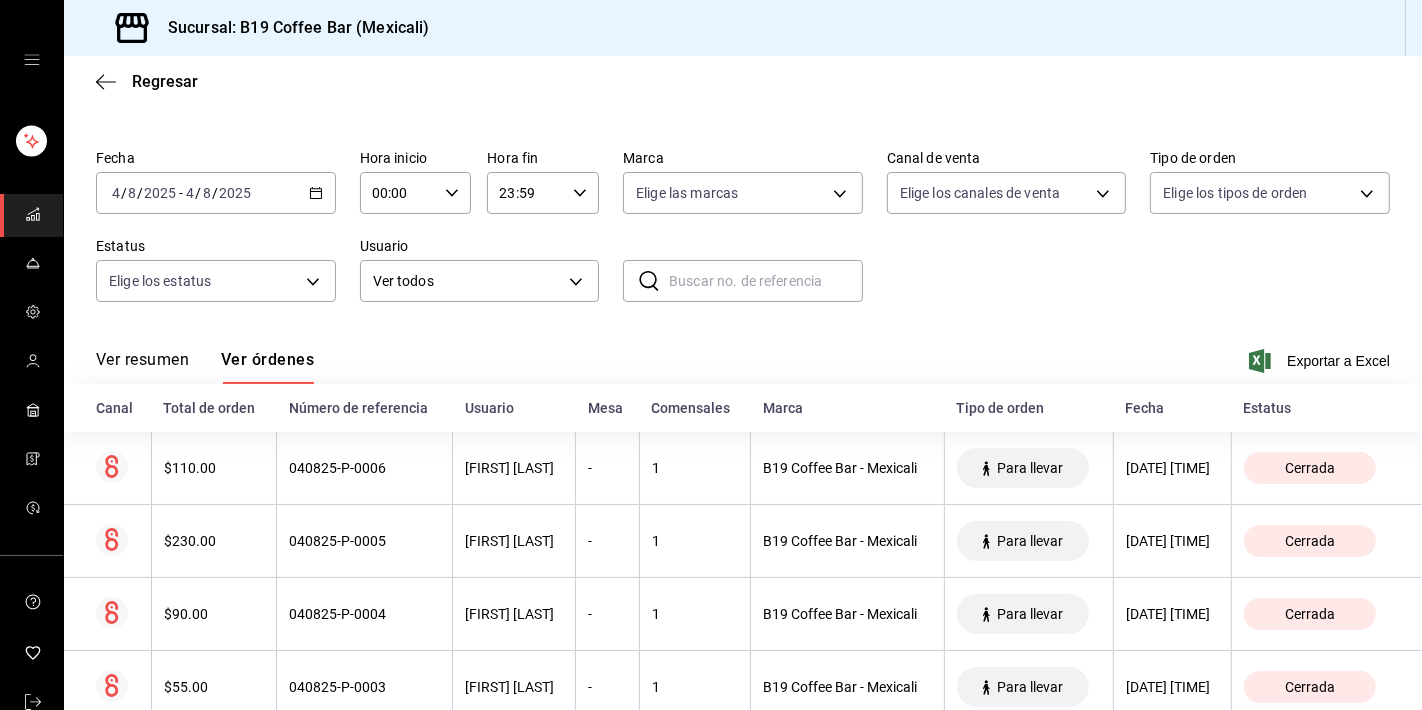 scroll, scrollTop: 0, scrollLeft: 0, axis: both 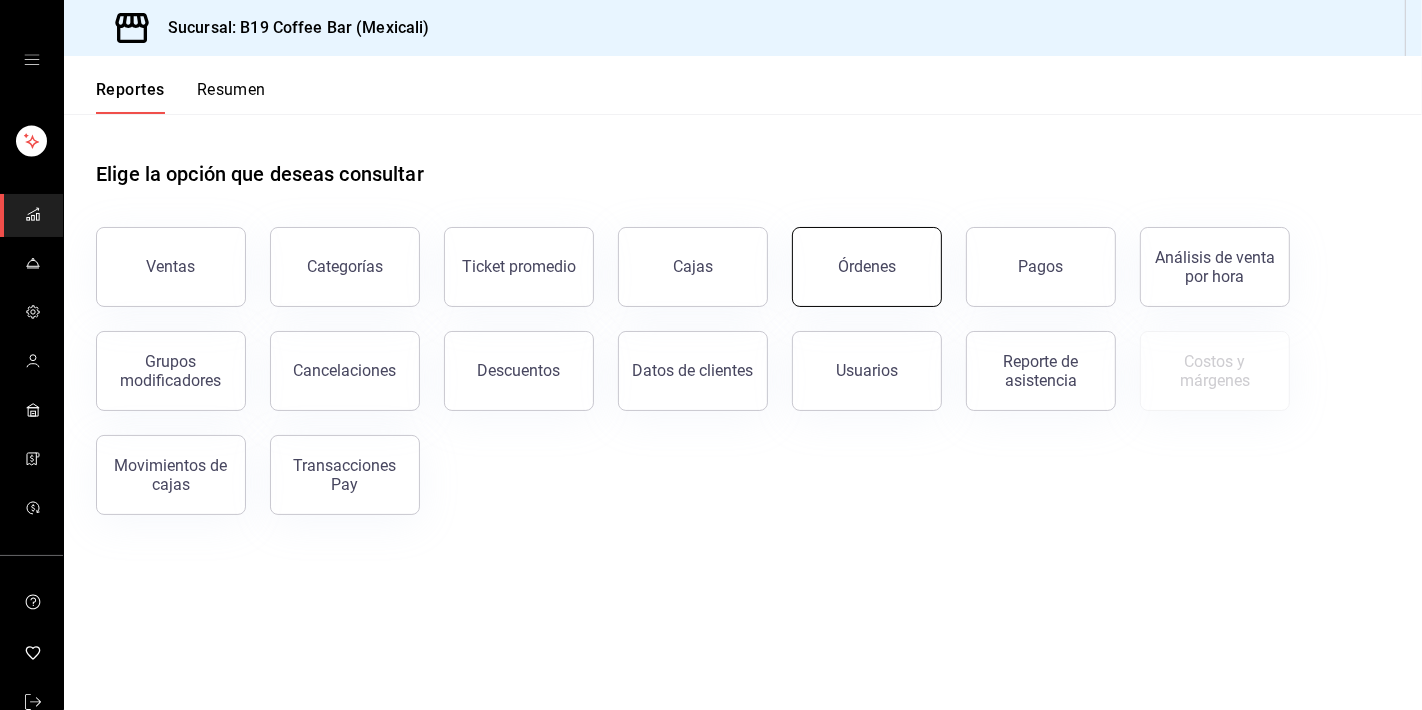 click on "Órdenes" at bounding box center [867, 267] 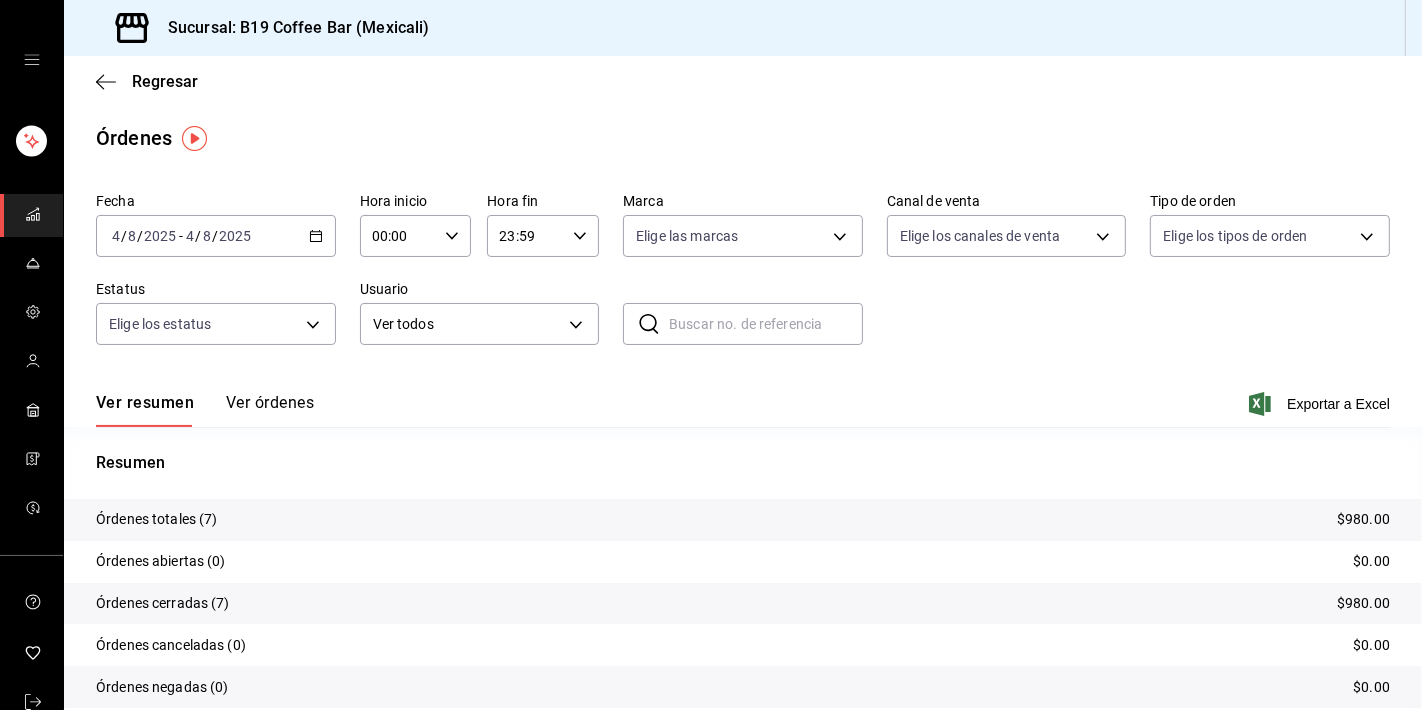 click on "Ver órdenes" at bounding box center (270, 410) 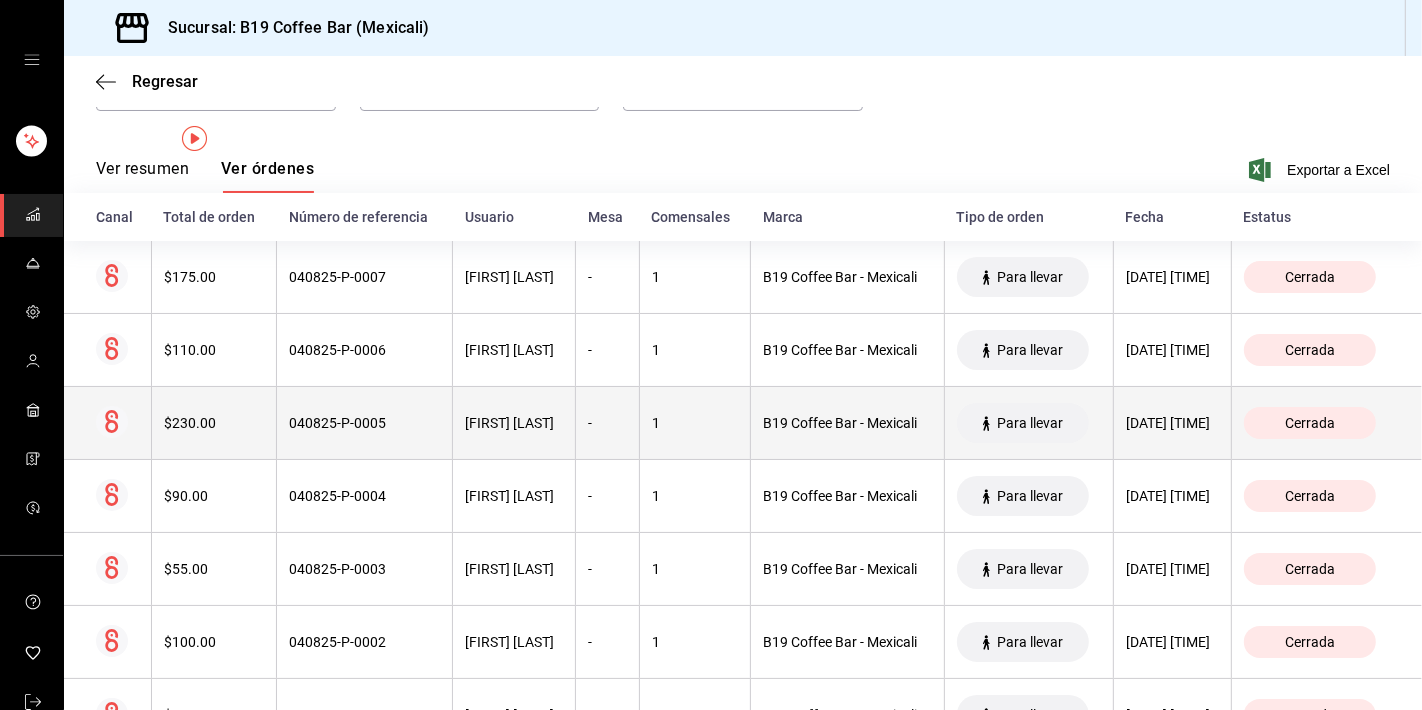 scroll, scrollTop: 259, scrollLeft: 0, axis: vertical 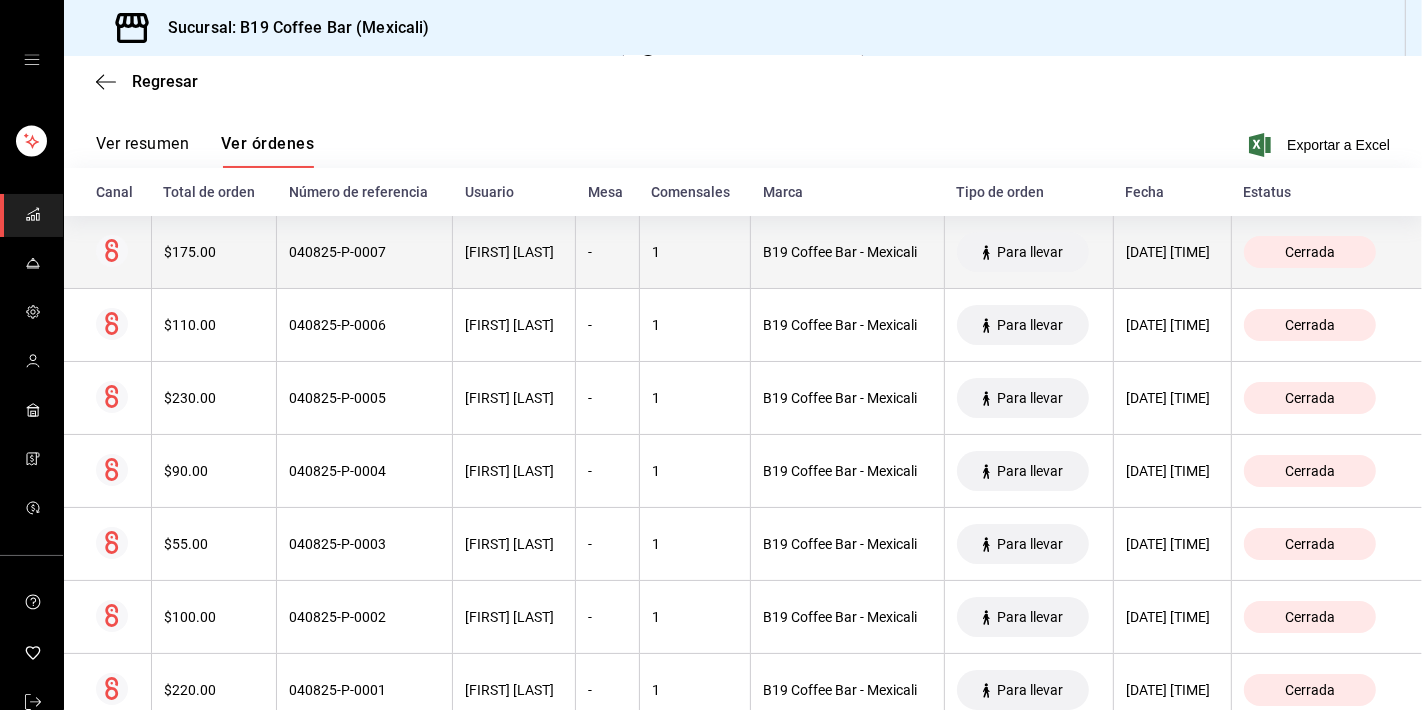 click on "1" at bounding box center (695, 252) 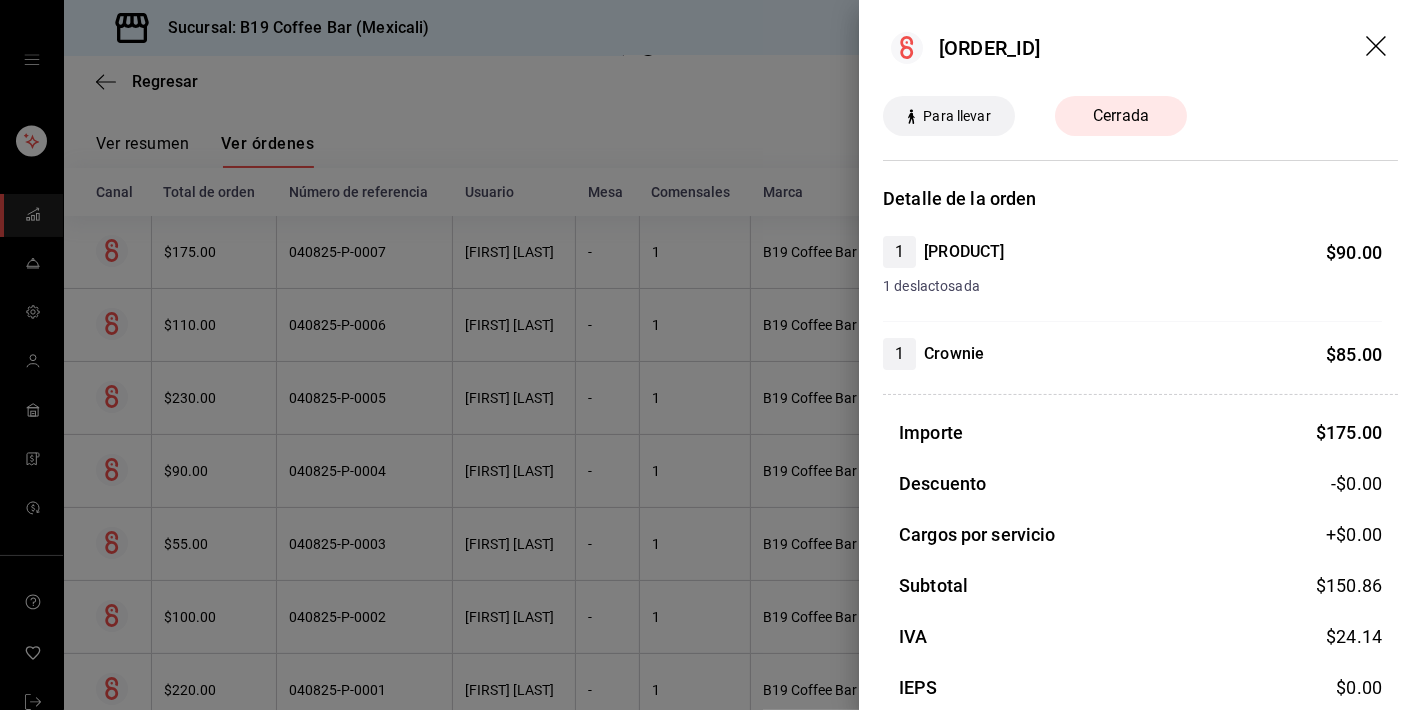 click 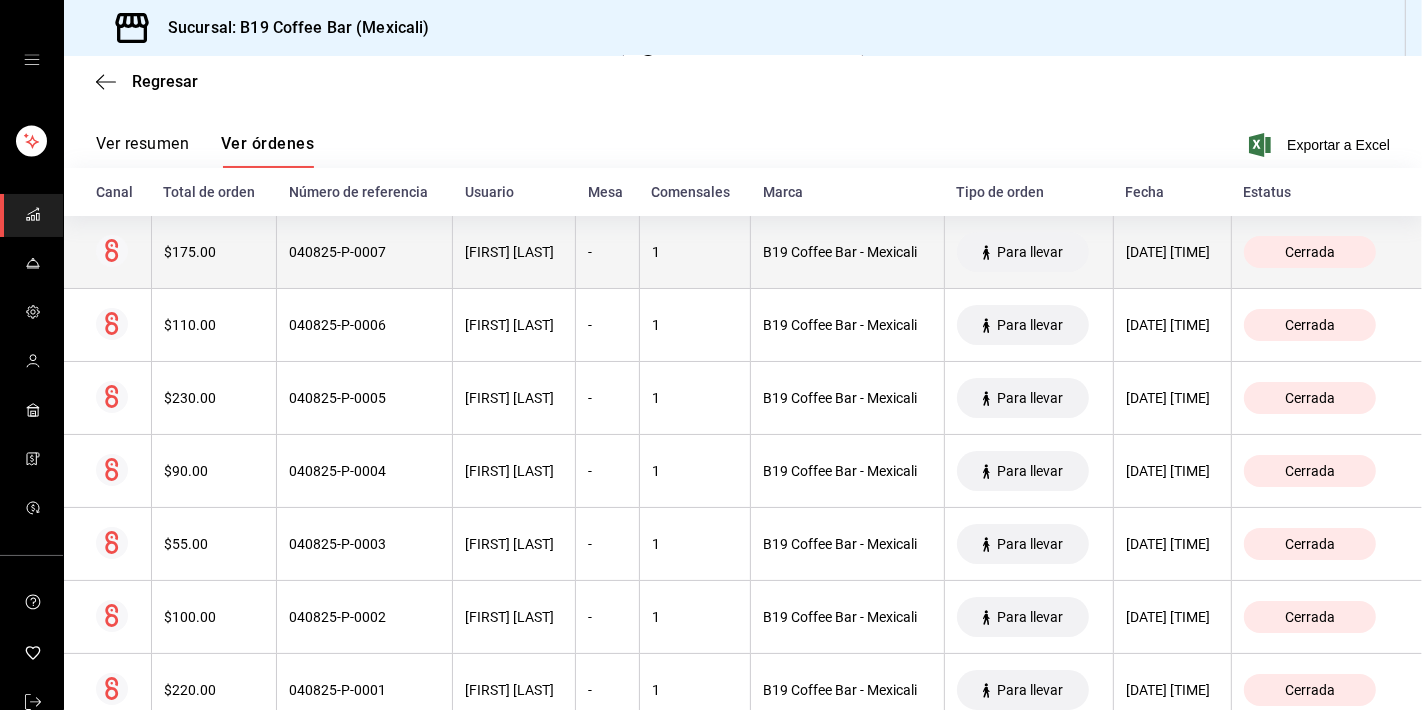 click on "B19 Coffee Bar - Mexicali" at bounding box center [847, 252] 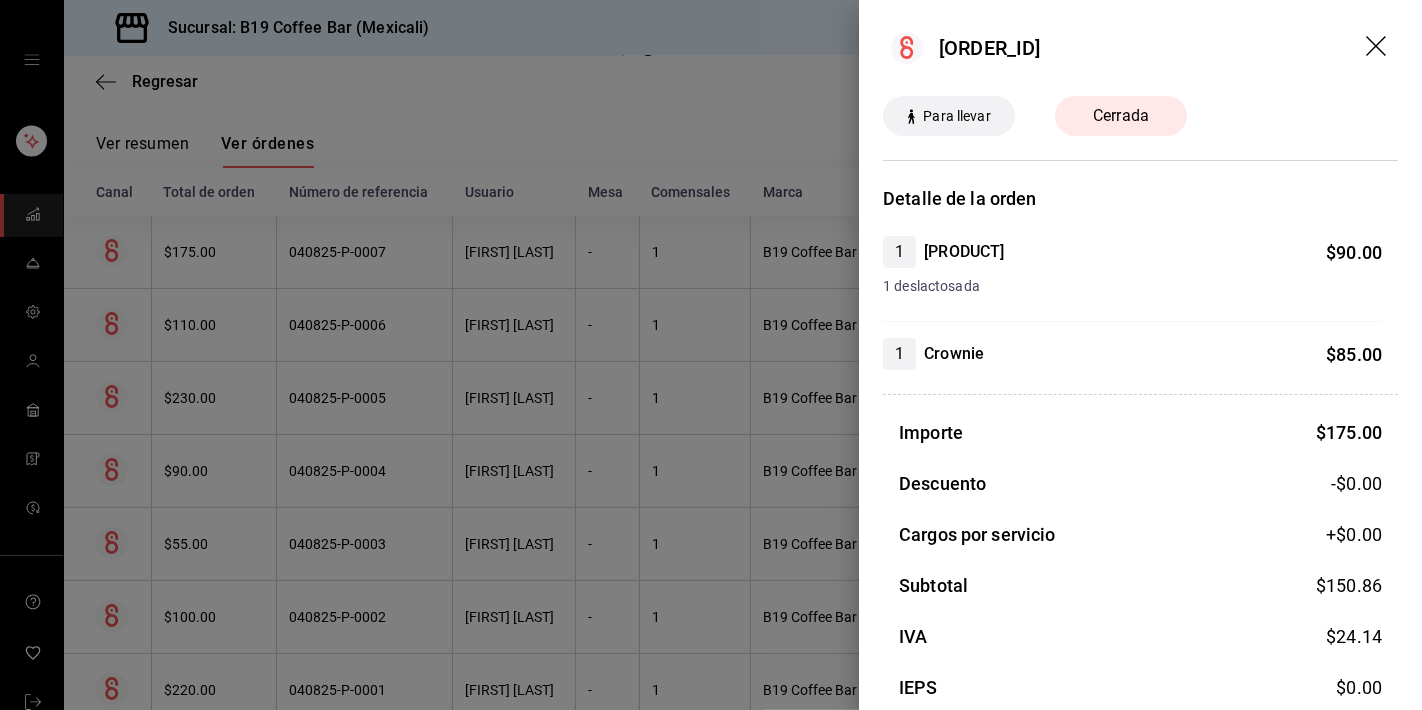 click 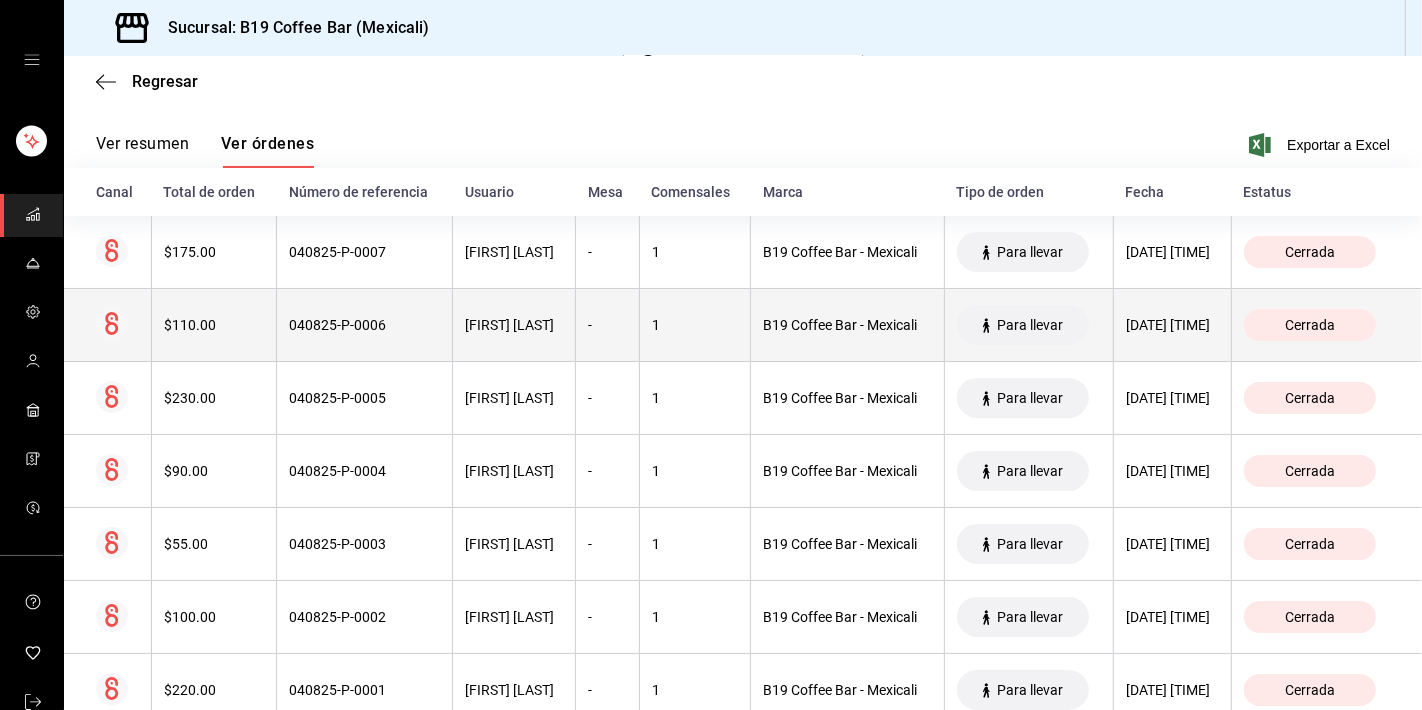 click on "1" at bounding box center [695, 325] 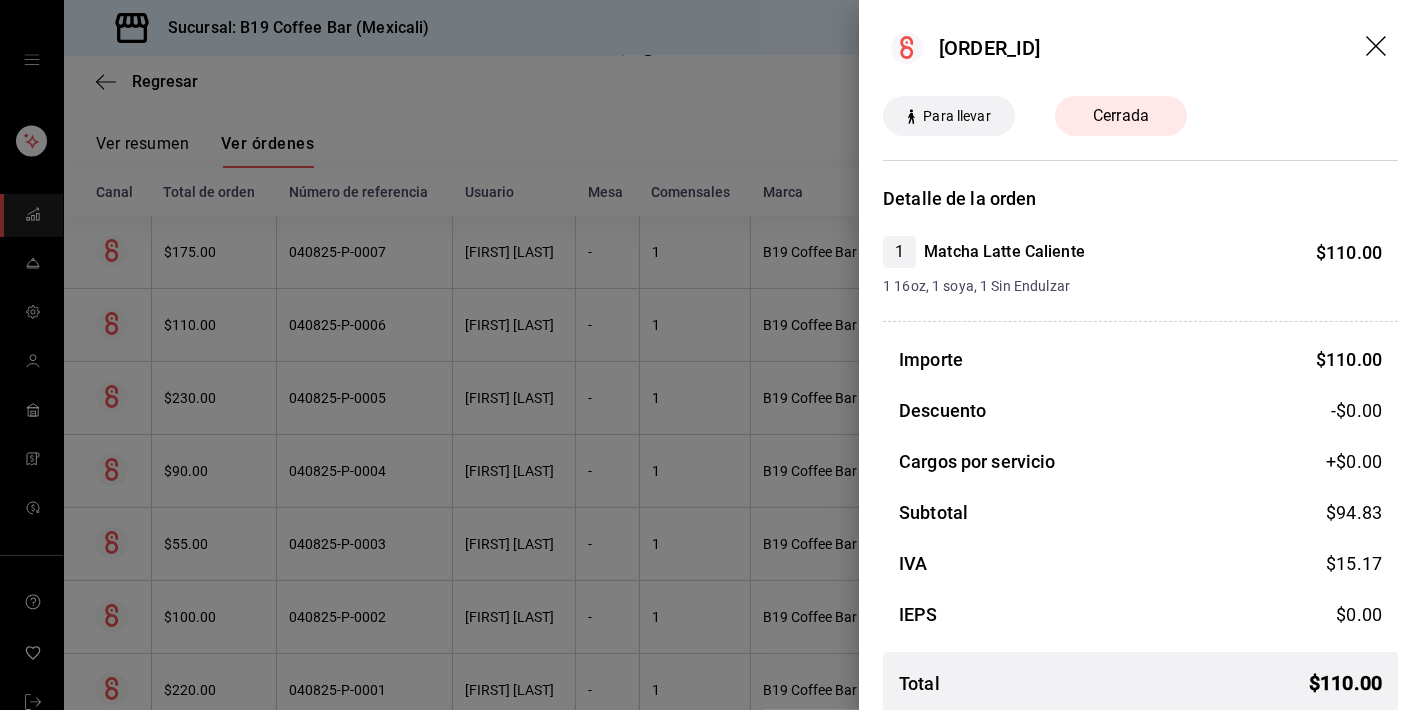 click on "#040825-P-0006" at bounding box center [1140, 48] 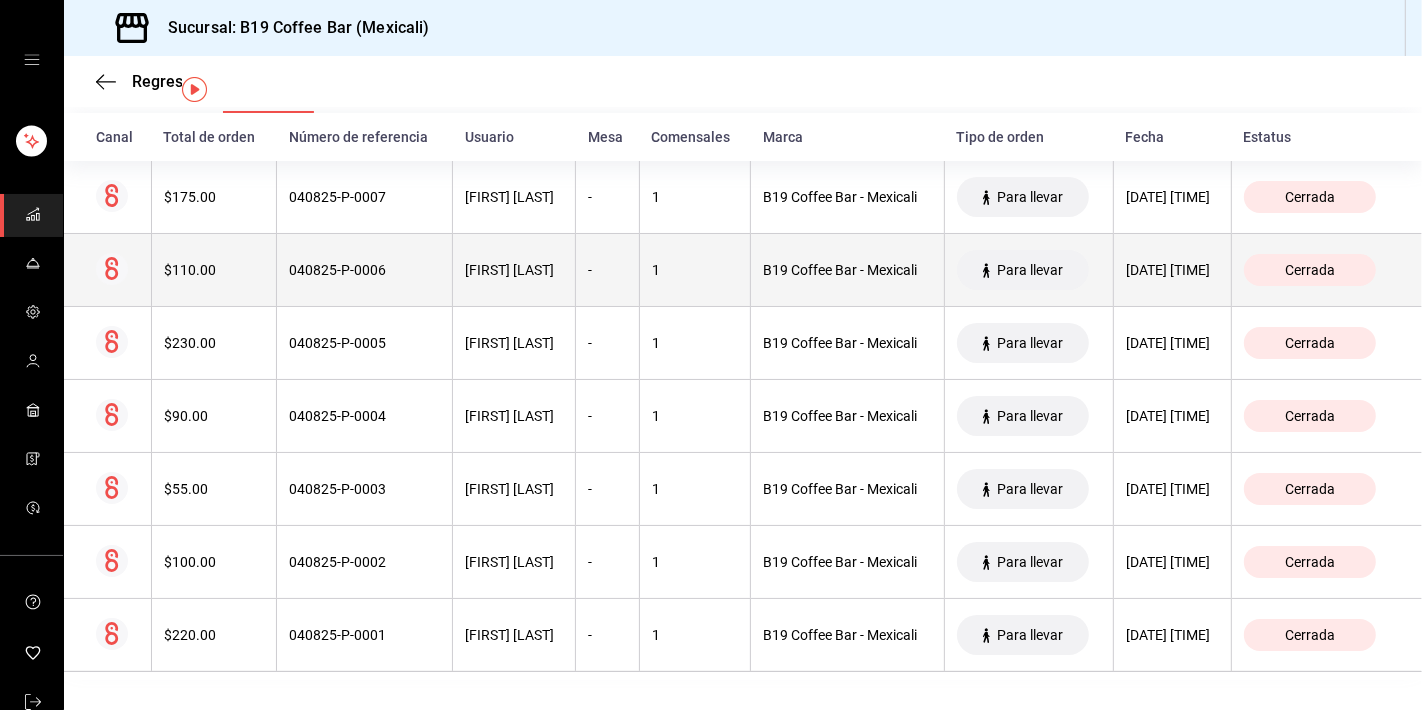 scroll, scrollTop: 0, scrollLeft: 0, axis: both 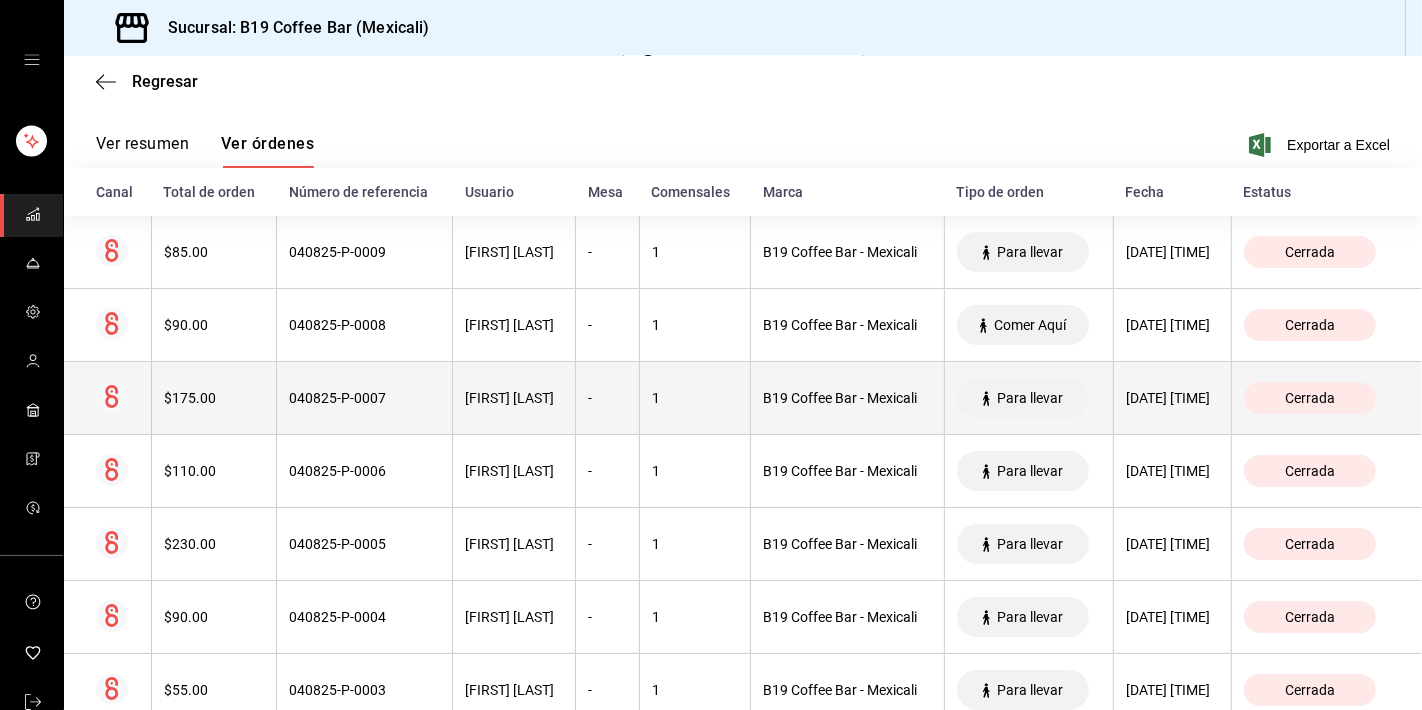 click on "040825-P-0007" at bounding box center [364, 398] 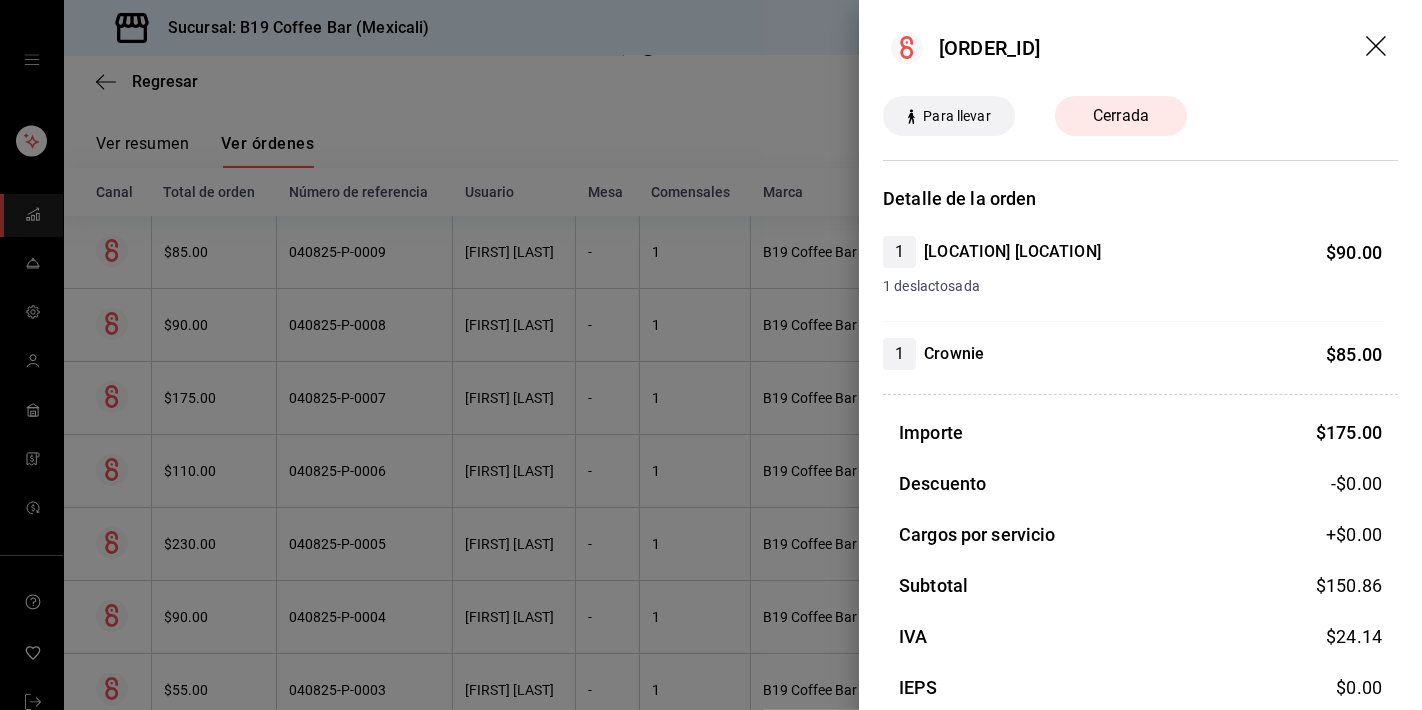 click at bounding box center [711, 355] 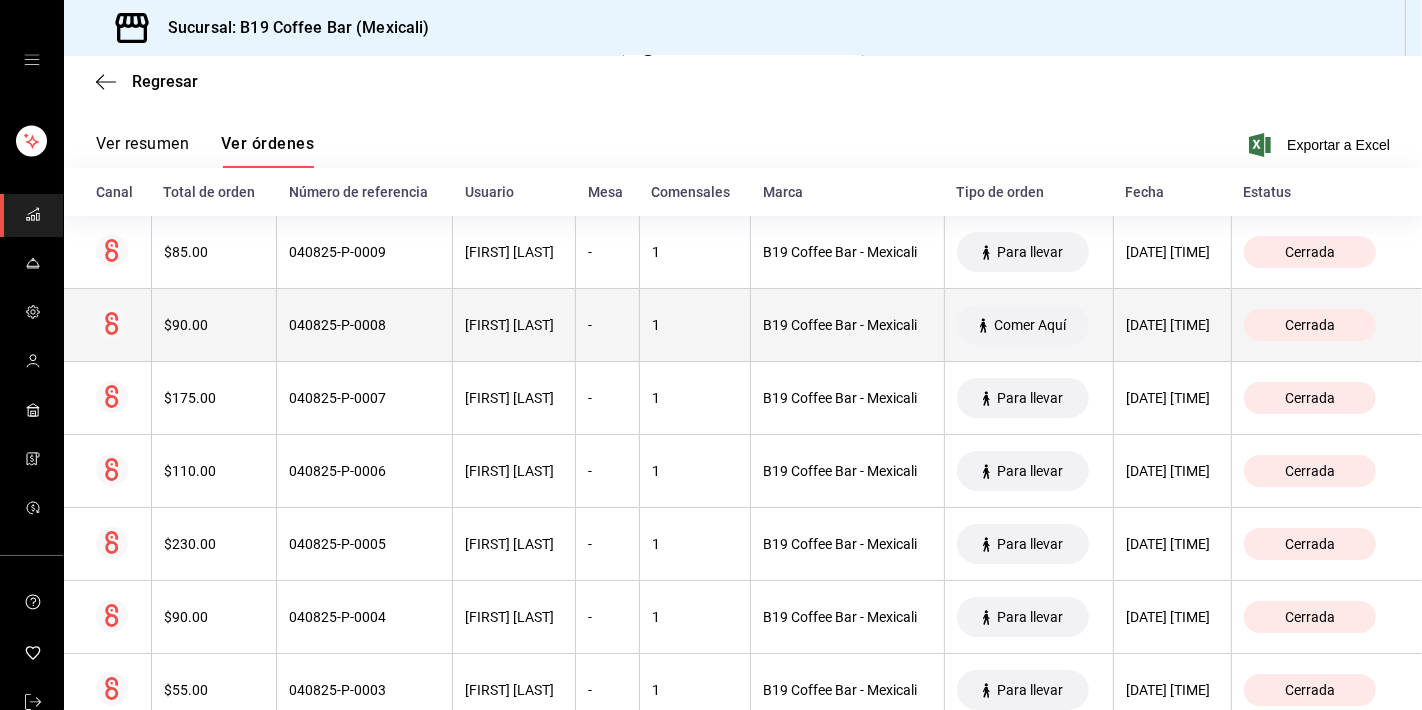 click on "040825-P-0008" at bounding box center (364, 325) 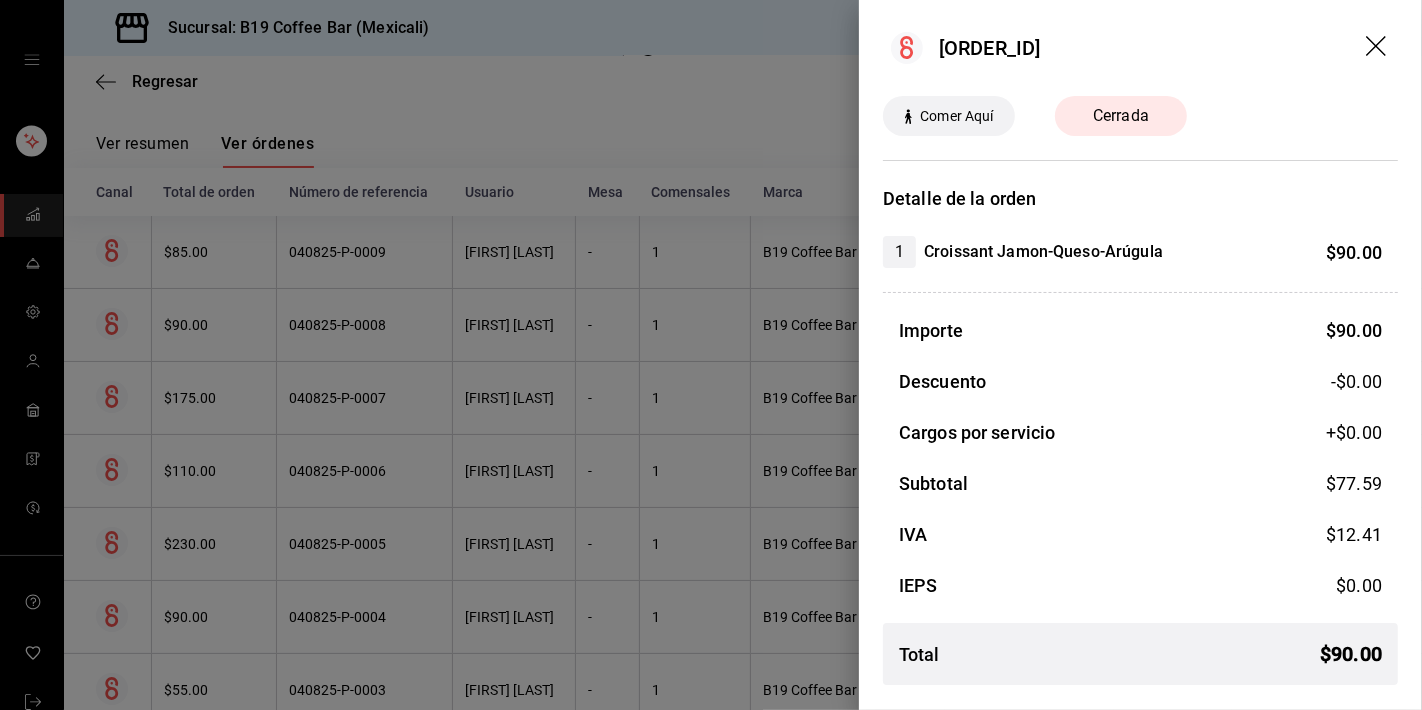 click at bounding box center (711, 355) 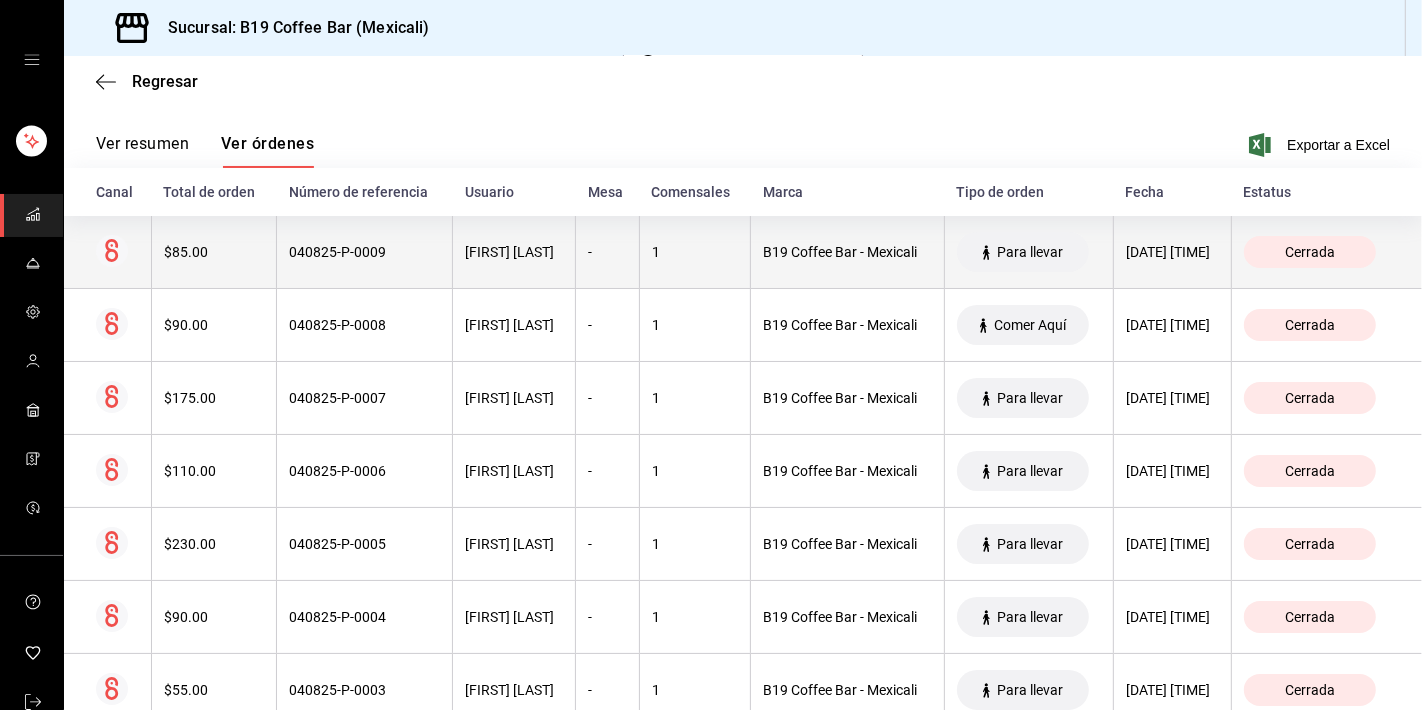 click on "040825-P-0009" at bounding box center [365, 252] 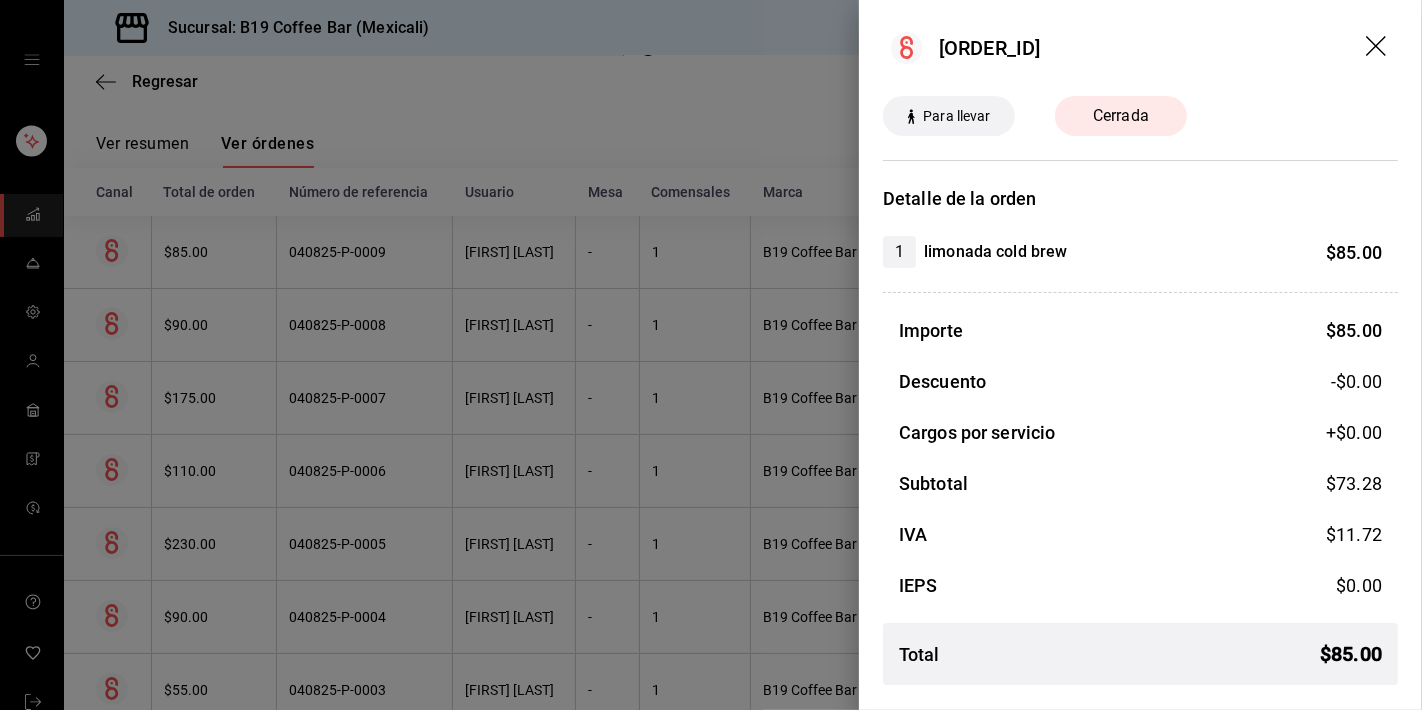 click at bounding box center [711, 355] 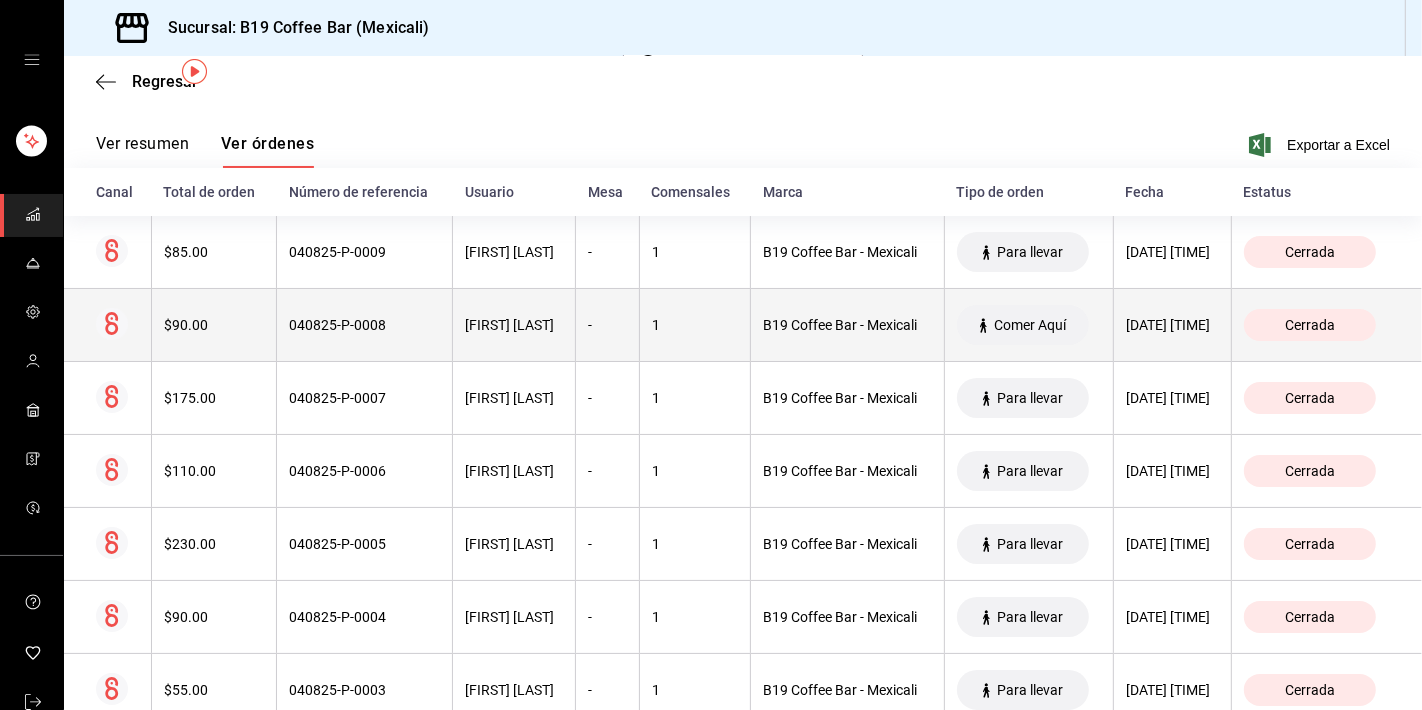 scroll, scrollTop: 0, scrollLeft: 0, axis: both 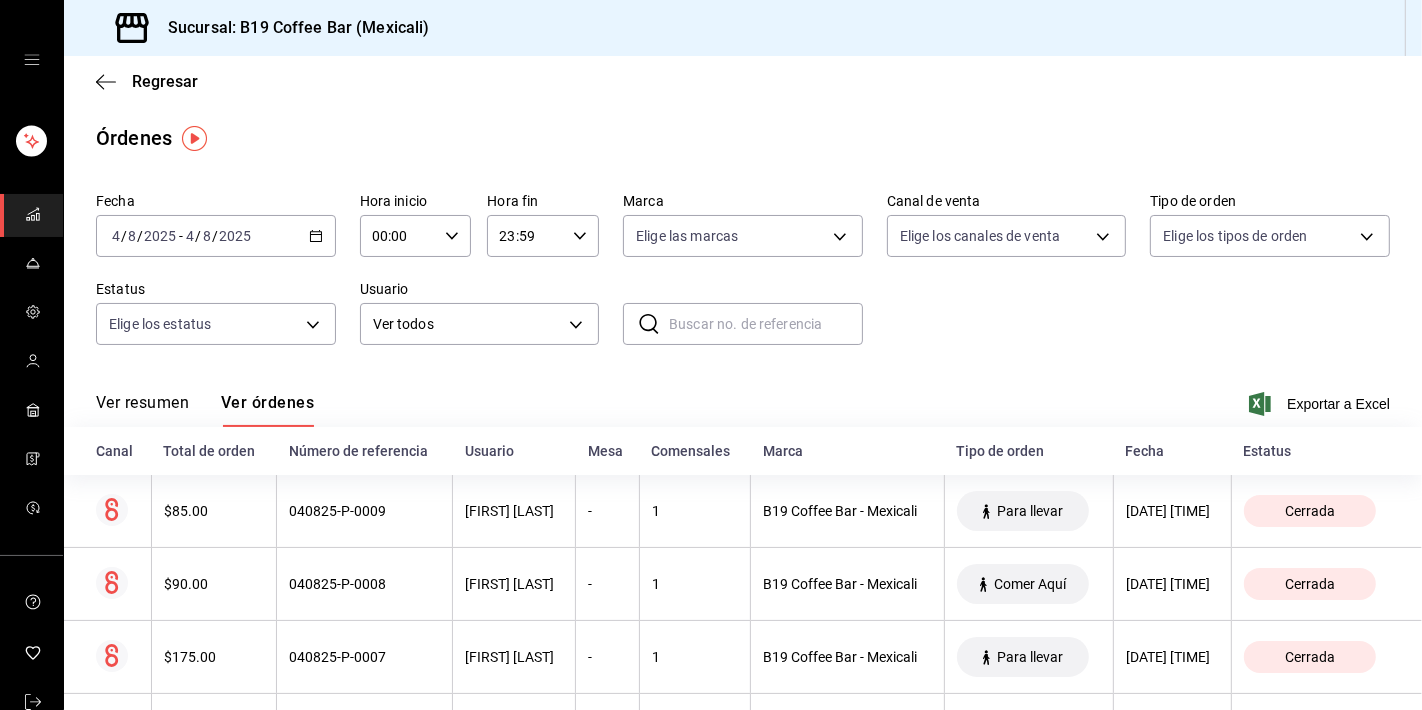 click on "Regresar" at bounding box center [743, 81] 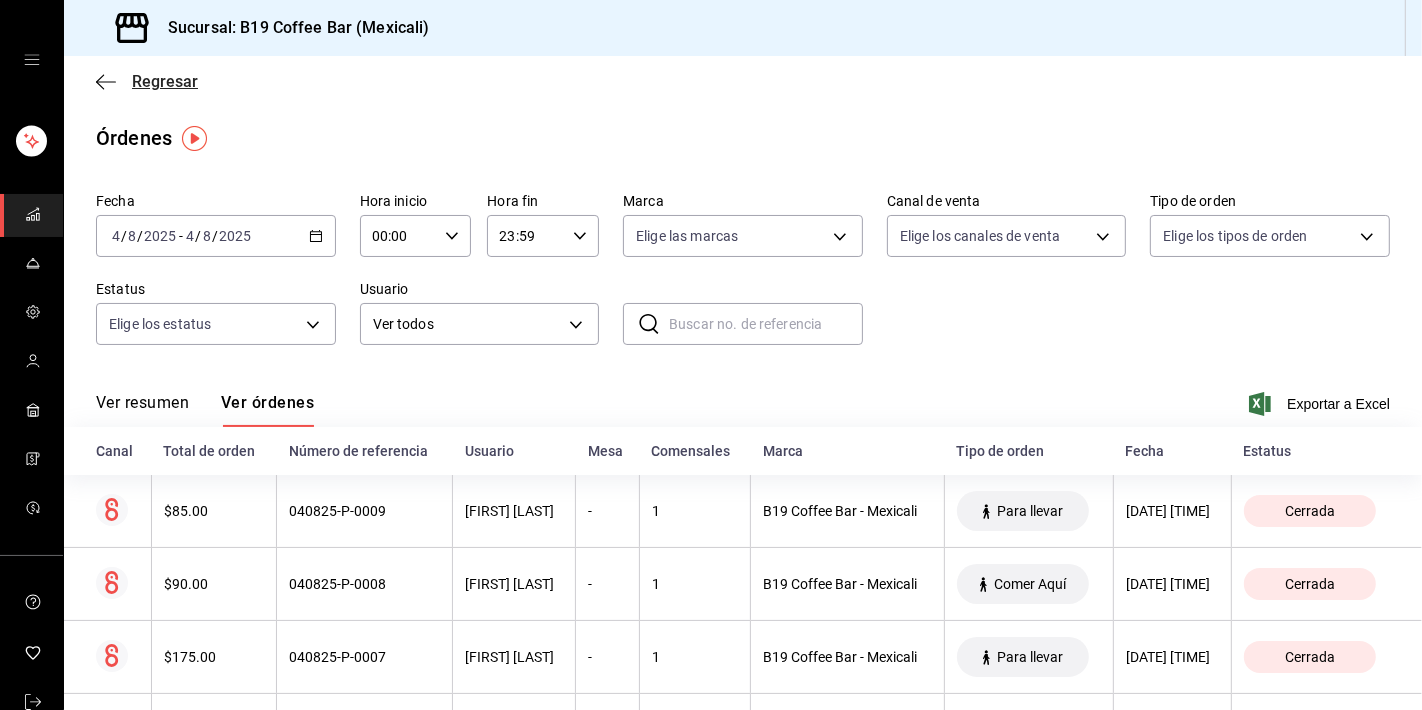 click 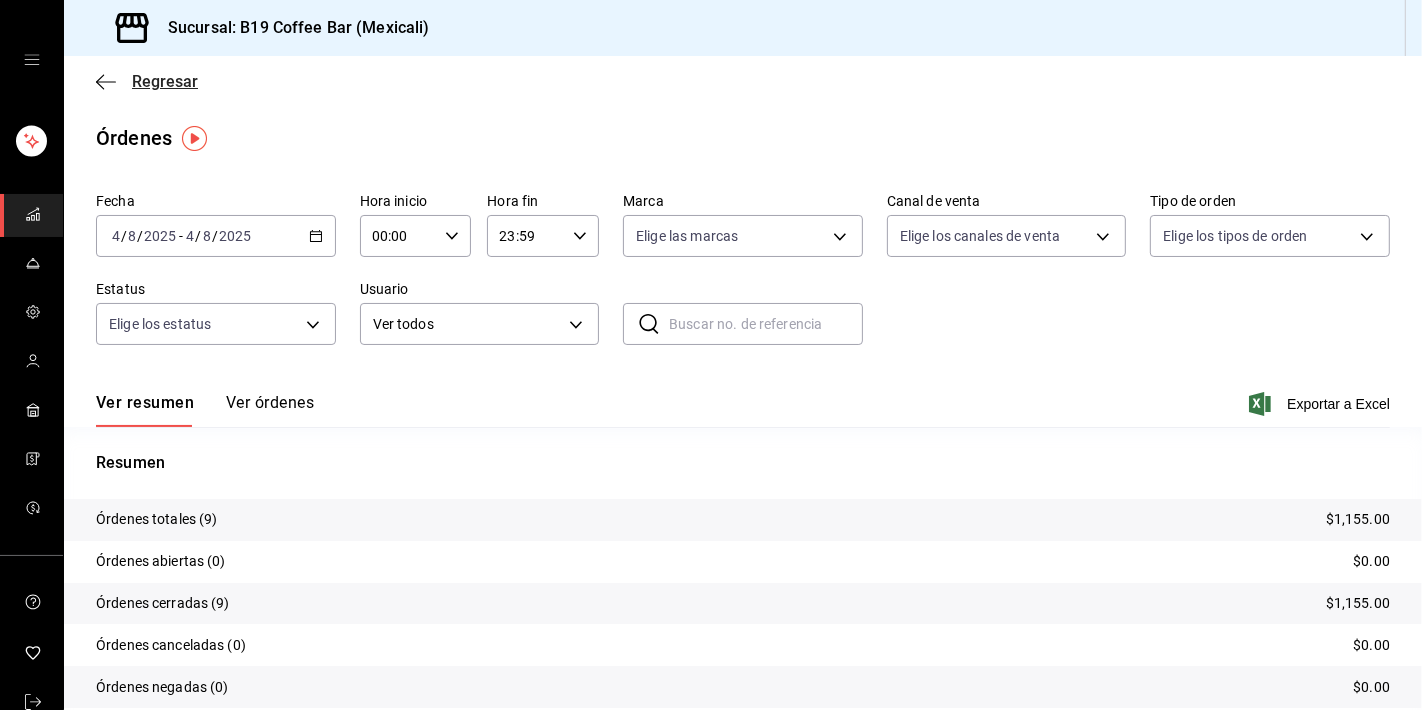click 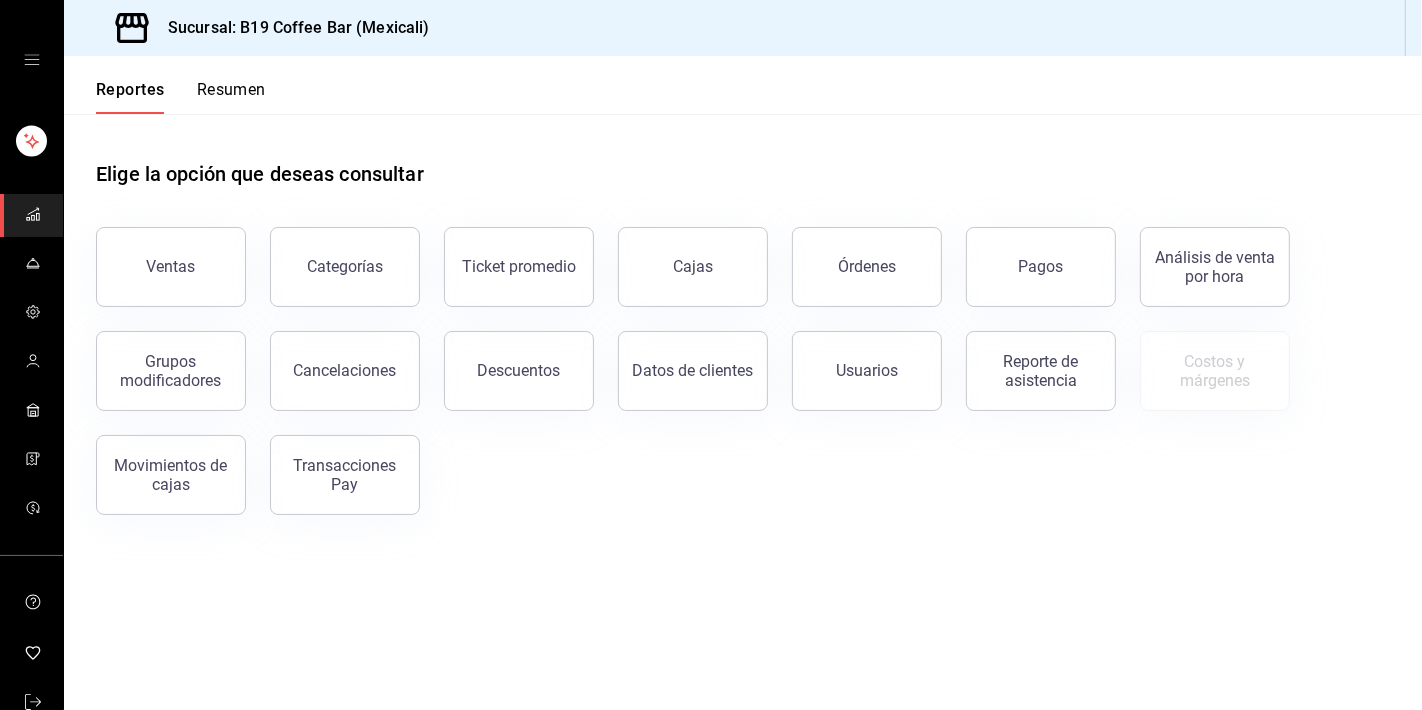 click on "Elige la opción que deseas consultar" at bounding box center (743, 158) 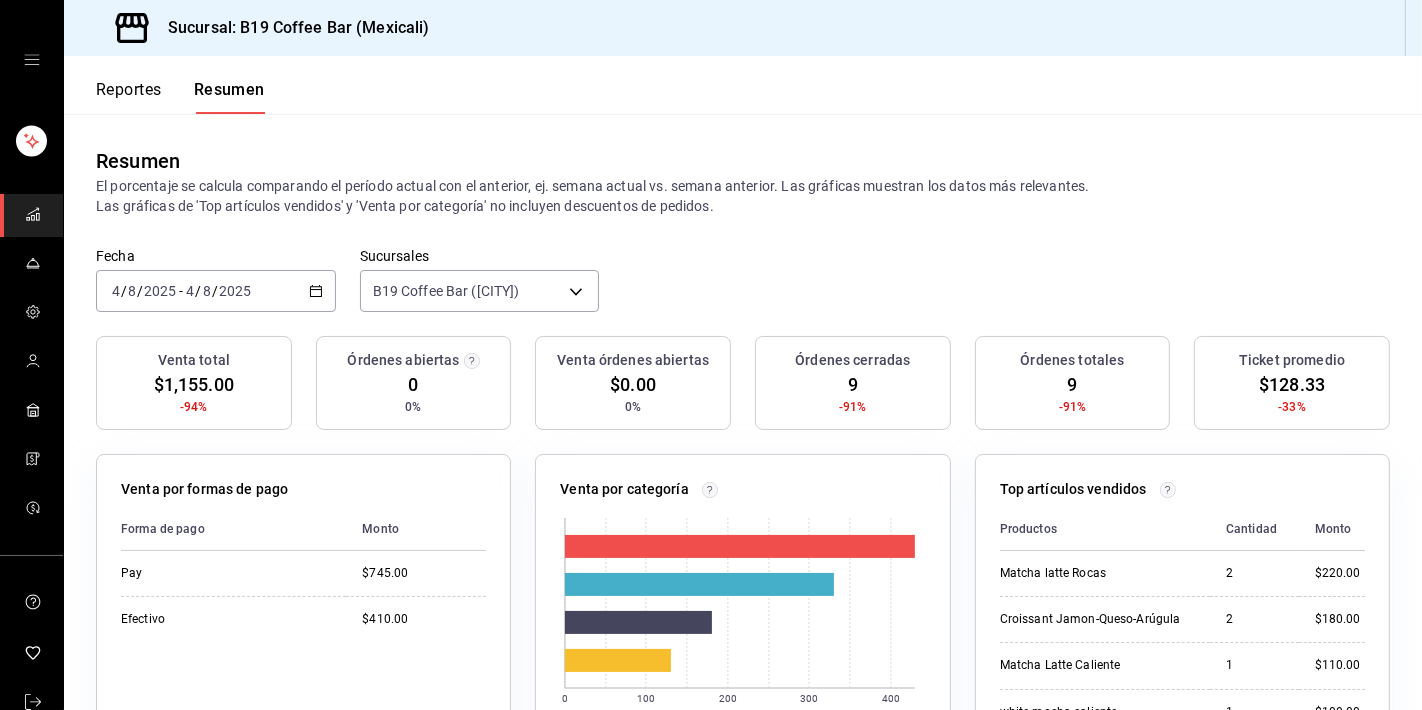 click on "Reportes" at bounding box center (129, 97) 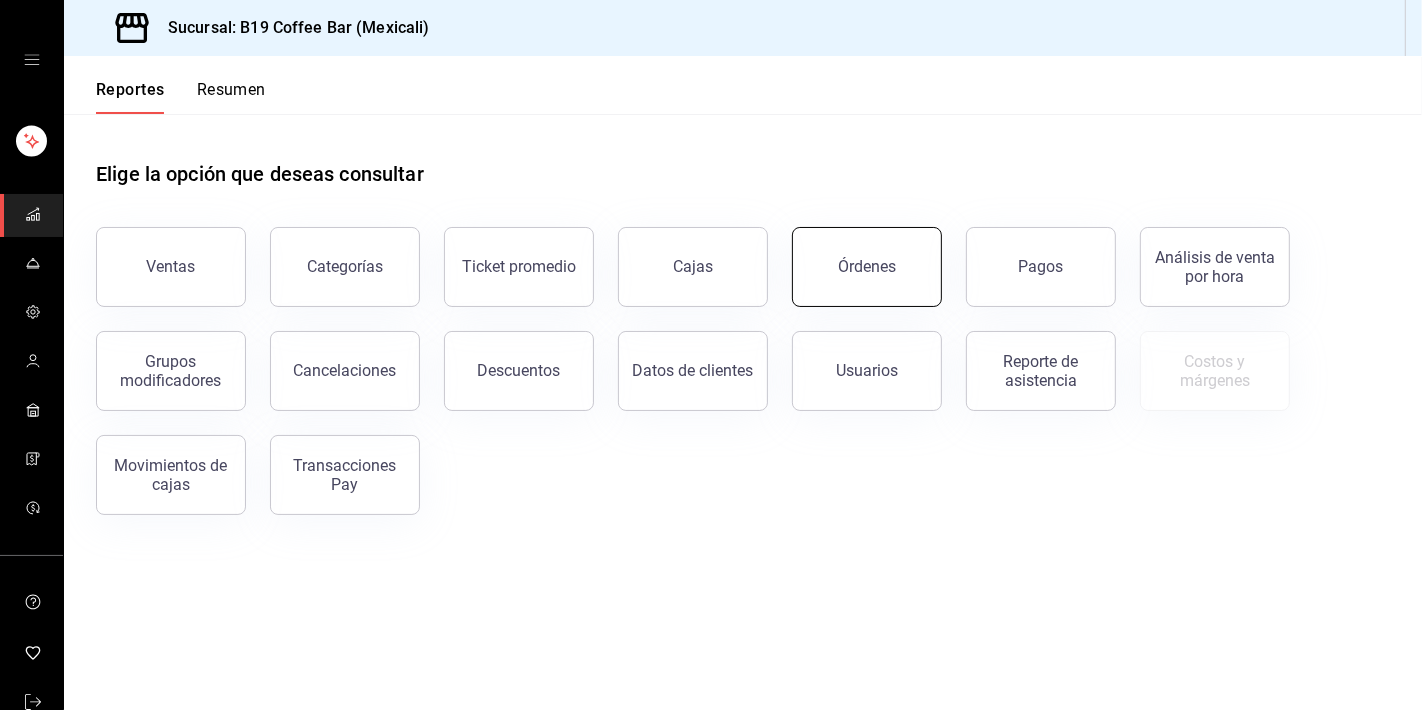 click on "Órdenes" at bounding box center [867, 267] 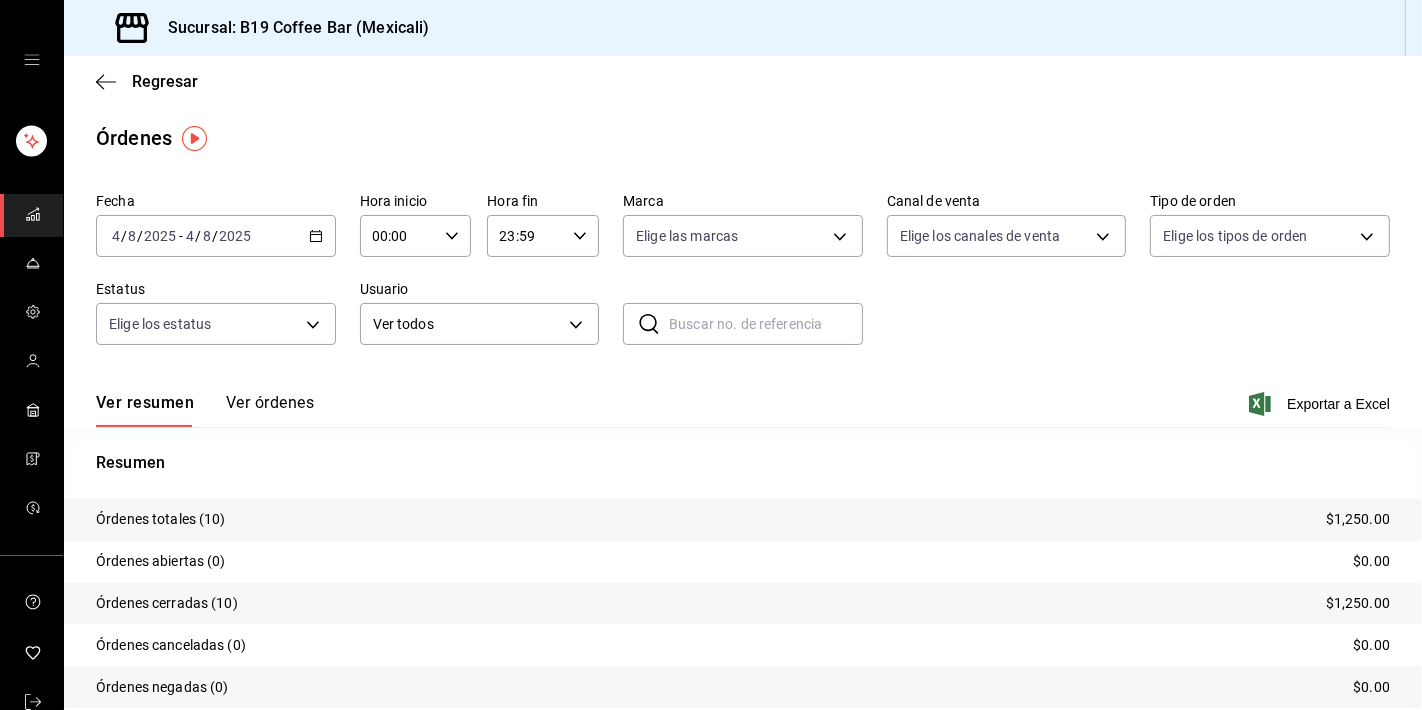 click on "Ver órdenes" at bounding box center [270, 410] 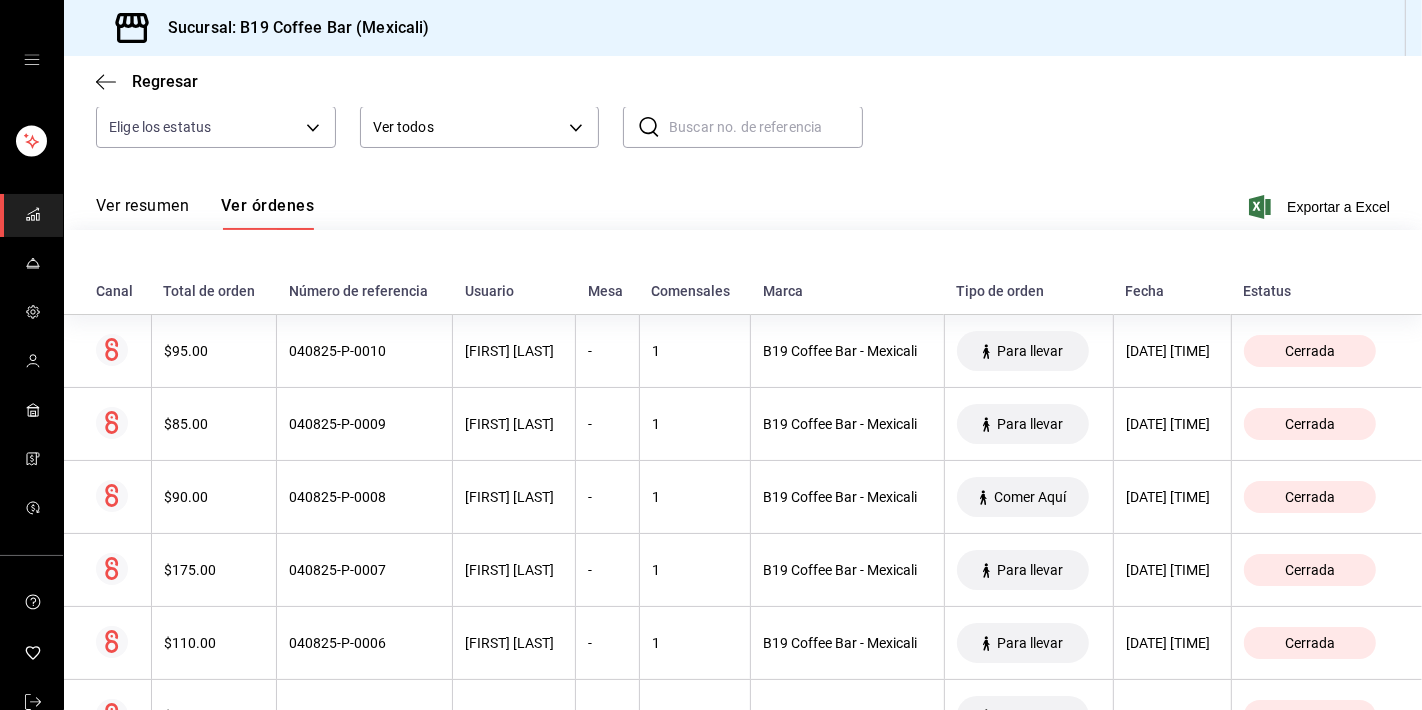 scroll, scrollTop: 0, scrollLeft: 0, axis: both 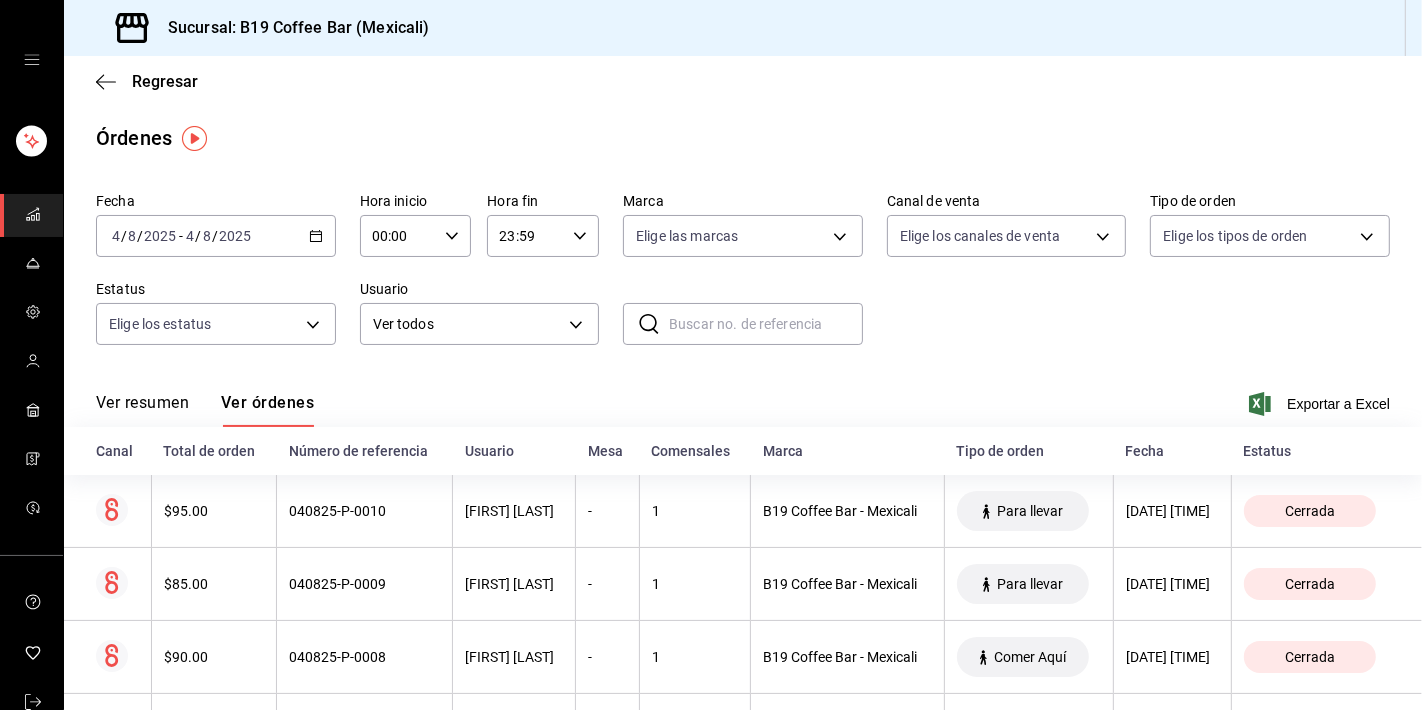 click at bounding box center (31, 215) 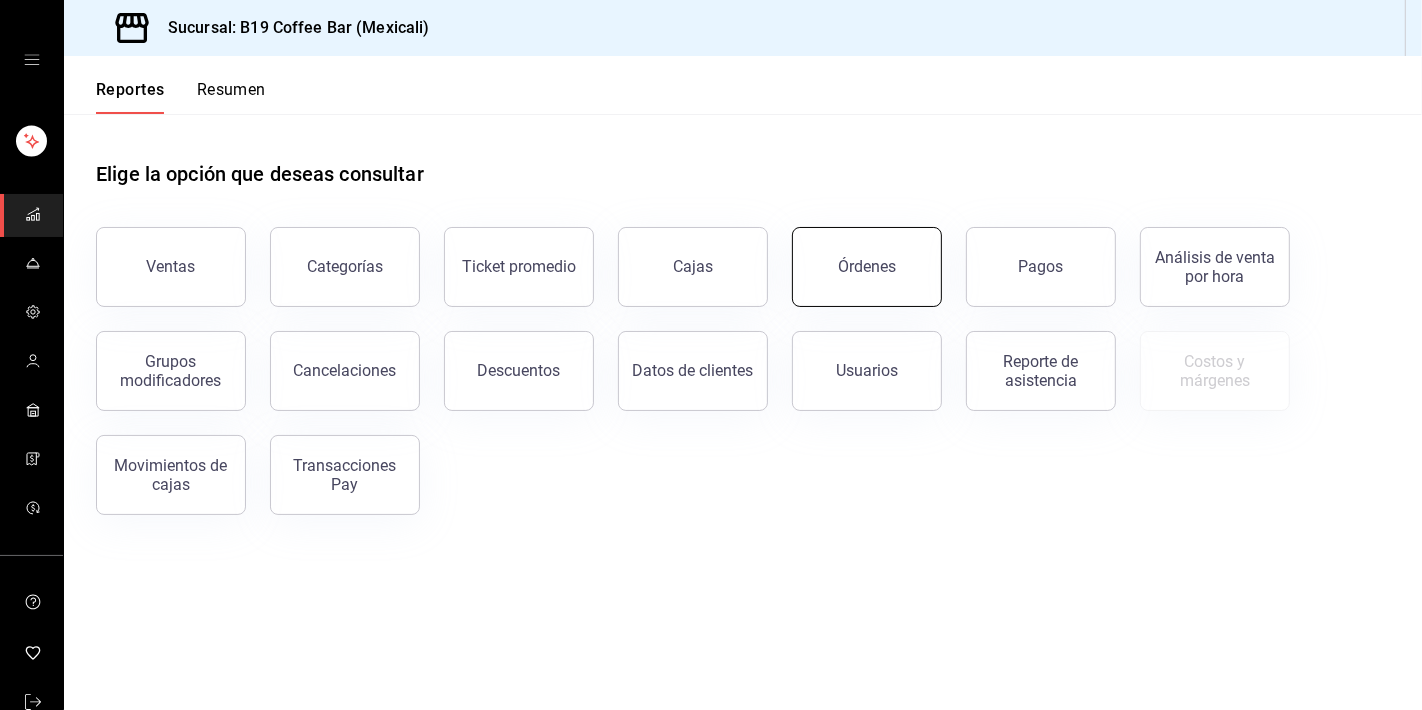 click on "Órdenes" at bounding box center [867, 267] 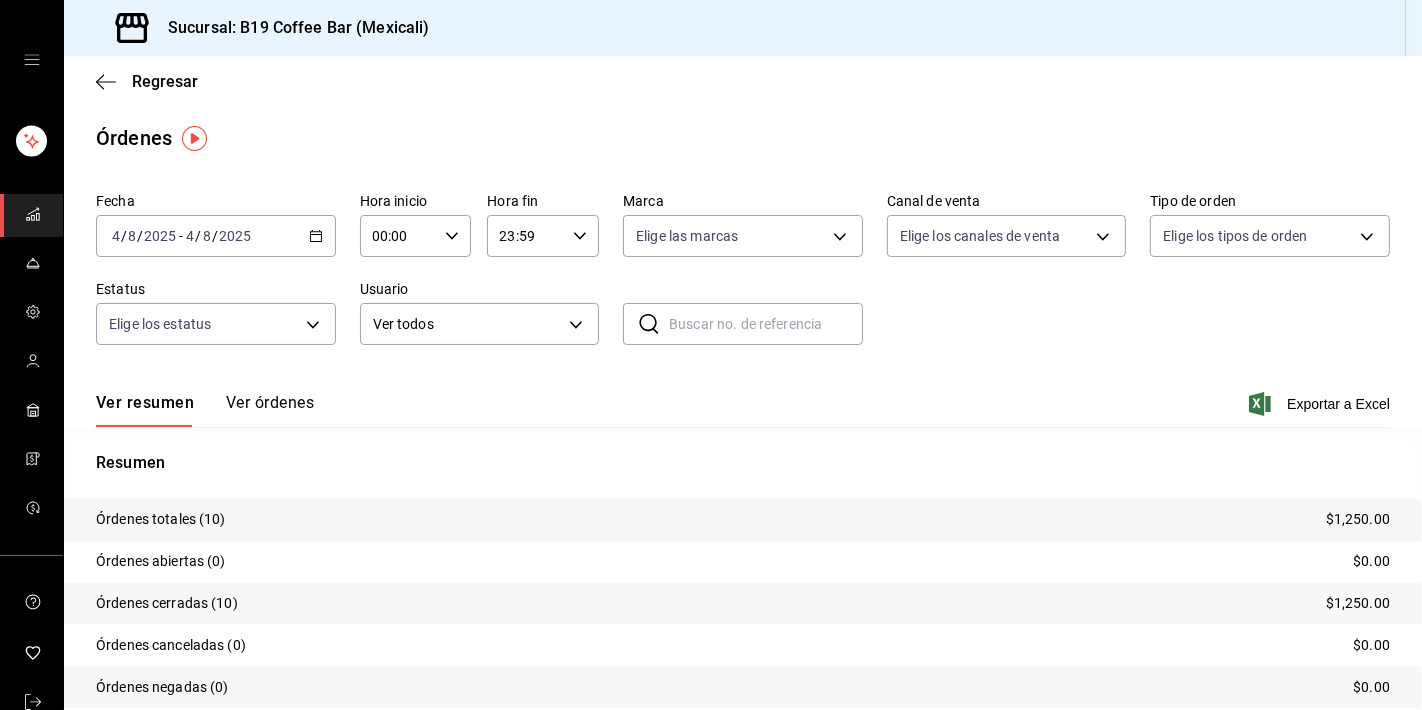 click on "Ver órdenes" at bounding box center [270, 410] 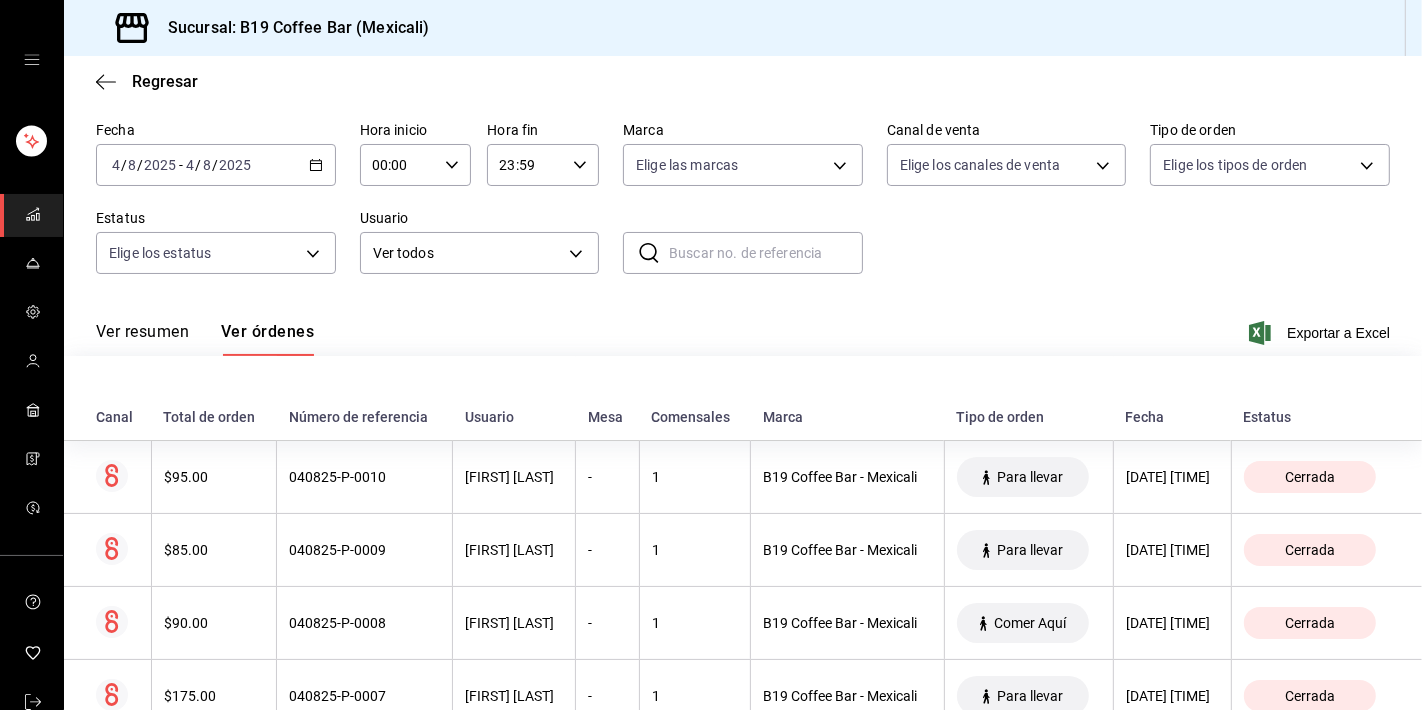 scroll, scrollTop: 0, scrollLeft: 0, axis: both 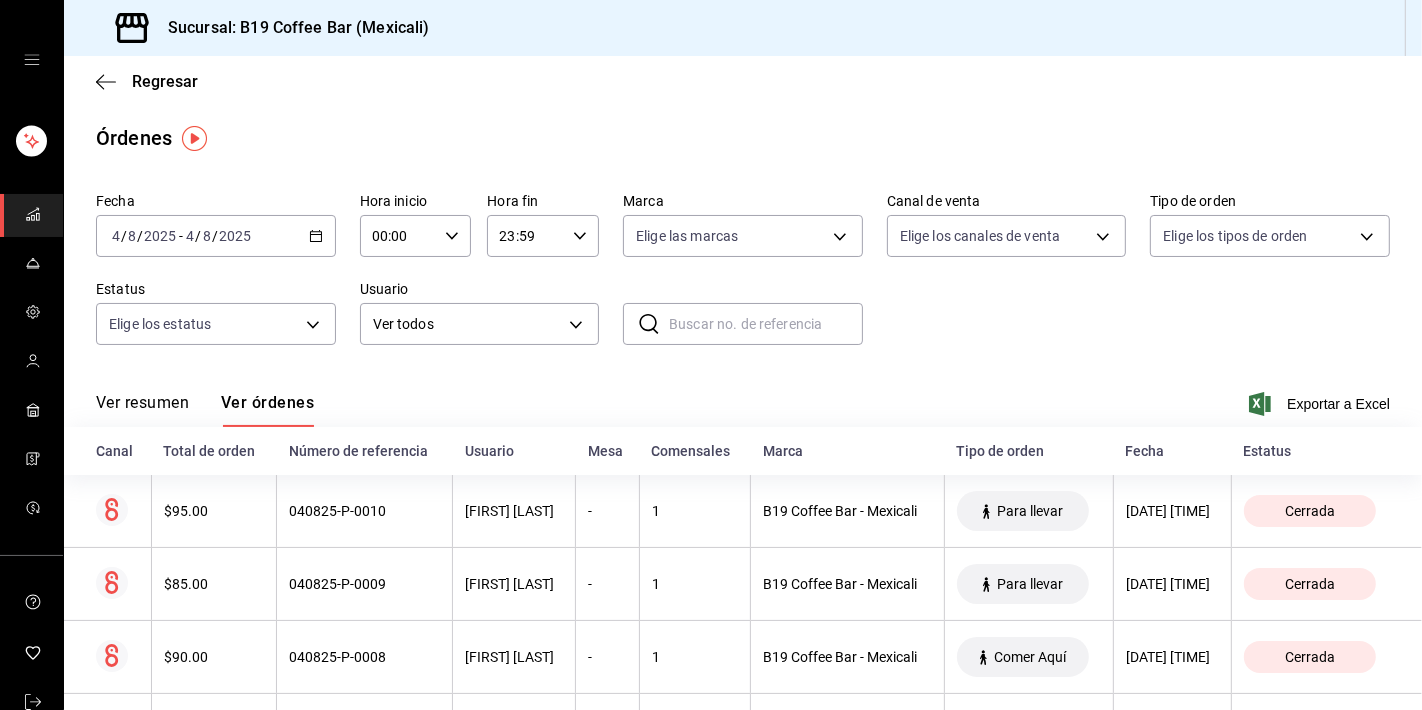 click on "Fecha 2025-08-04 4 / 8 / 2025 - 2025-08-04 4 / 8 / 2025 Hora inicio 00:00 Hora inicio Hora fin 23:59 Hora fin Marca Elige las marcas Canal de venta Elige los canales de venta Tipo de orden Elige los tipos de orden Estatus Elige los estatus Usuario Ver todos ALL ​ ​" at bounding box center [743, 277] 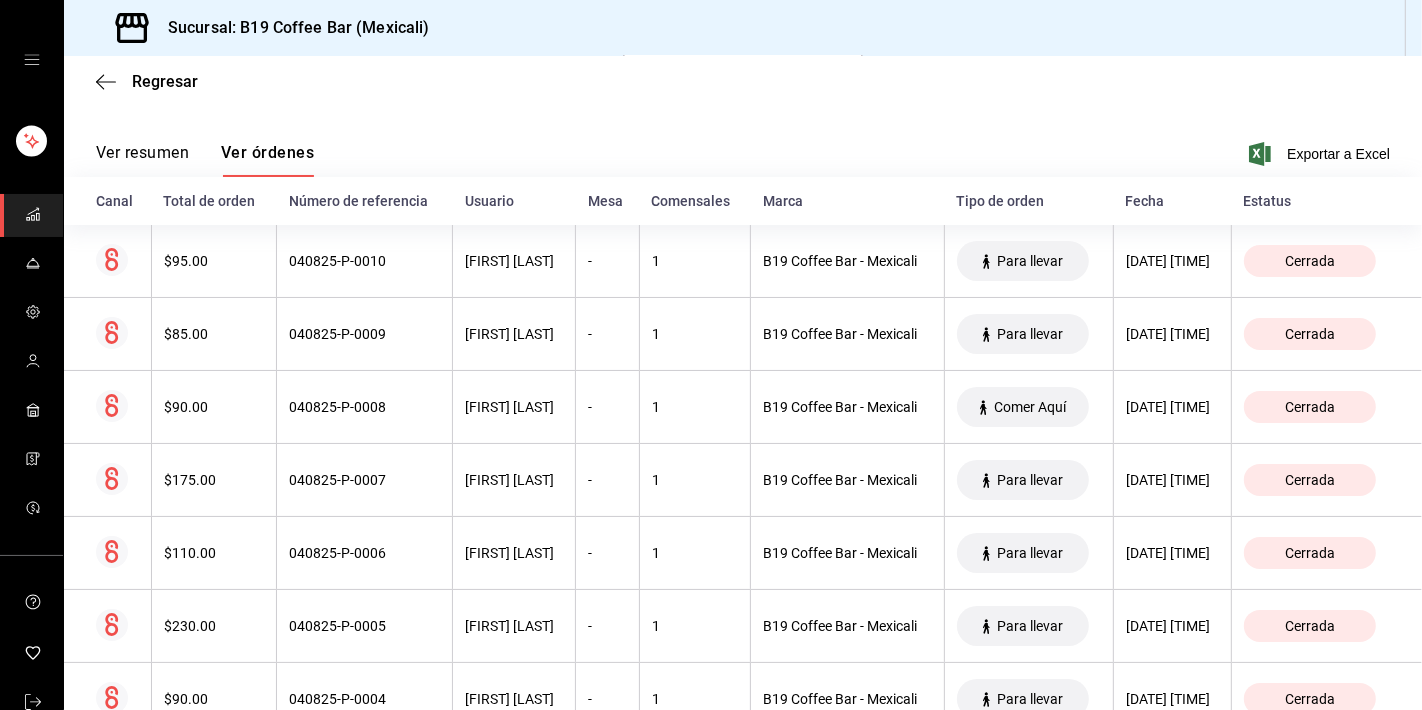 scroll, scrollTop: 259, scrollLeft: 0, axis: vertical 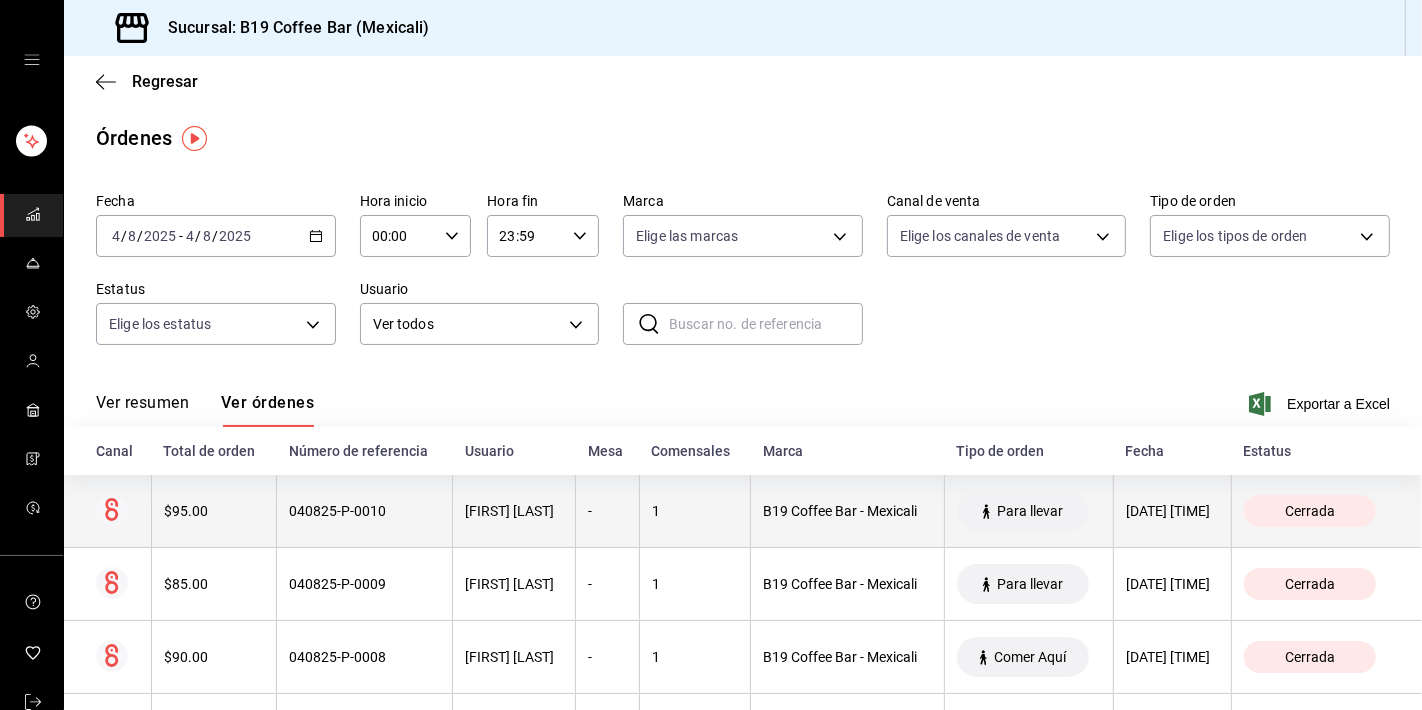 click on "040825-P-0010" at bounding box center (364, 511) 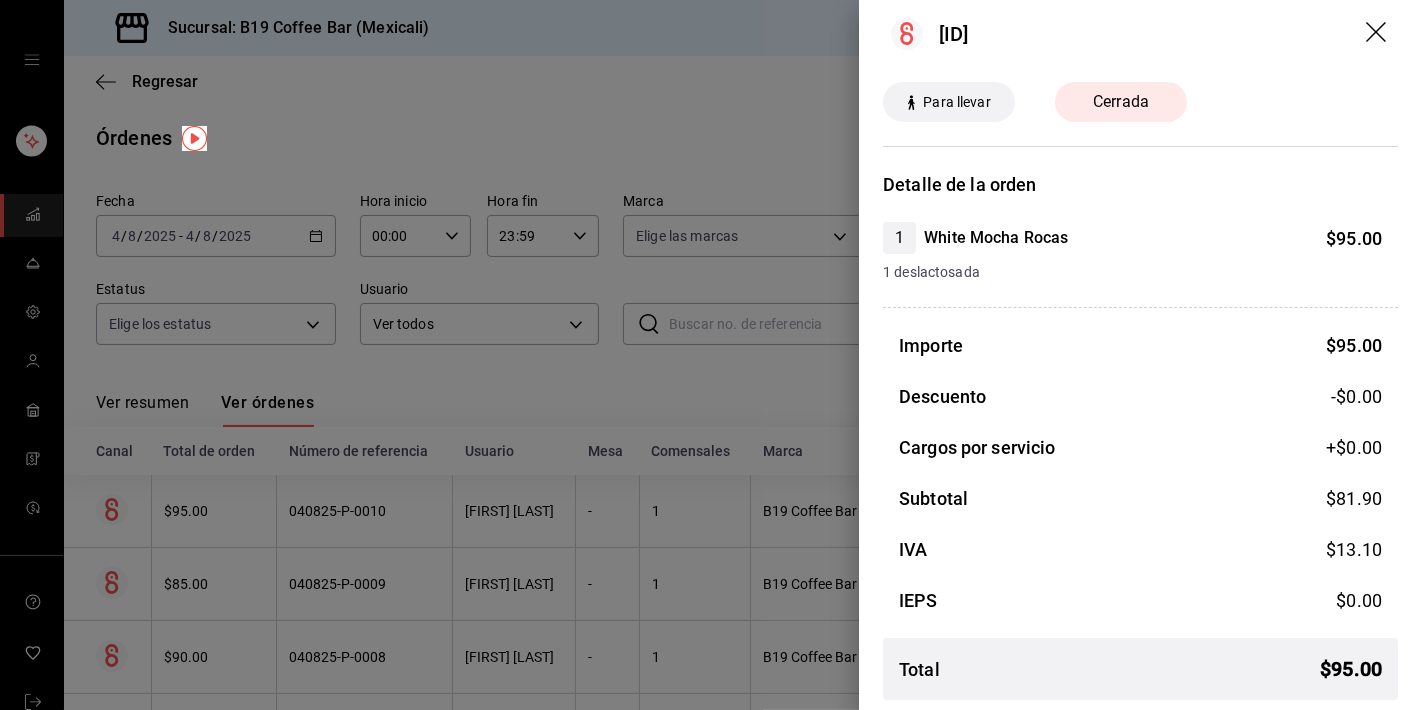 scroll, scrollTop: 19, scrollLeft: 0, axis: vertical 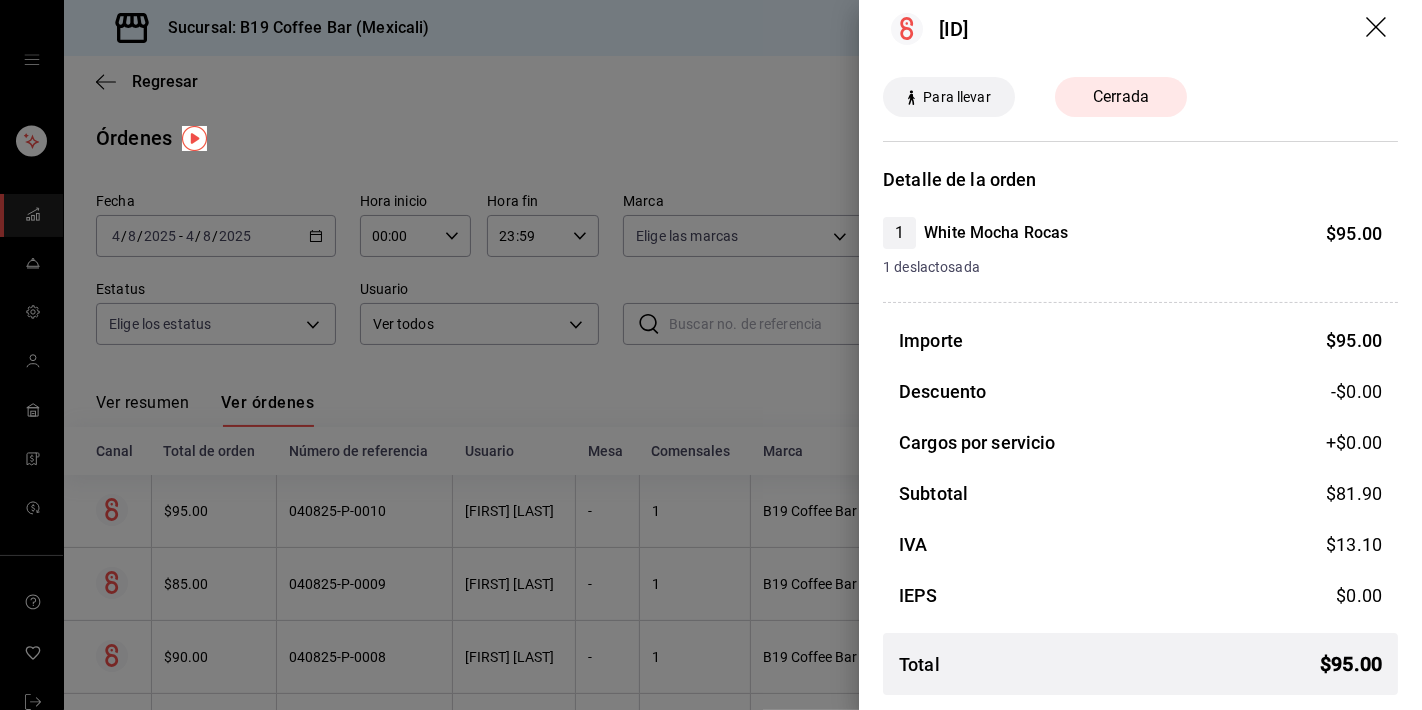 click 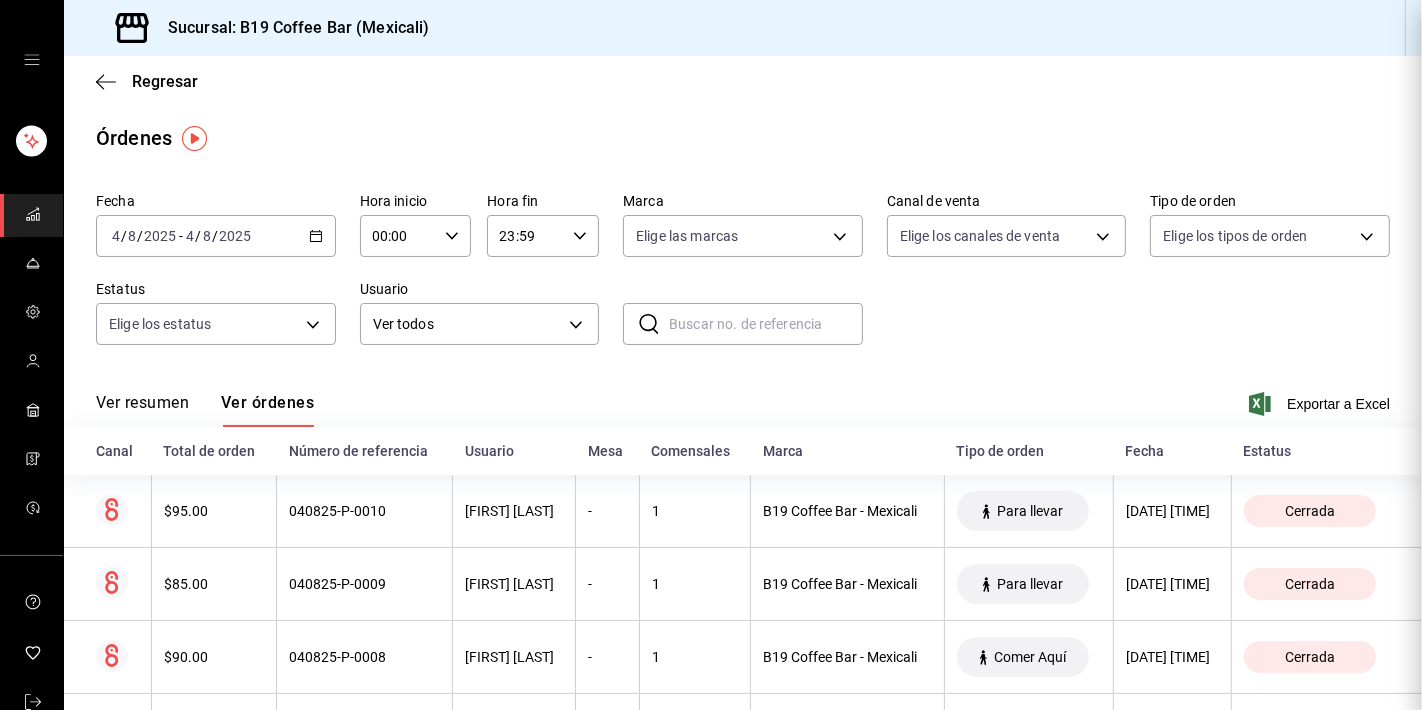 scroll, scrollTop: 0, scrollLeft: 0, axis: both 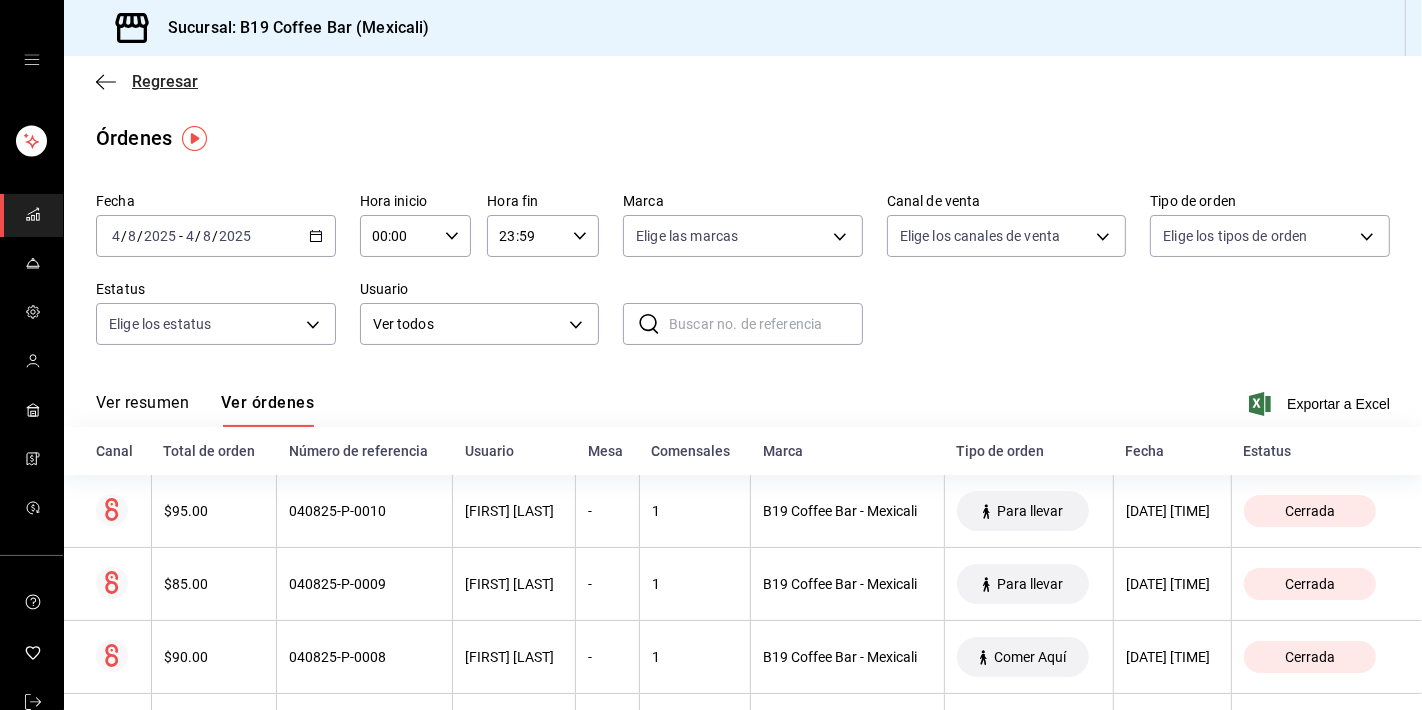 click 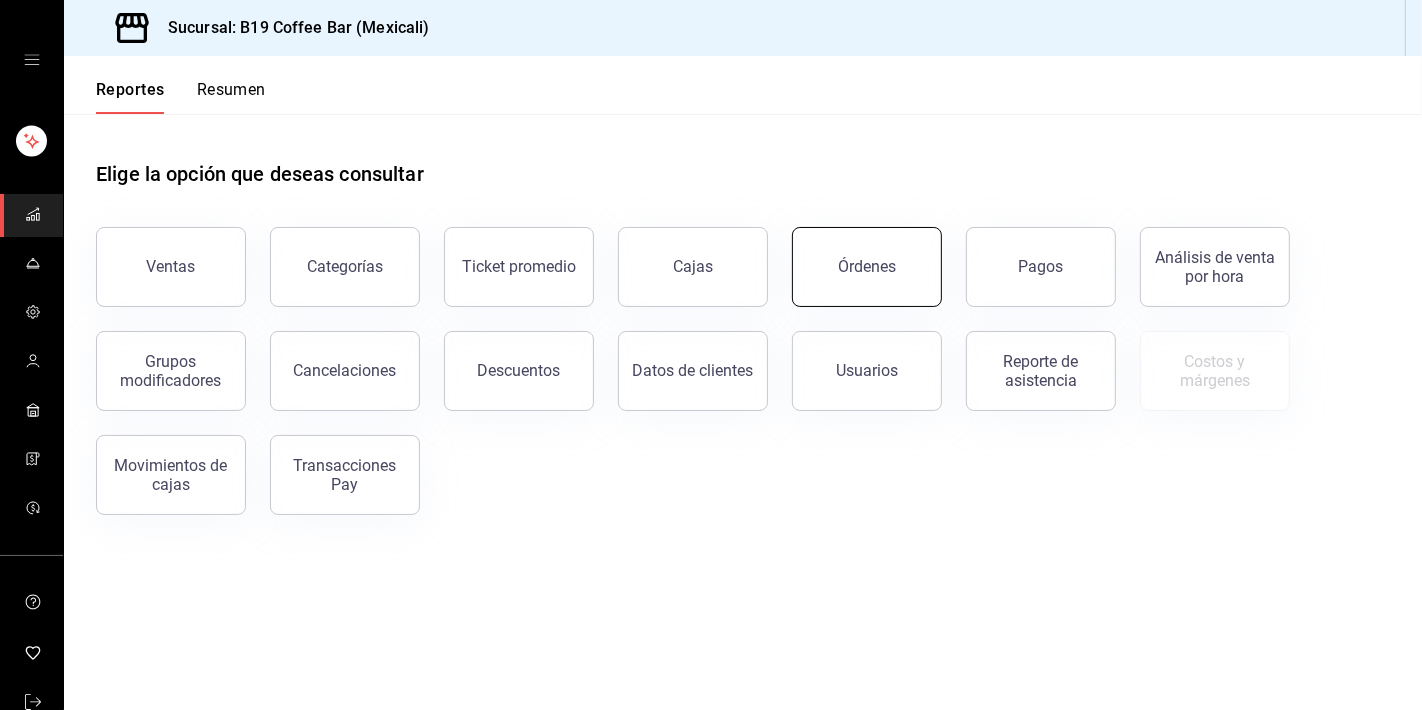 click on "Órdenes" at bounding box center [867, 266] 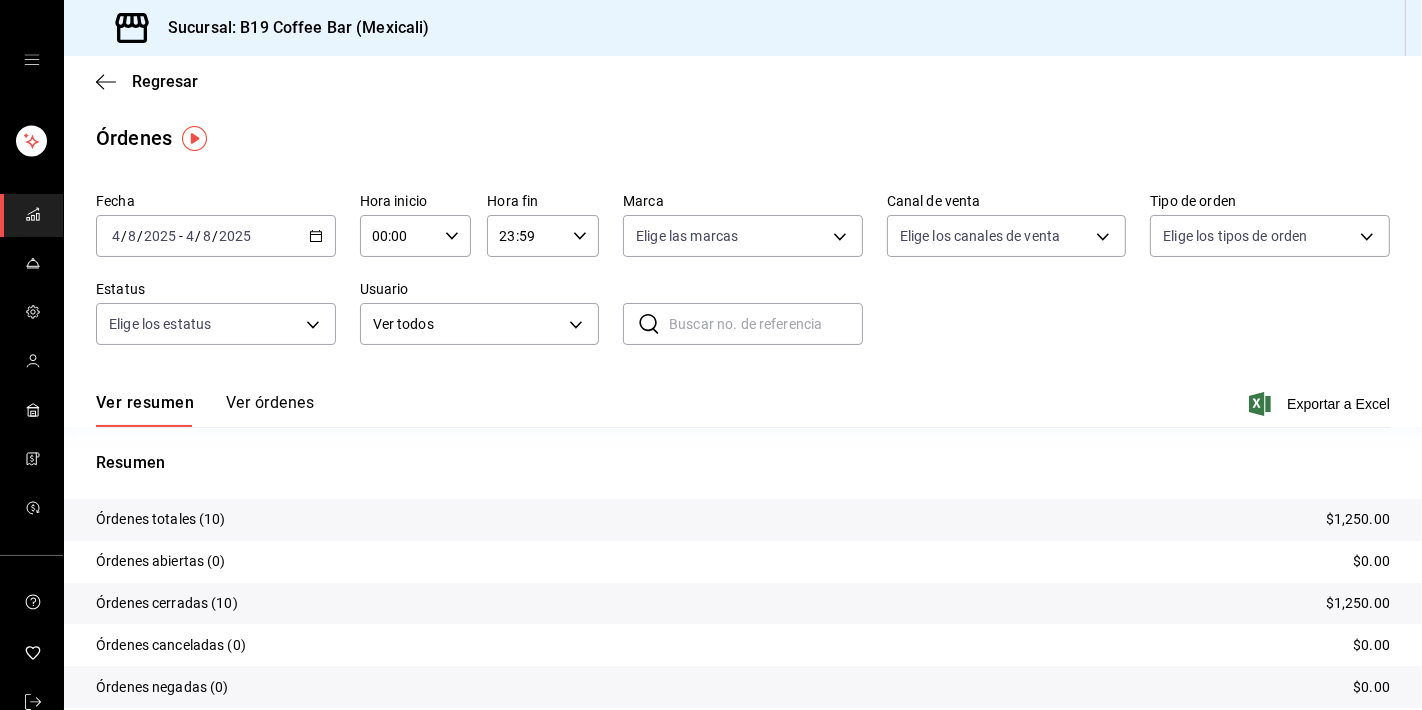 click on "Ver órdenes" at bounding box center (270, 410) 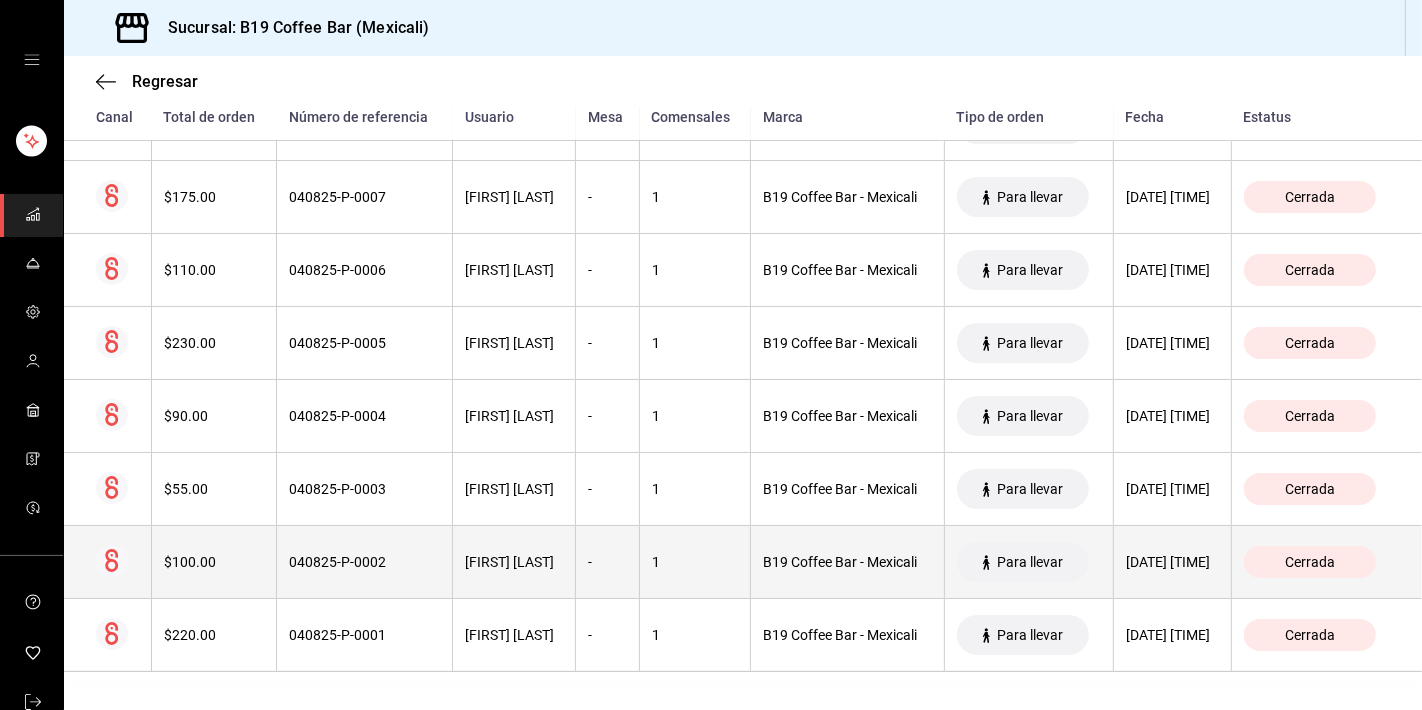 scroll, scrollTop: 51, scrollLeft: 0, axis: vertical 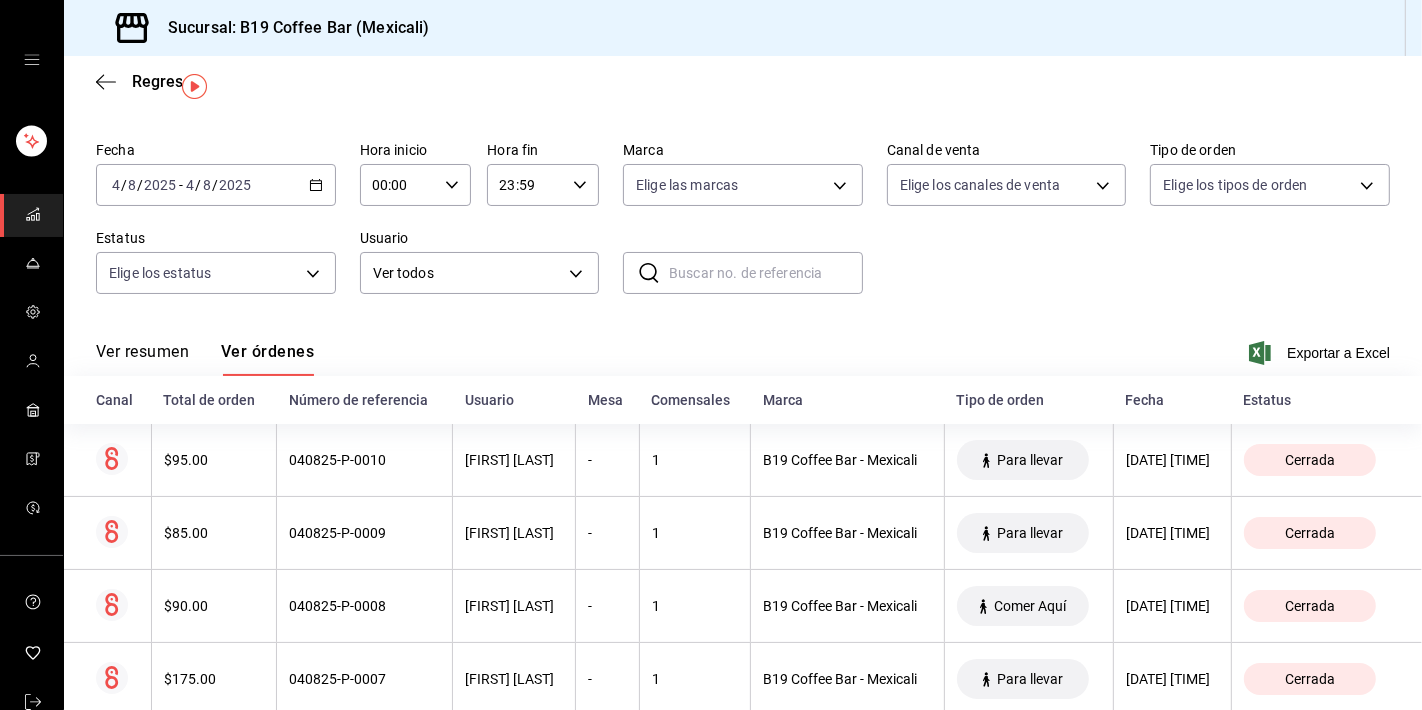 click on "Fecha 2025-08-04 4 / 8 / 2025 - 2025-08-04 4 / 8 / 2025 Hora inicio 00:00 Hora inicio Hora fin 23:59 Hora fin Marca Elige las marcas Canal de venta Elige los canales de venta Tipo de orden Elige los tipos de orden Estatus Elige los estatus Usuario Ver todos ALL ​ ​" at bounding box center (743, 226) 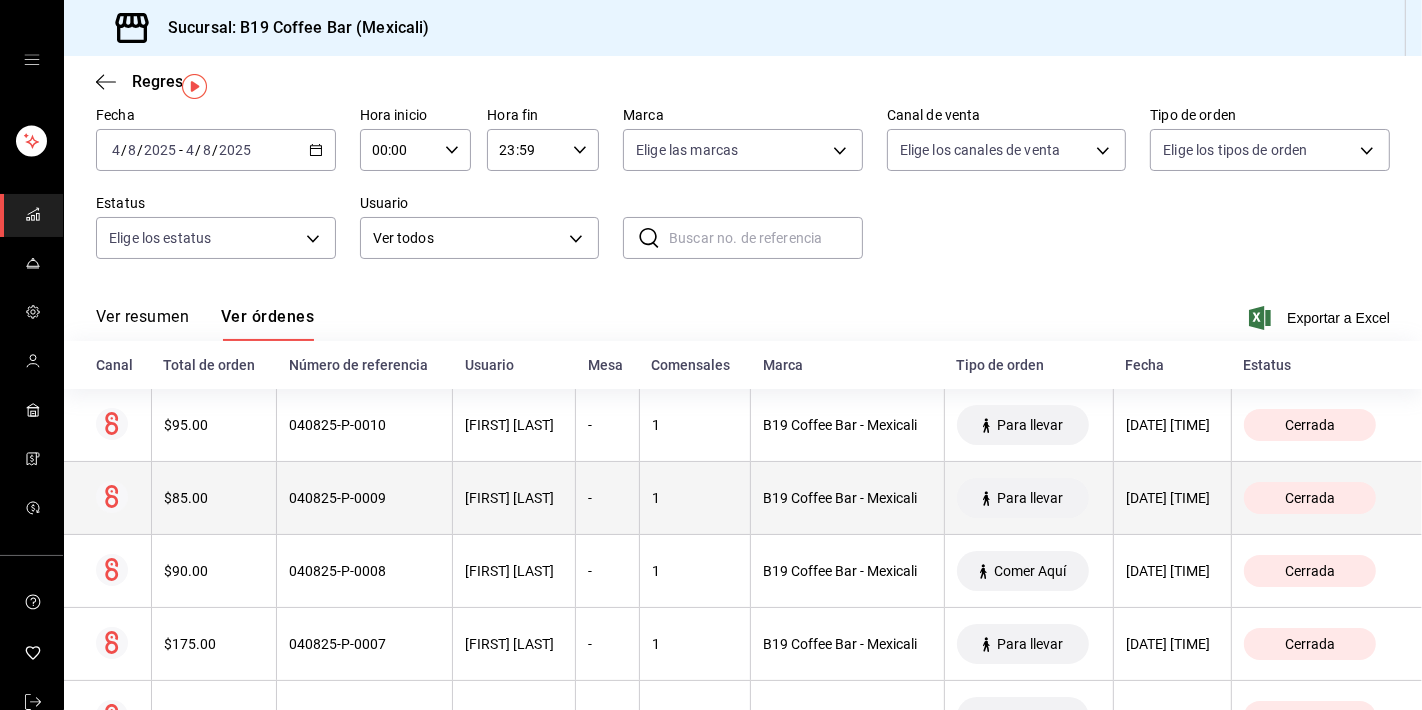 scroll, scrollTop: 51, scrollLeft: 0, axis: vertical 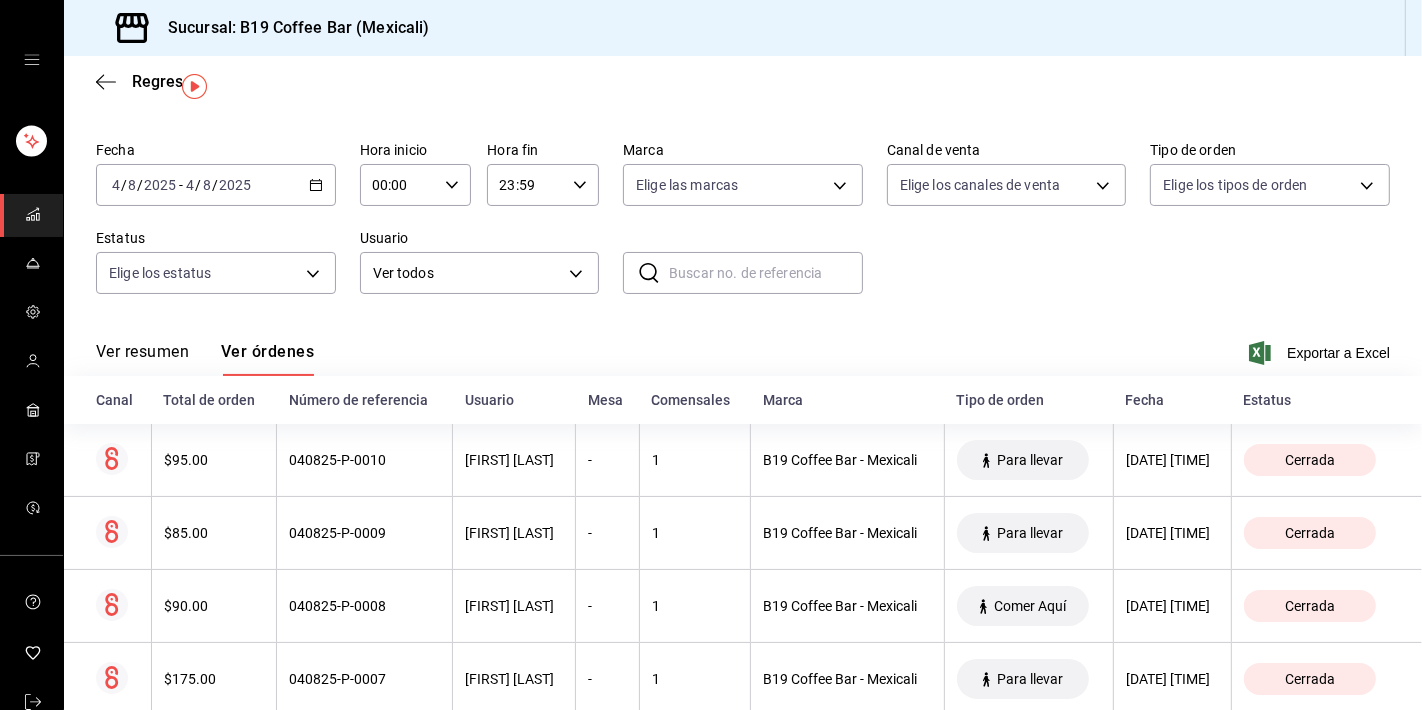 click on "Fecha 2025-08-04 4 / 8 / 2025 - 2025-08-04 4 / 8 / 2025 Hora inicio 00:00 Hora inicio Hora fin 23:59 Hora fin Marca Elige las marcas Canal de venta Elige los canales de venta Tipo de orden Elige los tipos de orden Estatus Elige los estatus Usuario Ver todos ALL ​ ​" at bounding box center (743, 226) 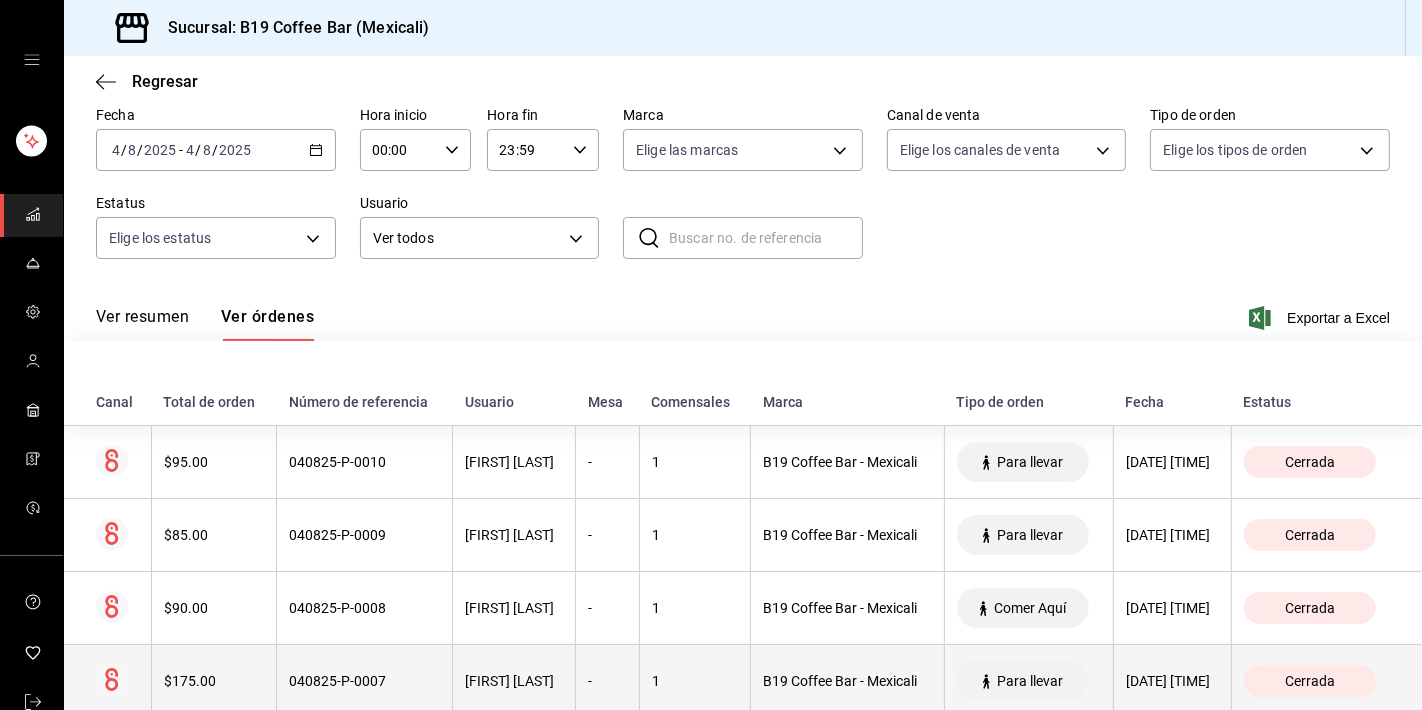 scroll, scrollTop: 0, scrollLeft: 0, axis: both 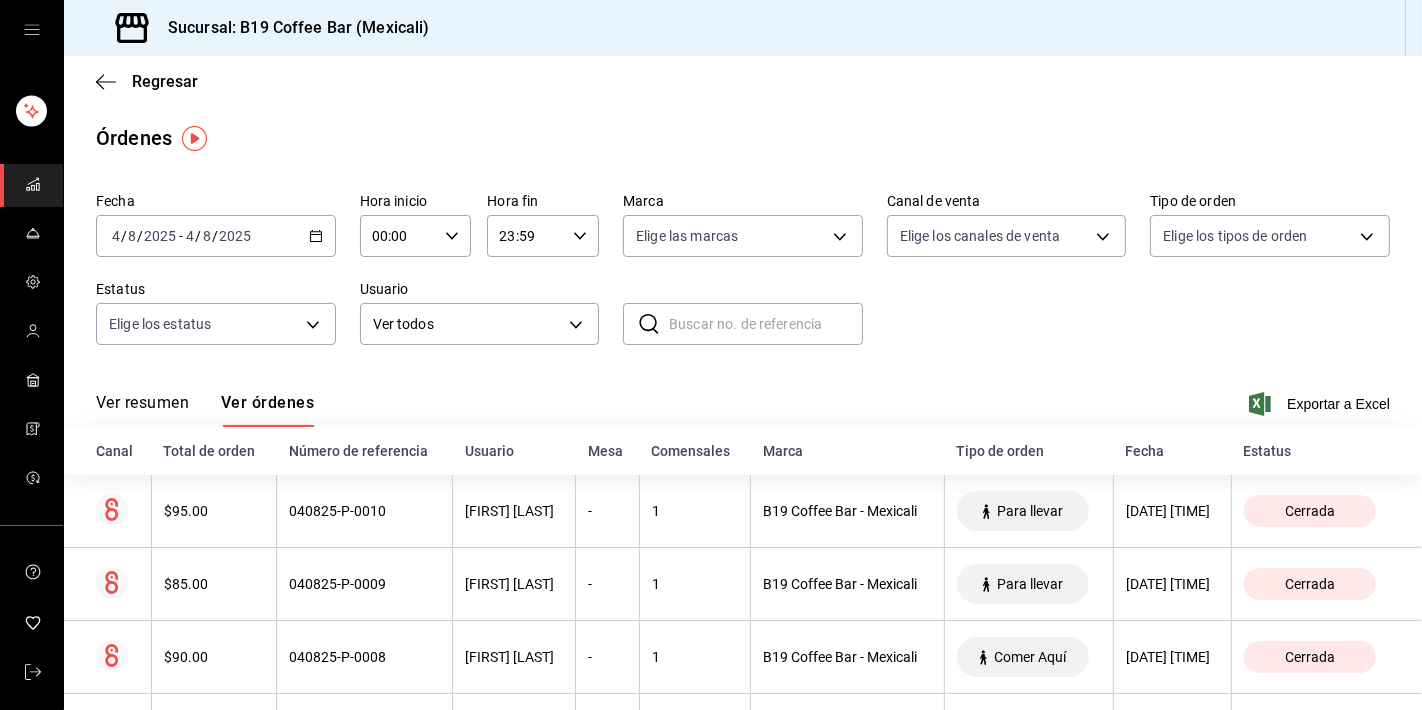 click 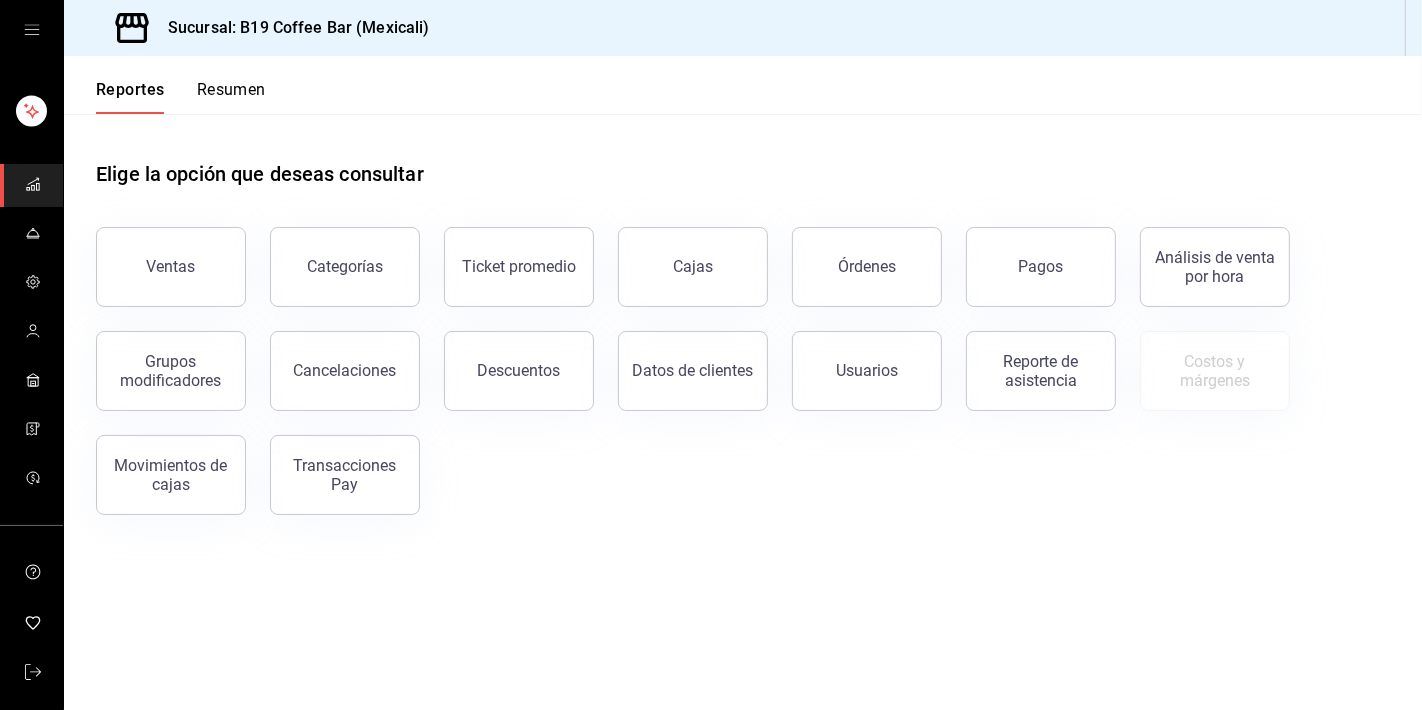 click 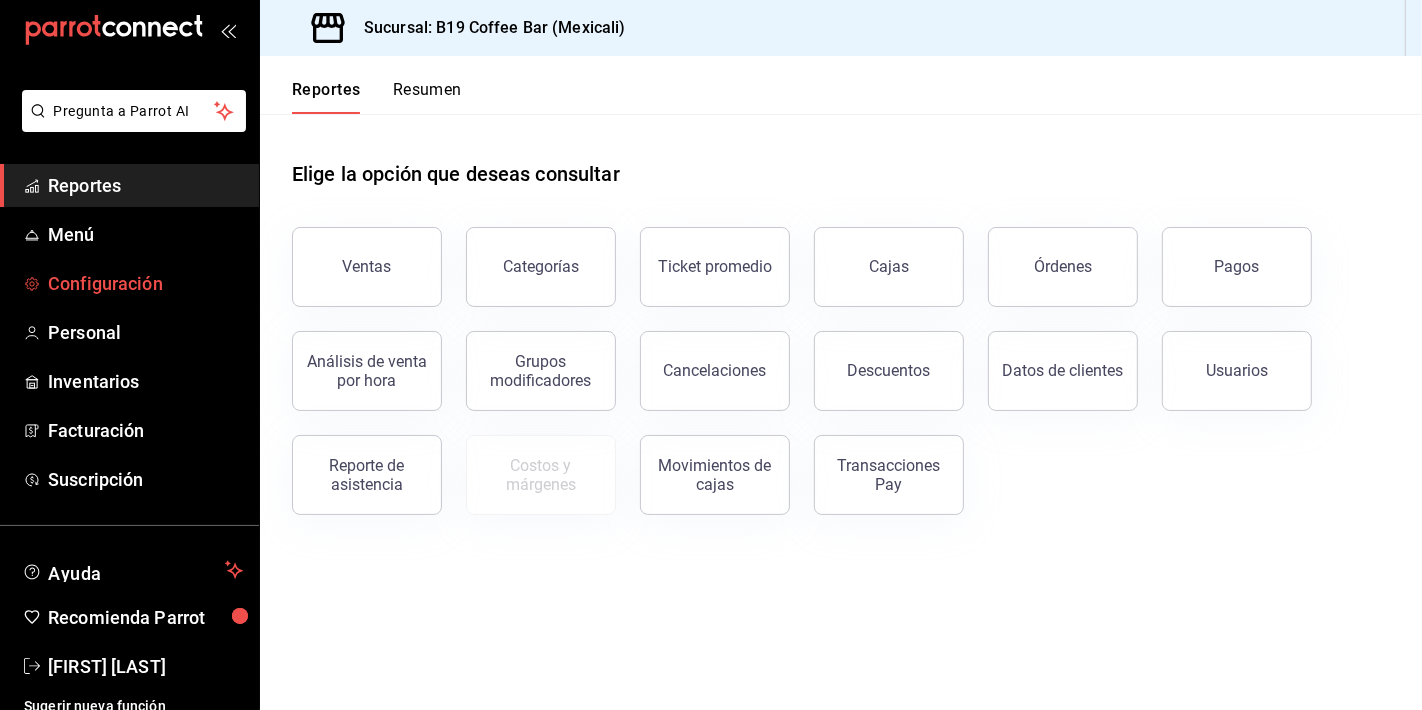 click on "Configuración" at bounding box center [145, 283] 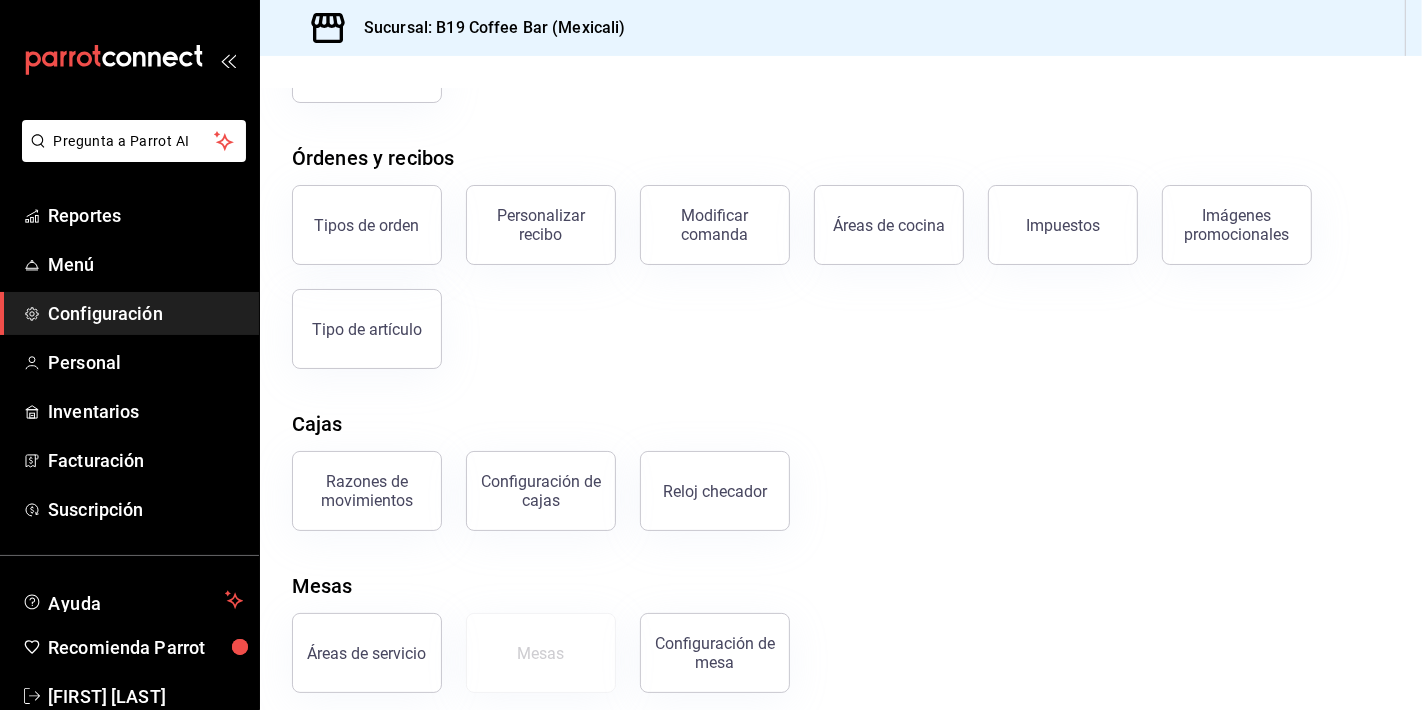 scroll, scrollTop: 303, scrollLeft: 0, axis: vertical 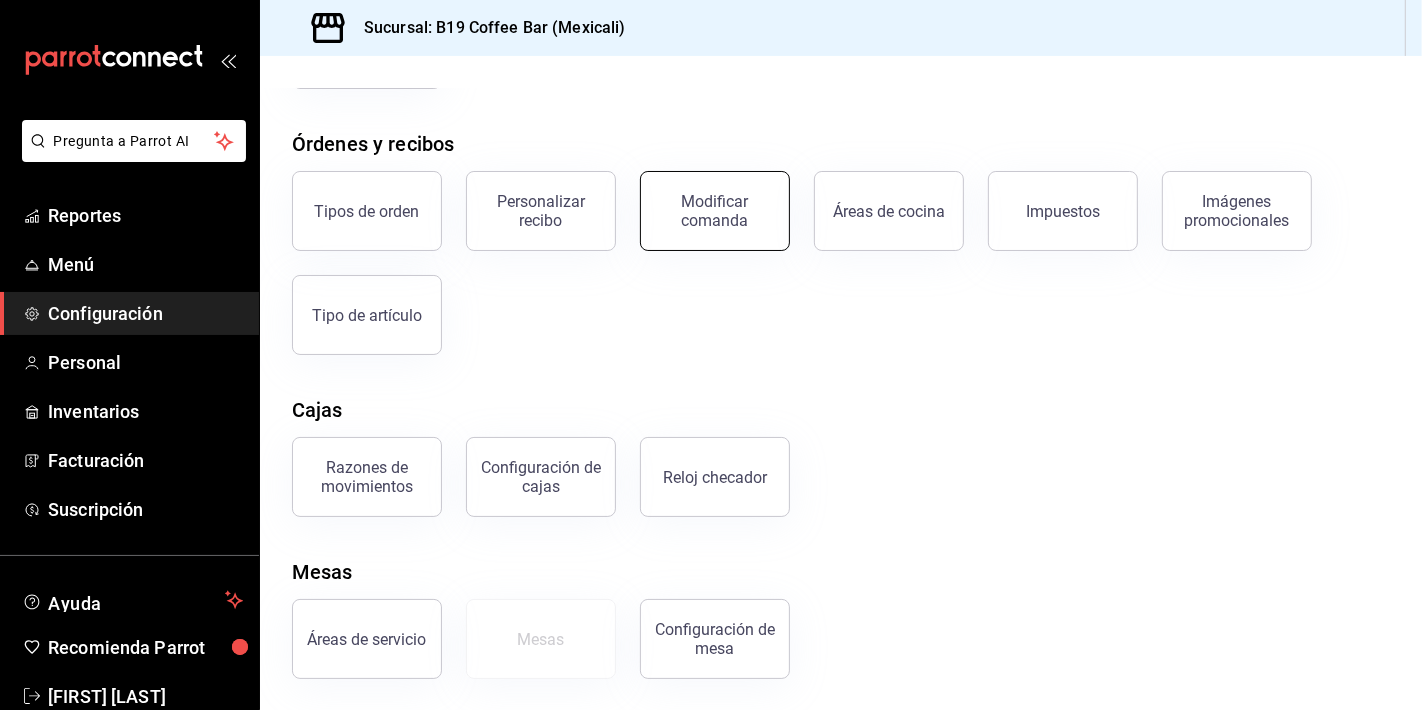click on "Modificar comanda" at bounding box center [715, 211] 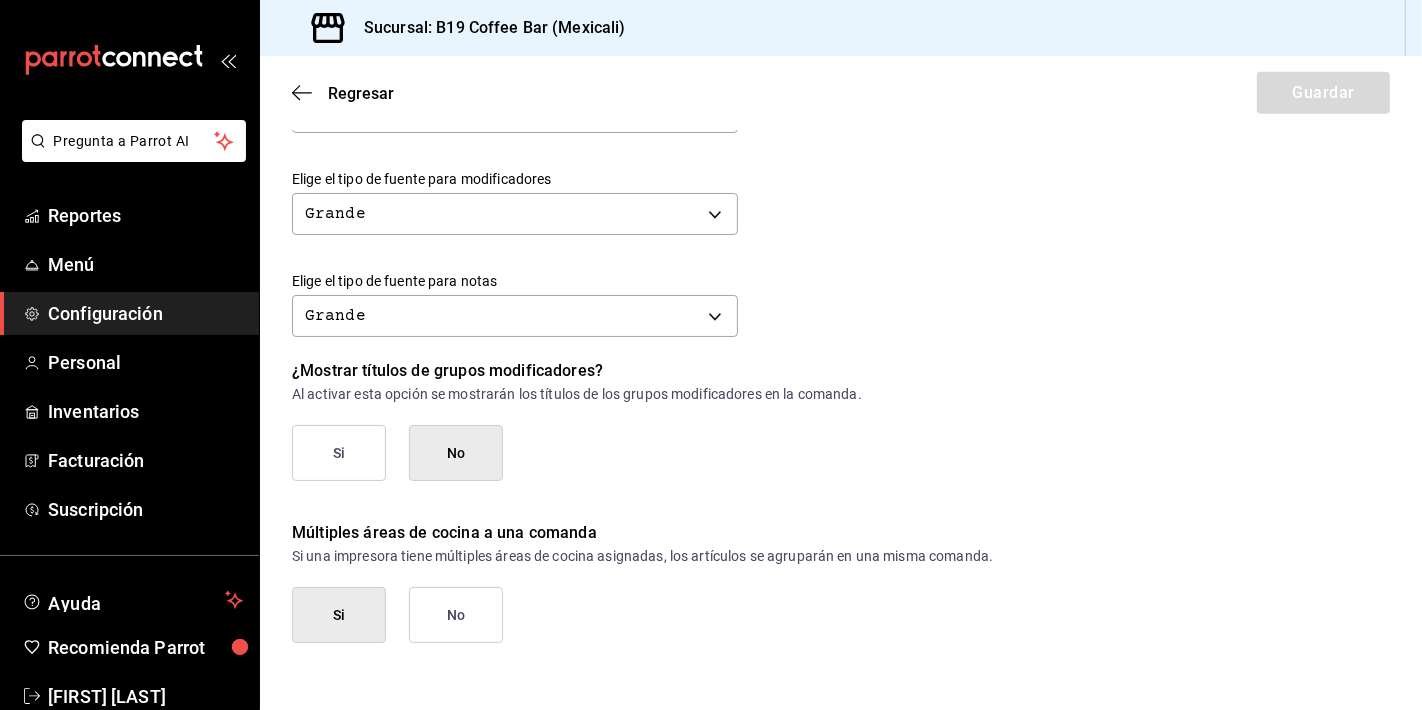 scroll, scrollTop: 887, scrollLeft: 0, axis: vertical 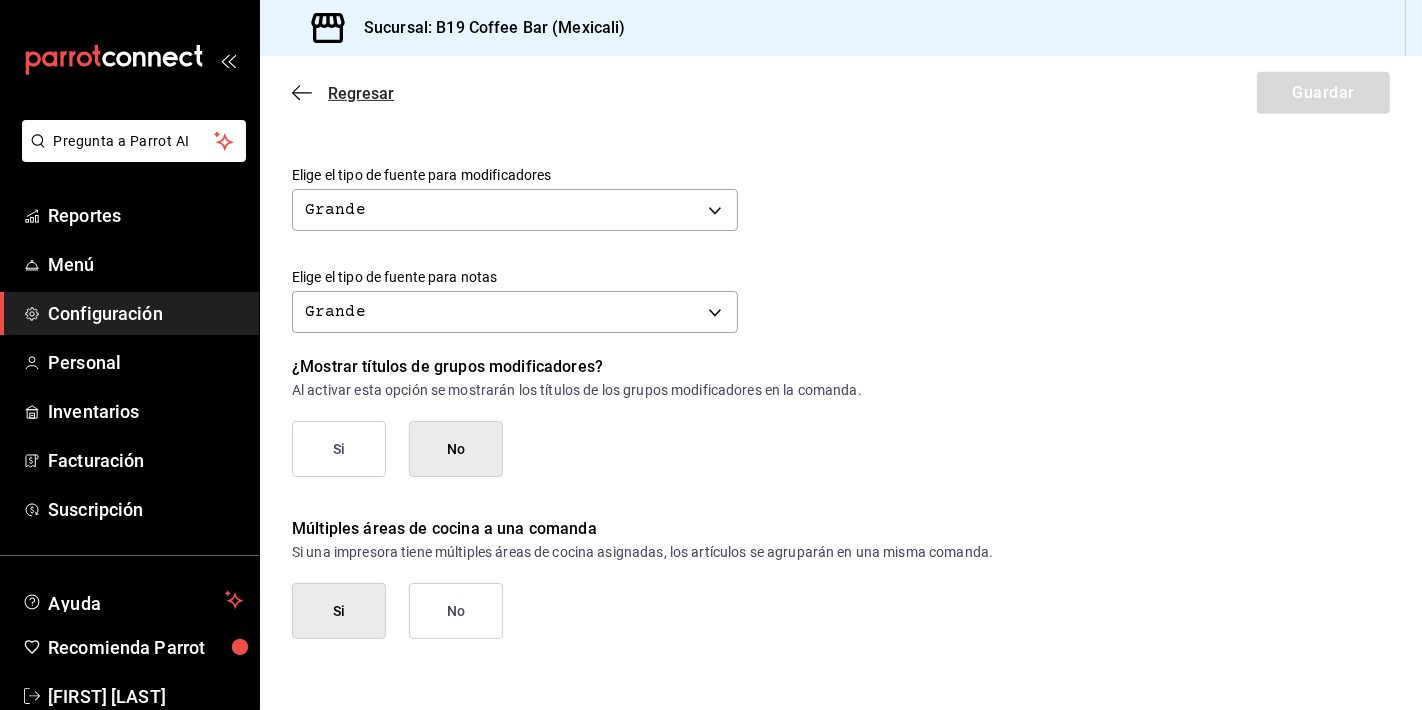 click 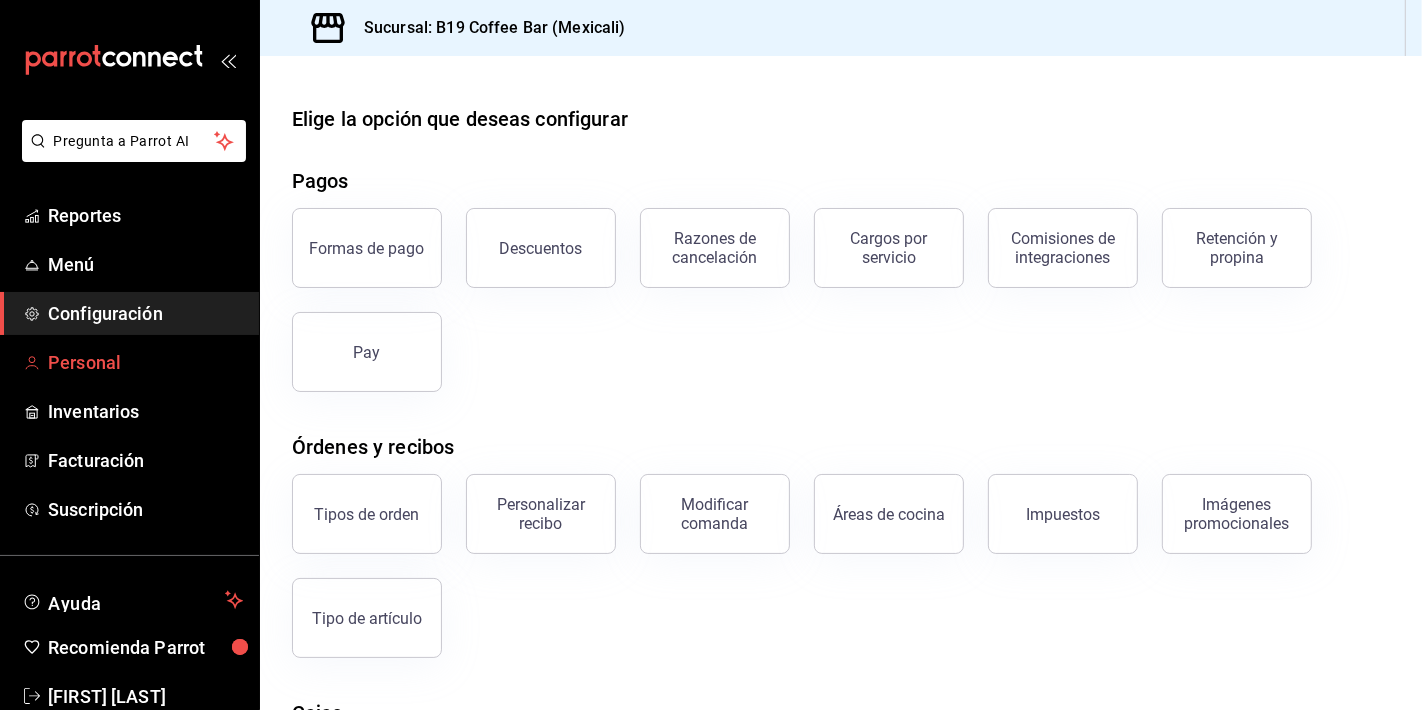 click on "Personal" at bounding box center (145, 362) 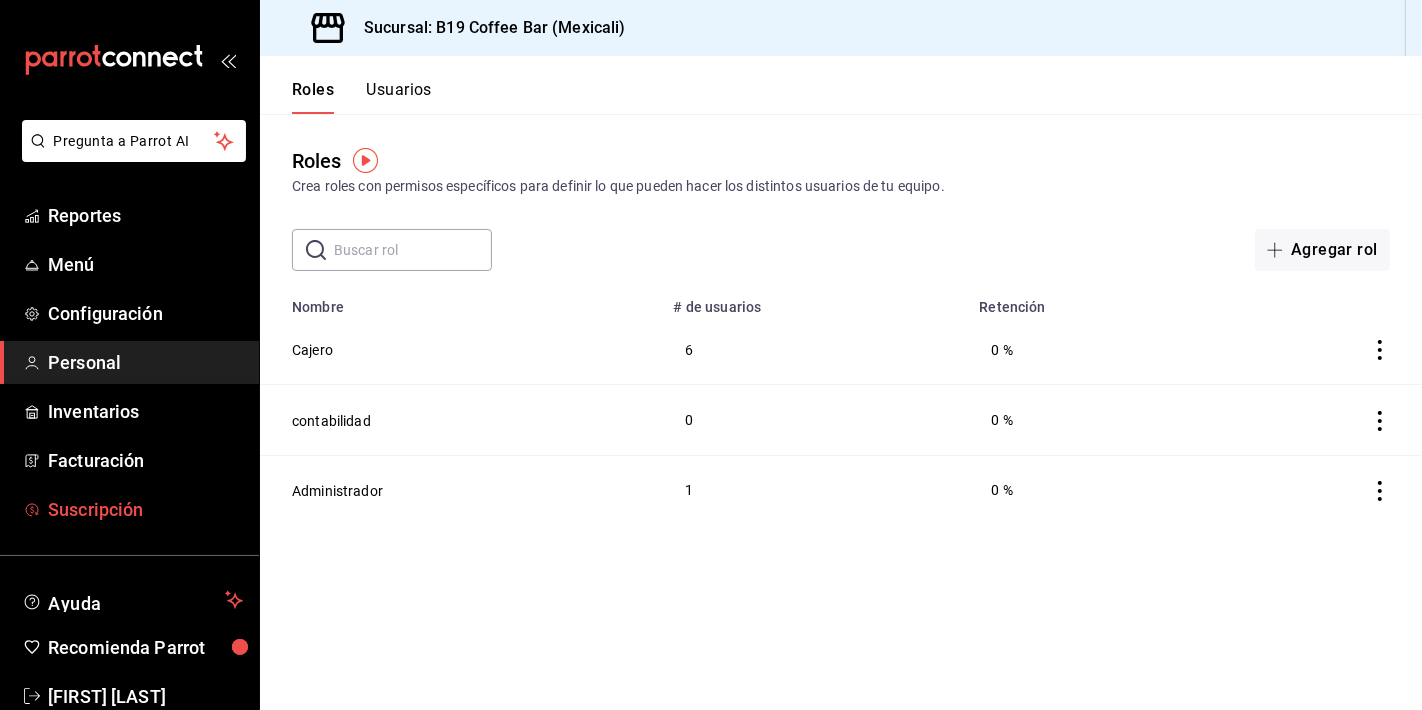 click on "Suscripción" at bounding box center (145, 509) 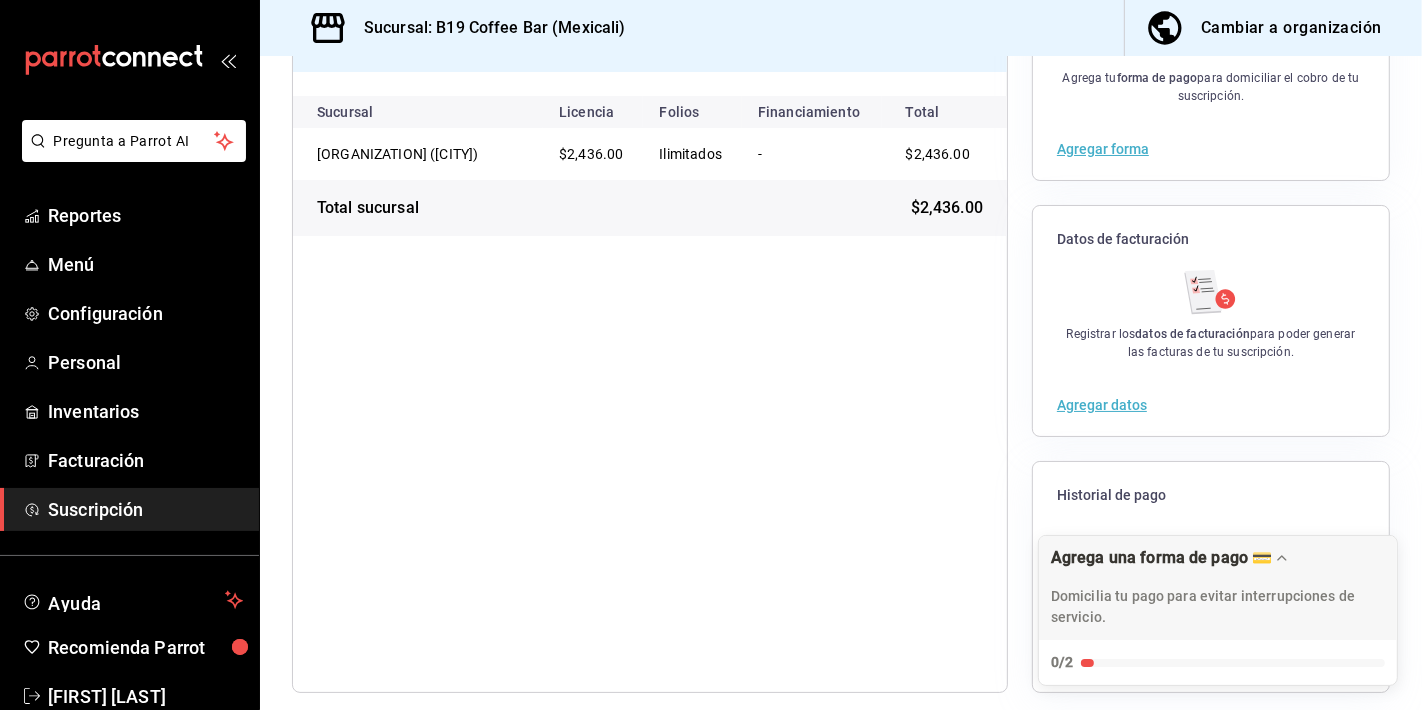 scroll, scrollTop: 234, scrollLeft: 0, axis: vertical 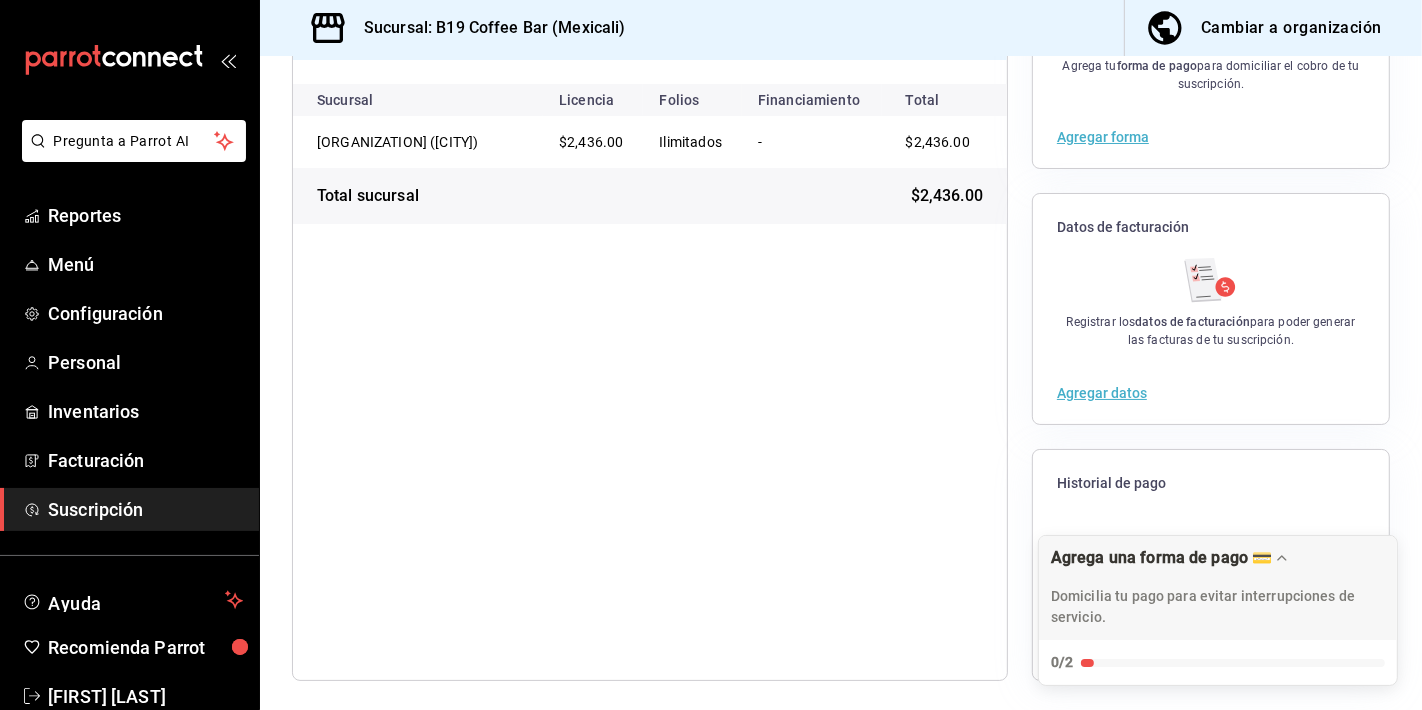 click on "Pro (2025) Periodo del  10 abr 2025  al  10 jun 2026 Límite de pago  10 jun 2026 $2,436.00 Total licencia Sucursal Licencia Folios Financiamiento Total B19 Coffee Bar (Mexicali) $2,436.00 Ilimitados - $2,436.00 Total sucursal $2,436.00" at bounding box center (650, 309) 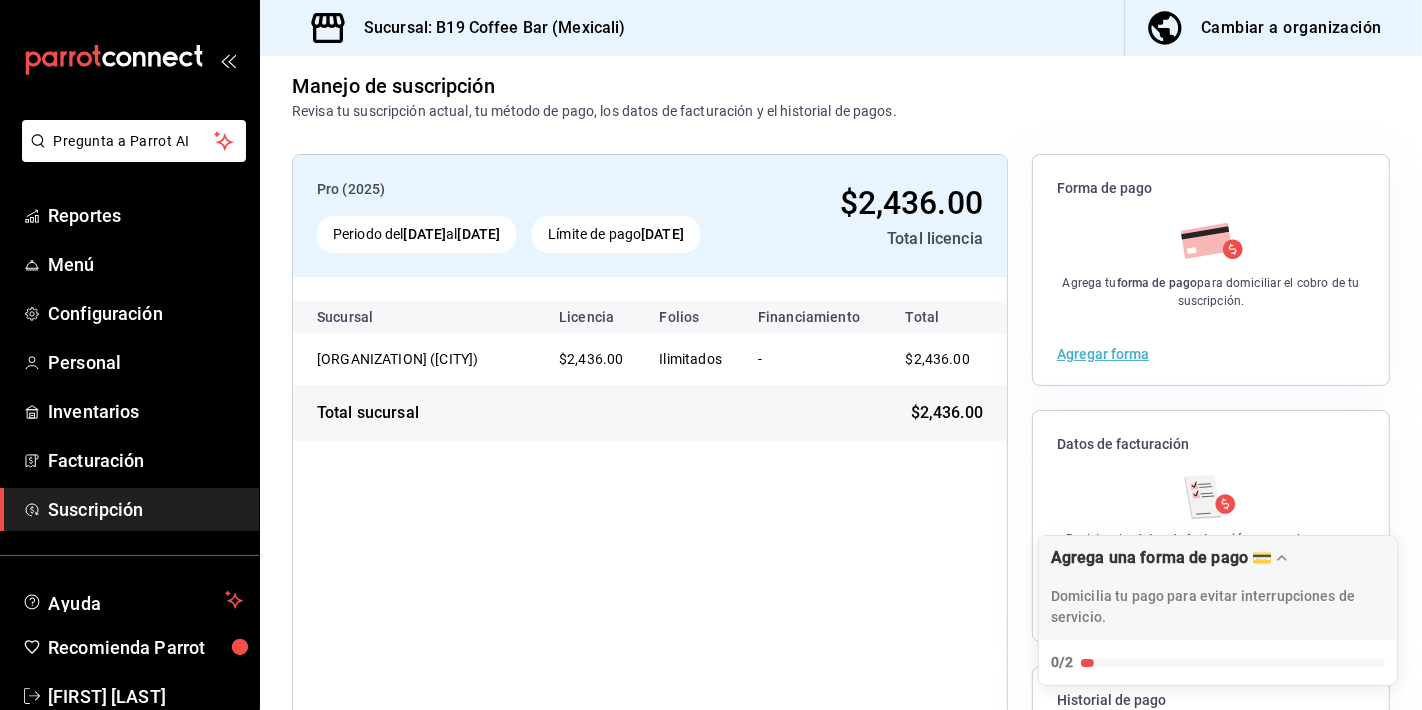 scroll, scrollTop: 0, scrollLeft: 0, axis: both 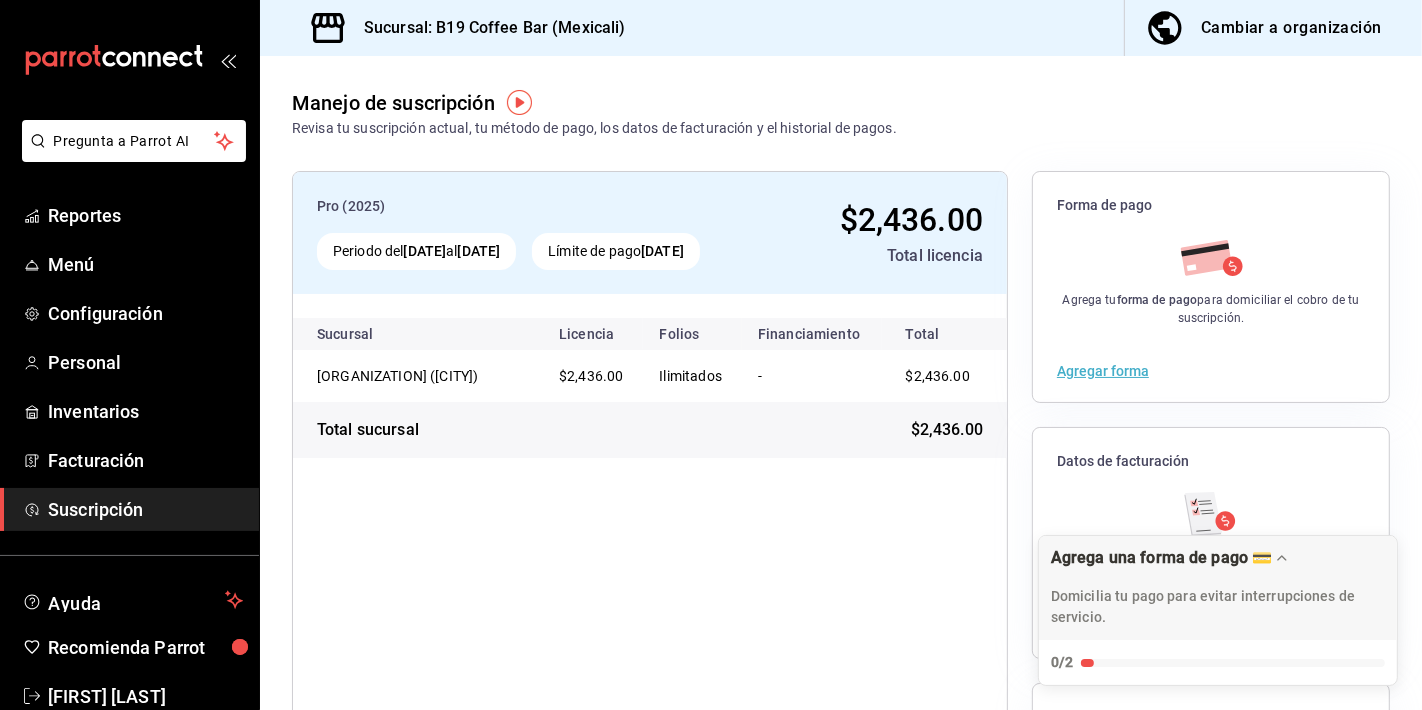 click at bounding box center (129, 60) 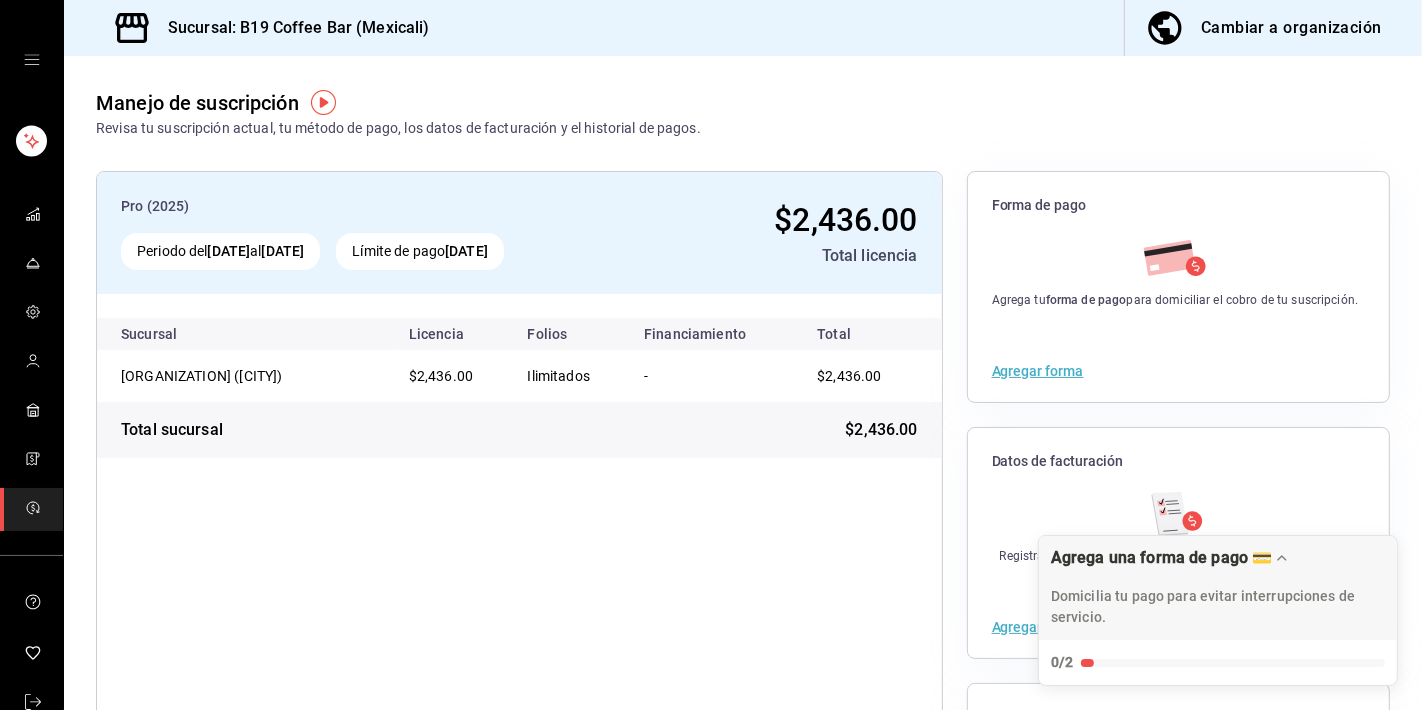 click on "Cambiar a organización" at bounding box center [1291, 28] 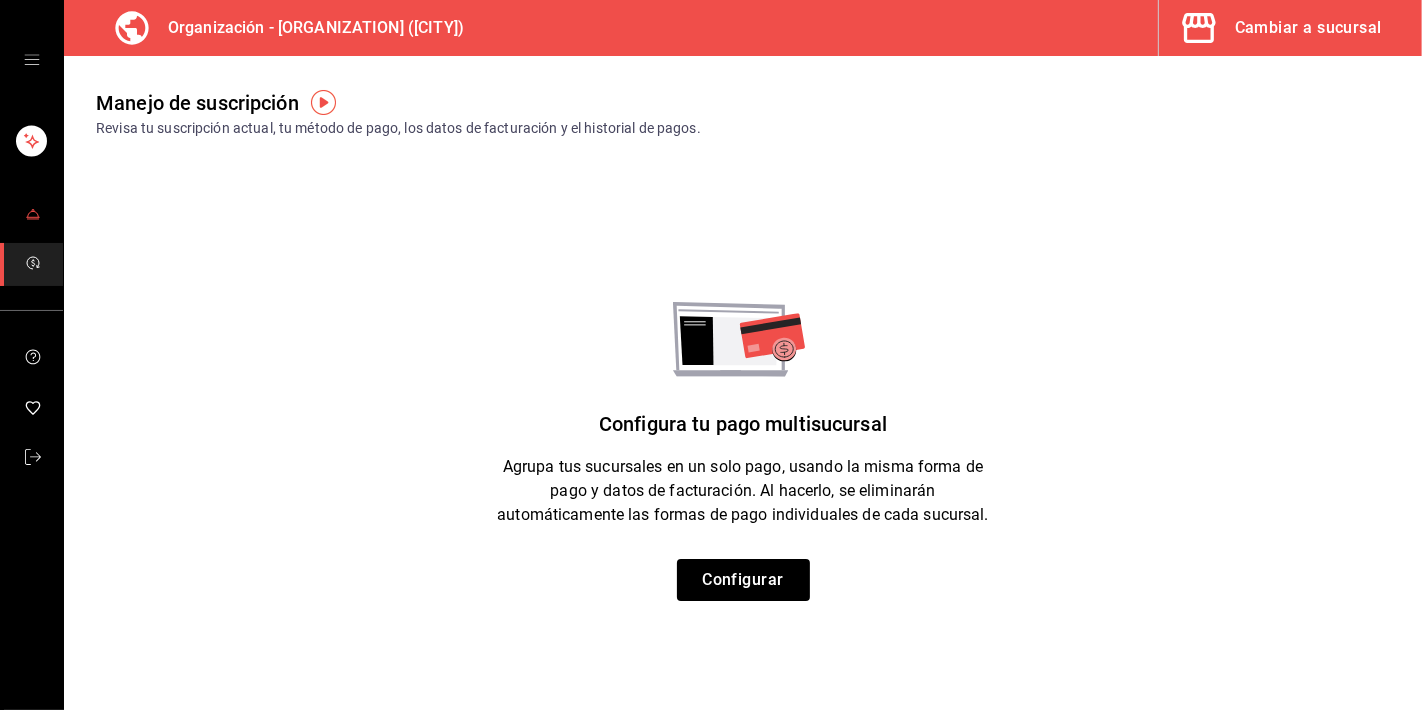 click at bounding box center (31, 215) 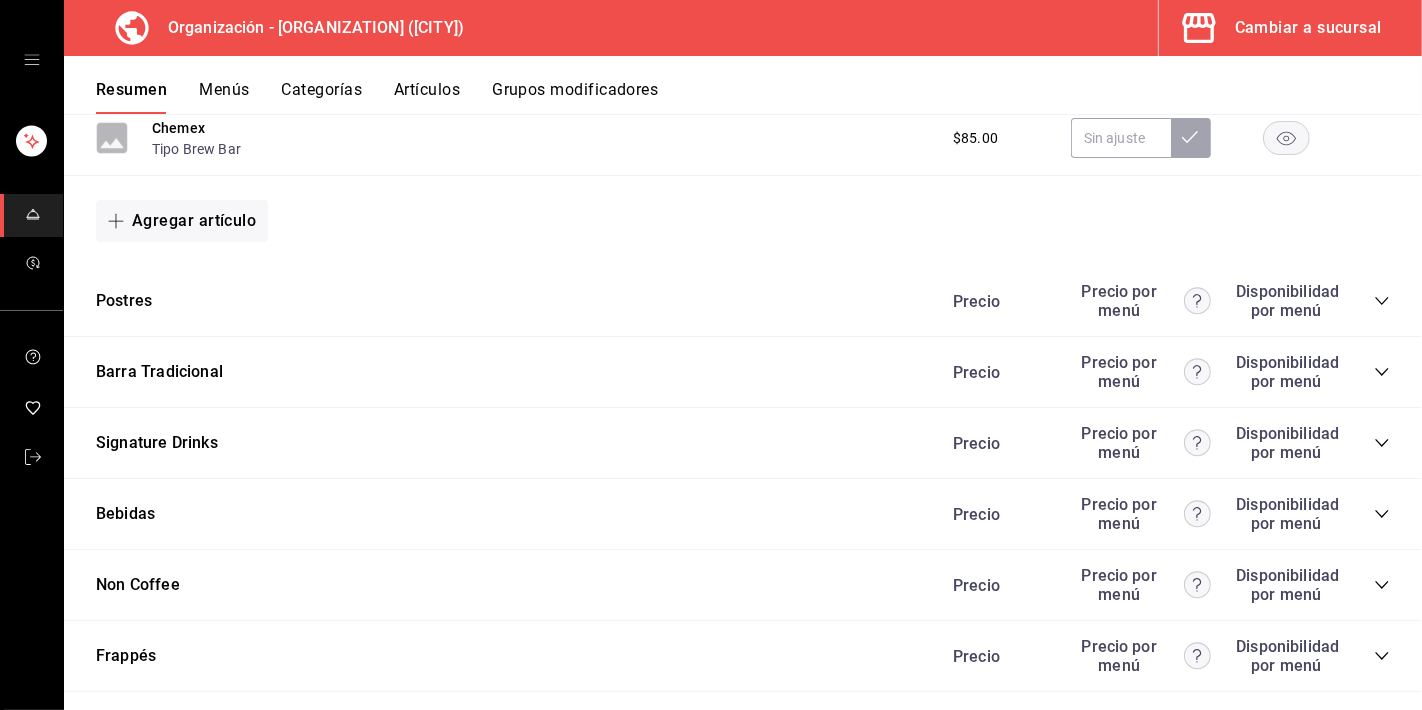 scroll, scrollTop: 1208, scrollLeft: 0, axis: vertical 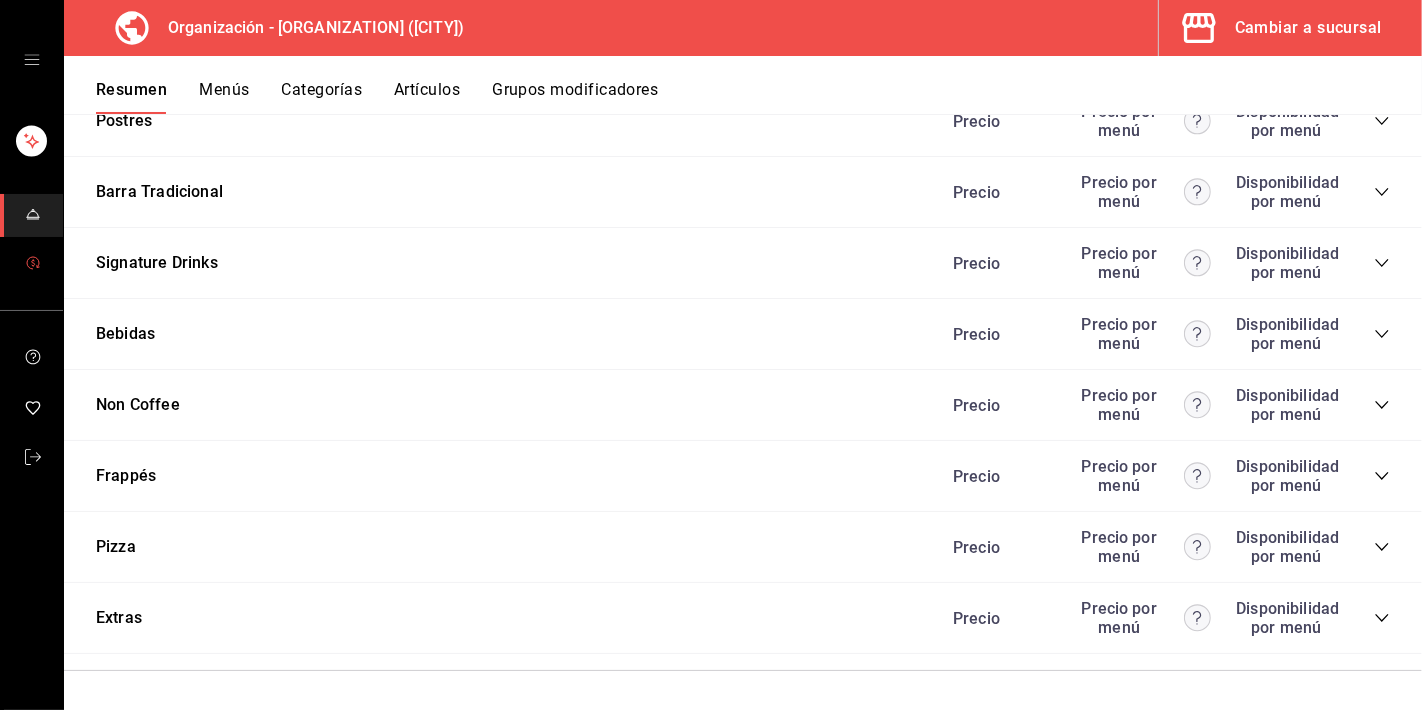 click at bounding box center [33, 264] 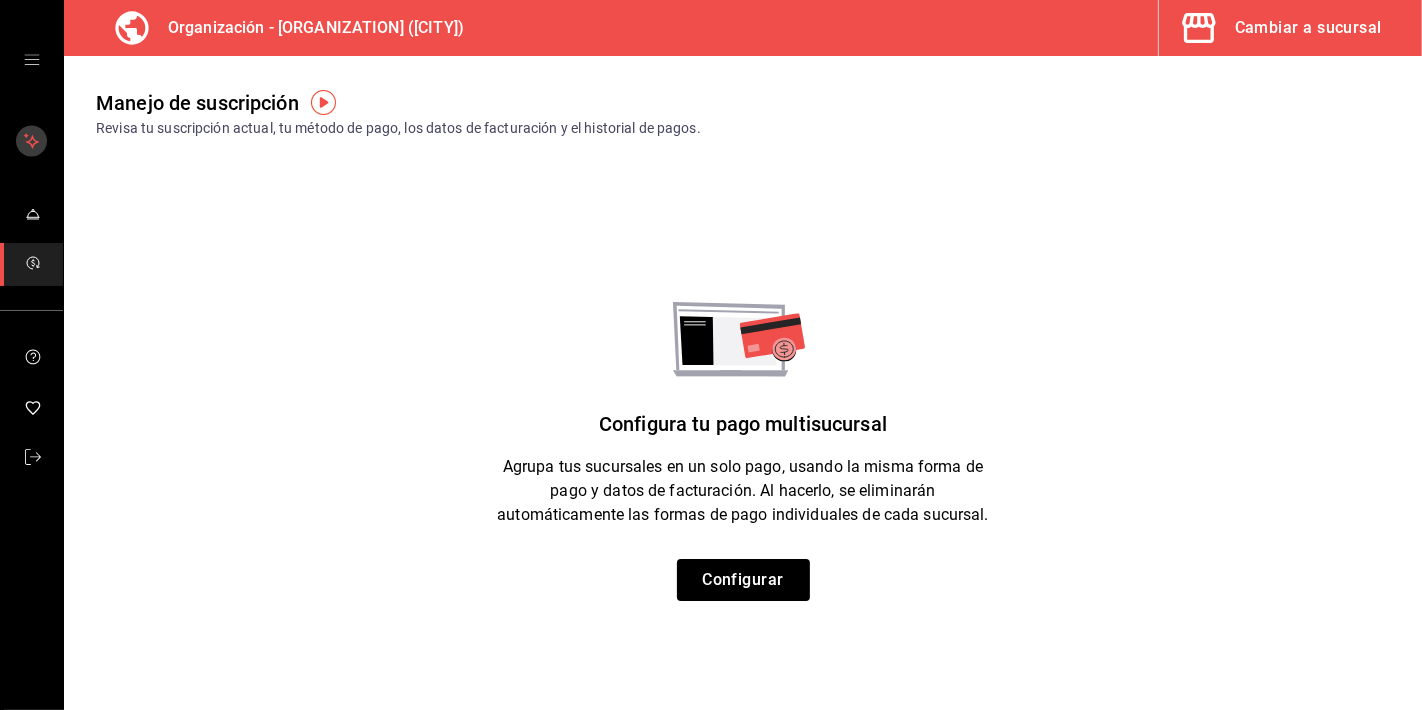 click 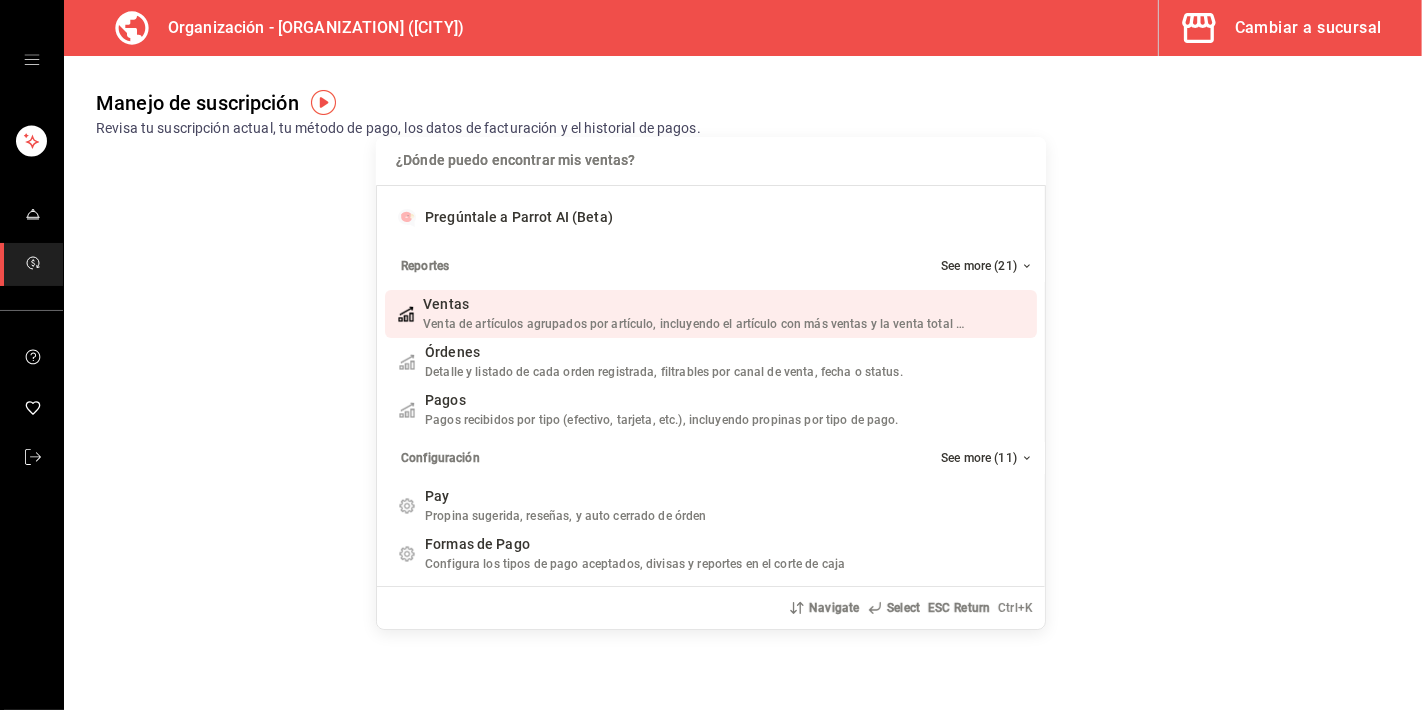 click on "¿Dónde puedo encontrar mis ventas? ¿Dónde puedo encontrar mis ventas? Pregúntale a Parrot AI (Beta) Reportes See more (21) Ventas Venta de artículos agrupados por artículo, incluyendo el artículo con más ventas y la venta total por periodo. Add shortcut Órdenes Detalle y listado de cada orden registrada, filtrables por canal de venta, fecha o status. Add shortcut Pagos Pagos recibidos por tipo (efectivo, tarjeta, etc.), incluyendo propinas por tipo de pago. Add shortcut Configuración See more (11) Pay Propina sugerida, reseñas, y auto cerrado de órden Add shortcut Formas de Pago Configura los tipos de pago aceptados, divisas y reportes en el corte de caja Add shortcut Descuentos Configura los descuentos aplicables a órdenes o artículos en el restaurante. Add shortcut Personal Roles Administra los roles de permisos disponibles en tu restaurante Add shortcut Usuarios Administra los usuarios, sus accesos y permisos así como notificaciones. Add shortcut Referidos Referidos Add shortcut Navigate K" at bounding box center [711, 355] 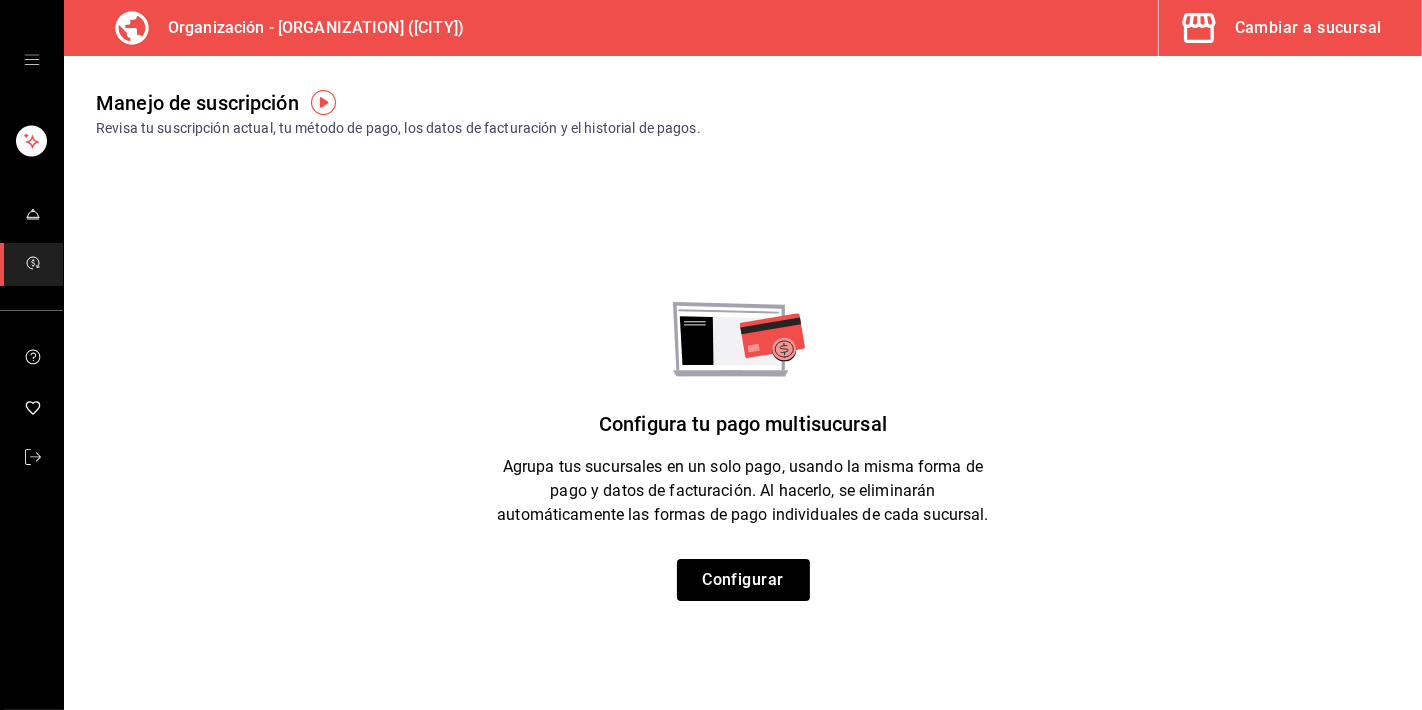 click at bounding box center [31, 60] 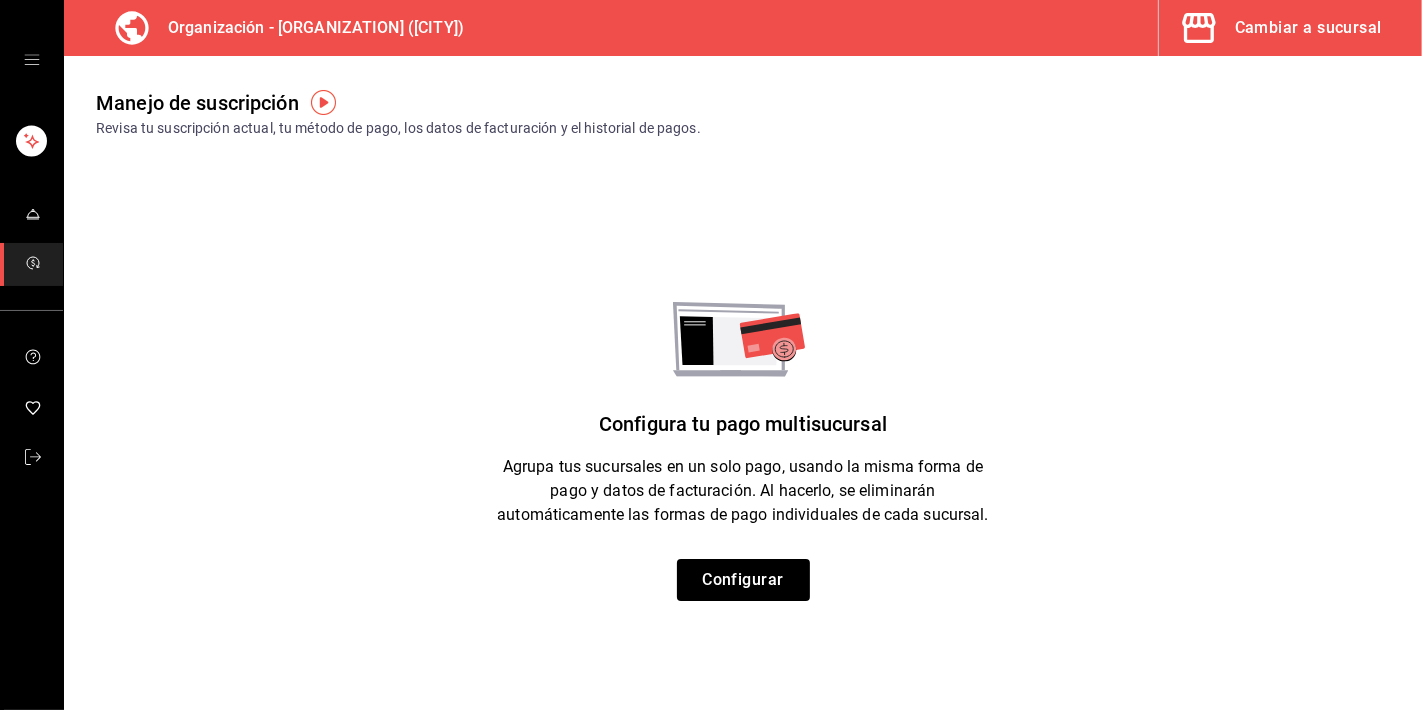 click at bounding box center [33, 141] 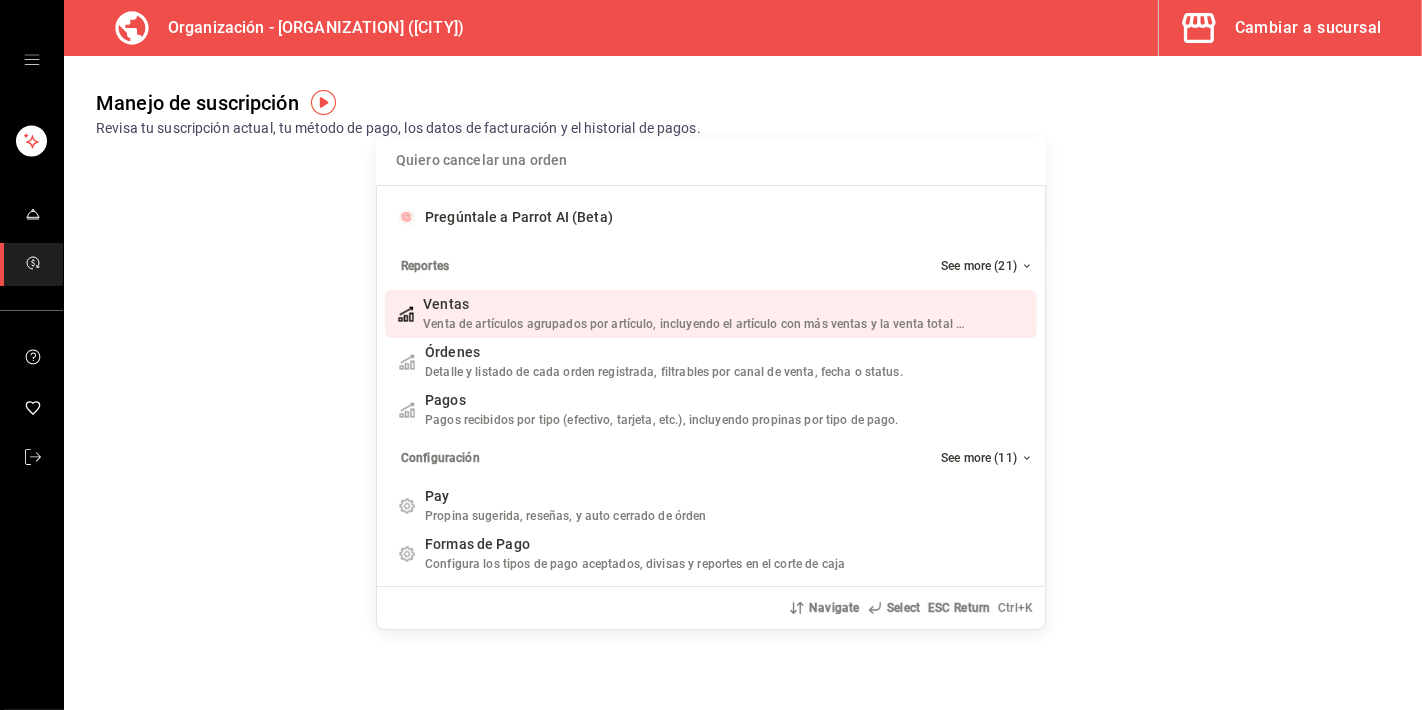 click on "Quiero cancelar una orden Pregúntale a Parrot AI (Beta) Reportes See more (21) Ventas Venta de artículos agrupados por artículo, incluyendo el artículo con más ventas y la venta total por periodo. Add shortcut Órdenes Detalle y listado de cada orden registrada, filtrables por canal de venta, fecha o status. Add shortcut Pagos Pagos recibidos por tipo (efectivo, tarjeta, etc.), incluyendo propinas por tipo de pago. Add shortcut Configuración See more (11) Pay Propina sugerida, reseñas, y auto cerrado de órden Add shortcut Formas de Pago Configura los tipos de pago aceptados, divisas y reportes en el corte de caja Add shortcut Descuentos Configura los descuentos aplicables a órdenes o artículos en el restaurante. Add shortcut Personal Roles Administra los roles de permisos disponibles en tu restaurante Add shortcut Usuarios Administra los usuarios, sus accesos y permisos así como notificaciones. Add shortcut Referidos Referidos Refiérenos a través de WhatsApp y recibe 1 mes gratis de suscripción" at bounding box center [711, 355] 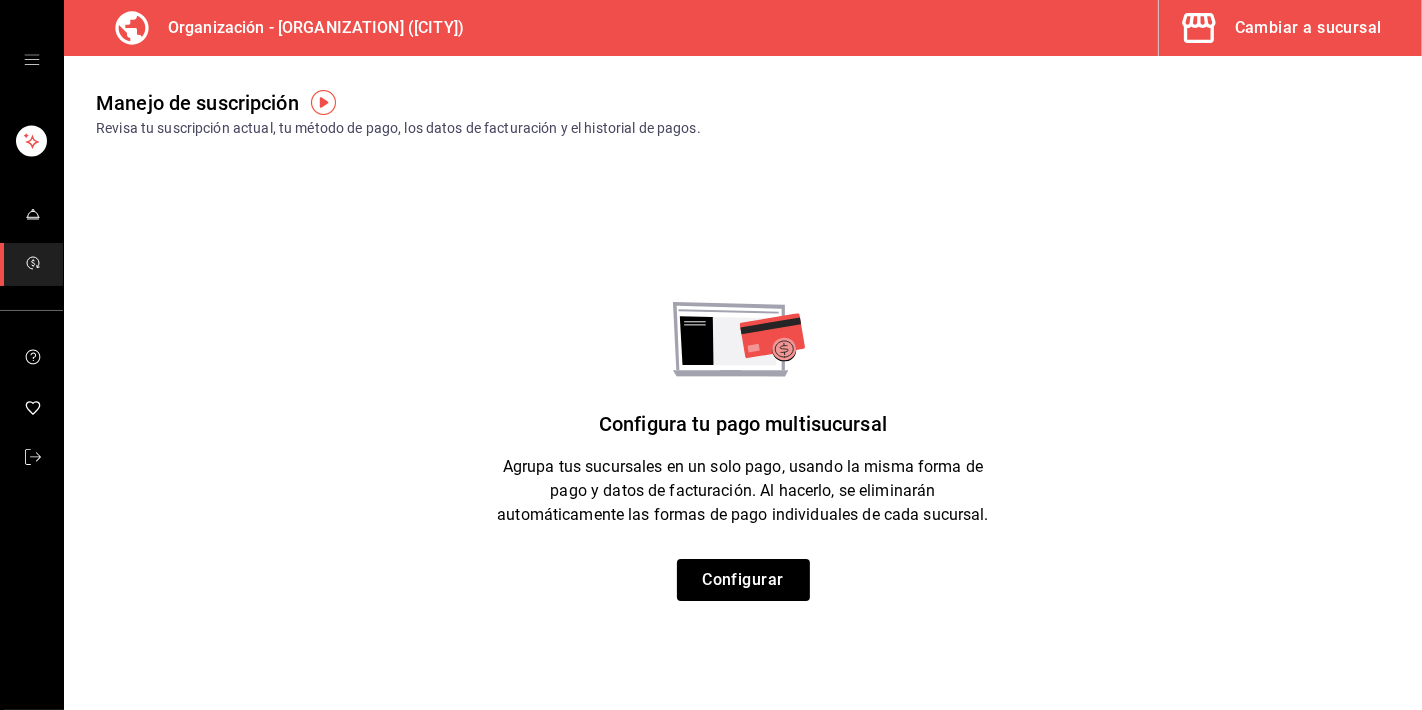 click at bounding box center [31, 60] 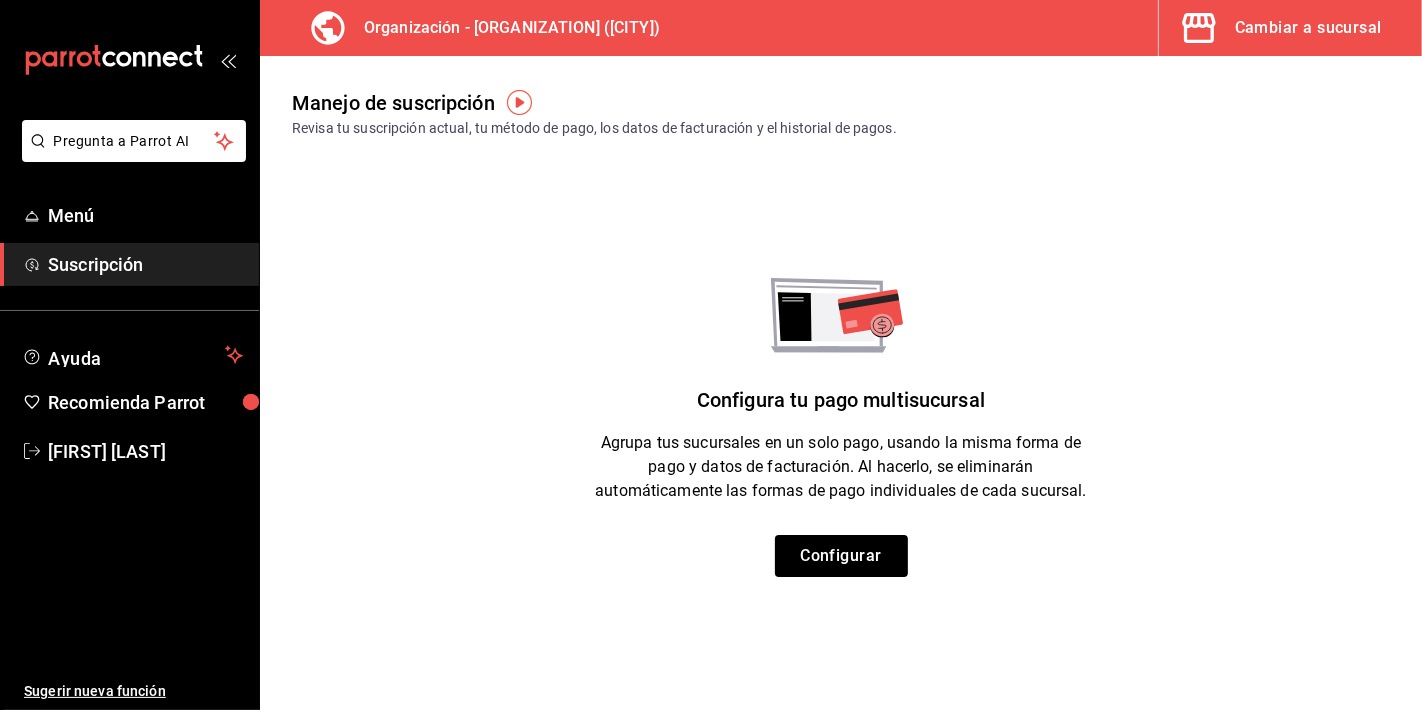 click on "Cambiar a sucursal" at bounding box center [1308, 28] 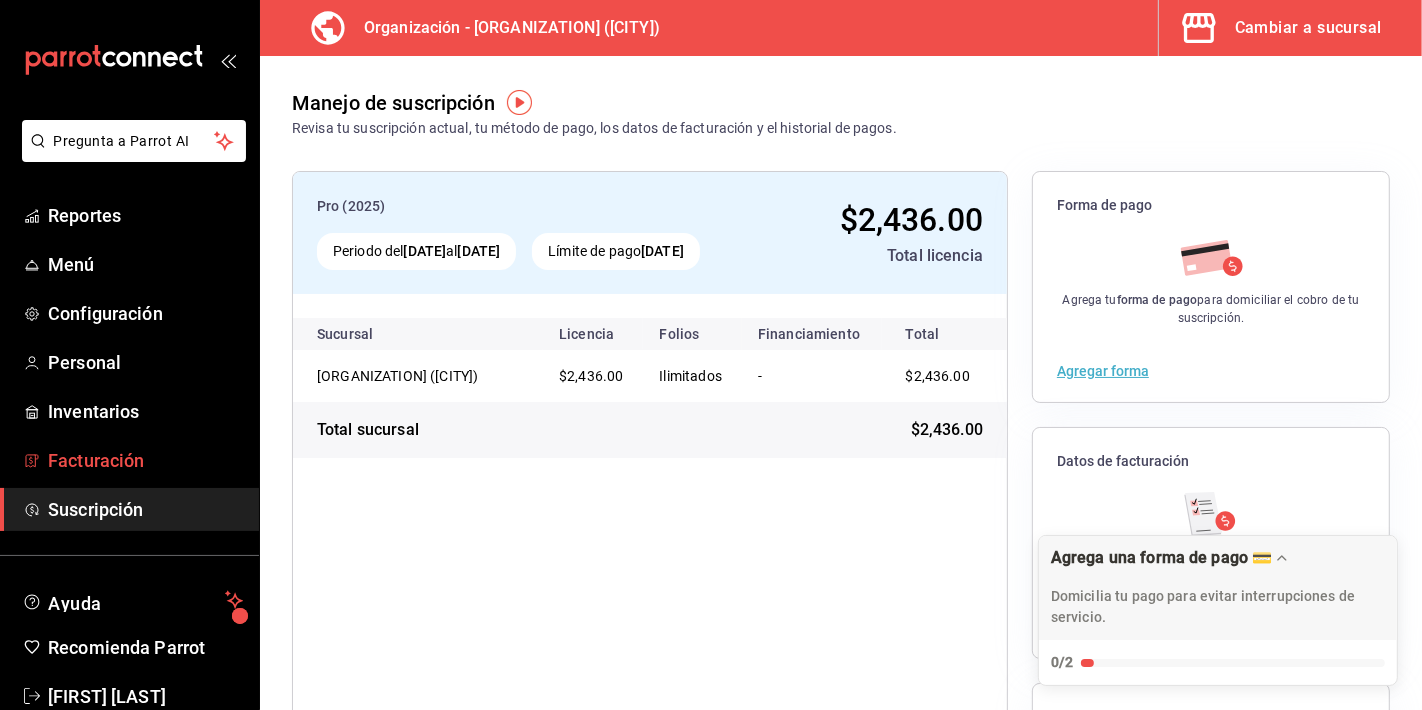 scroll, scrollTop: 43, scrollLeft: 0, axis: vertical 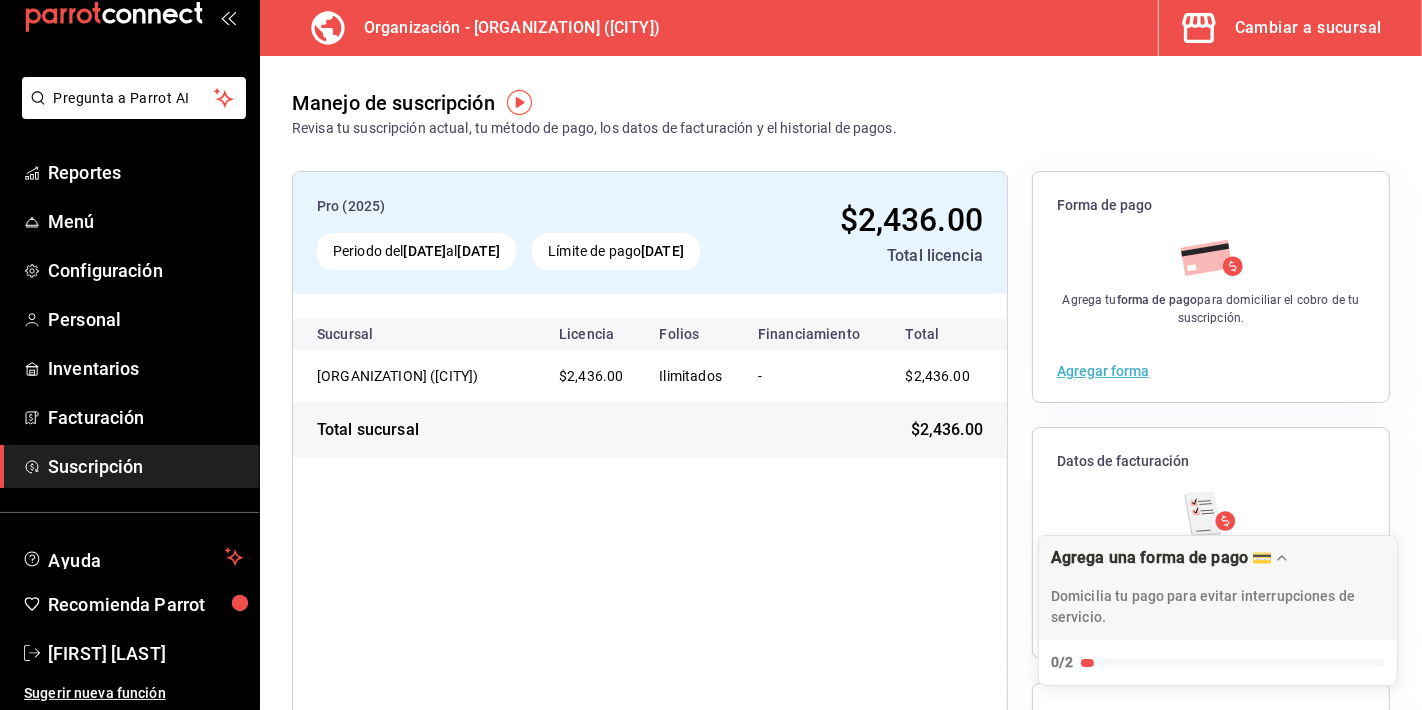 click on "Pro (2025) Periodo del  10 abr 2025  al  10 jun 2026 Límite de pago  10 jun 2026 $2,436.00 Total licencia Sucursal Licencia Folios Financiamiento Total B19 Coffee Bar (Mexicali) $2,436.00 Ilimitados - $2,436.00 Total sucursal $2,436.00" at bounding box center [650, 543] 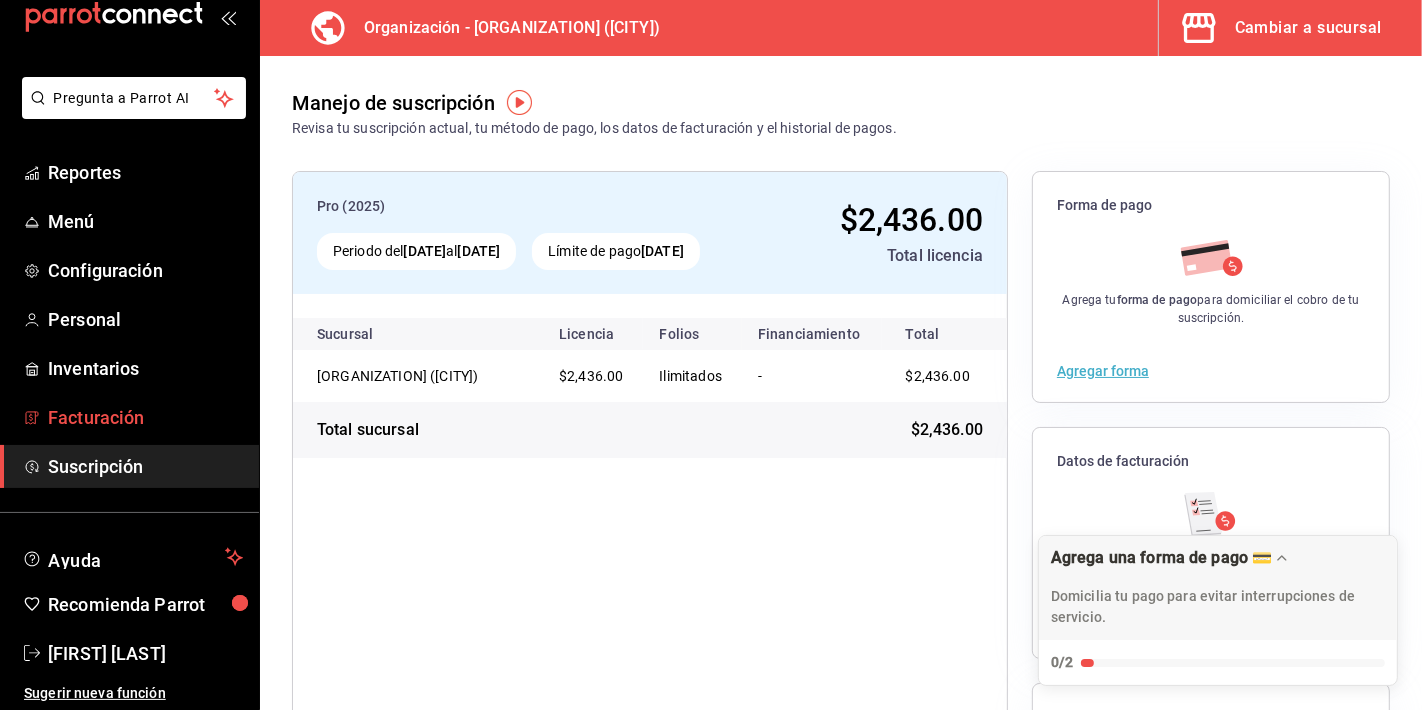 click on "Facturación" at bounding box center [145, 417] 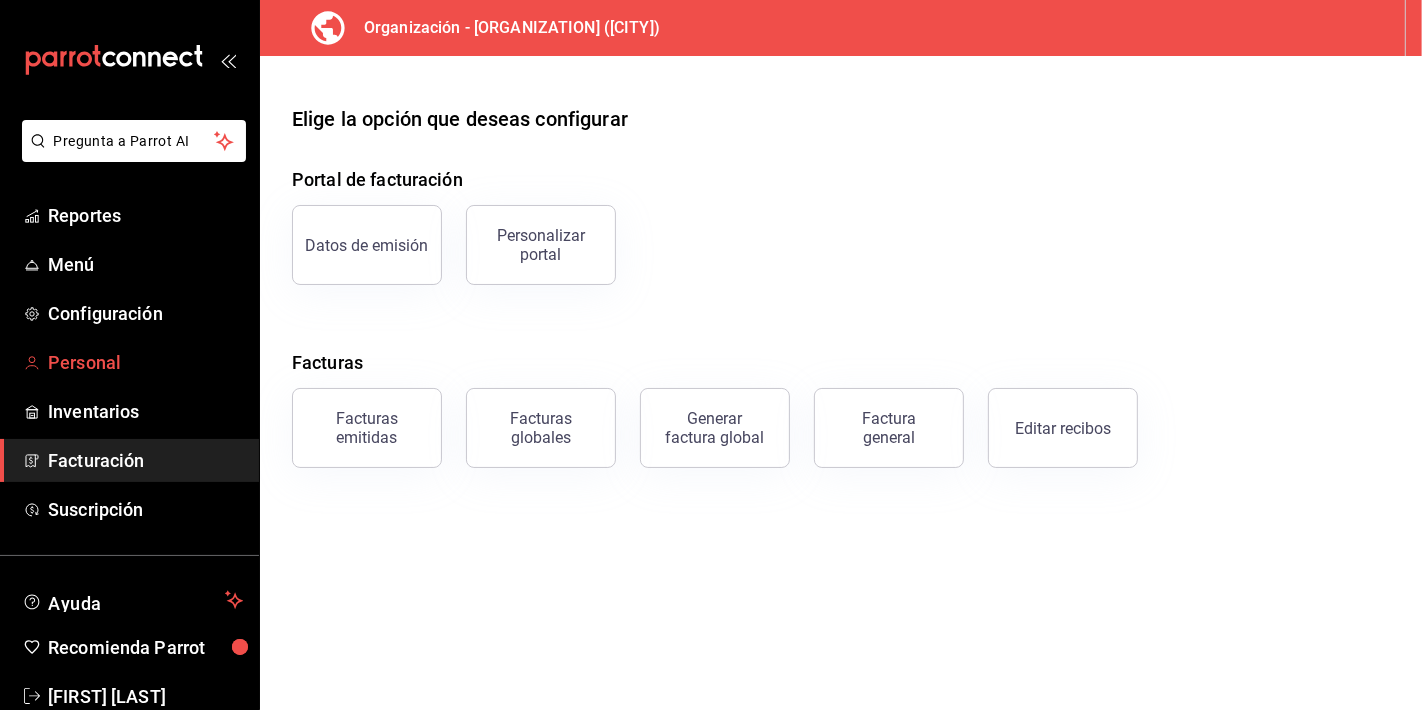 click on "Personal" at bounding box center [145, 362] 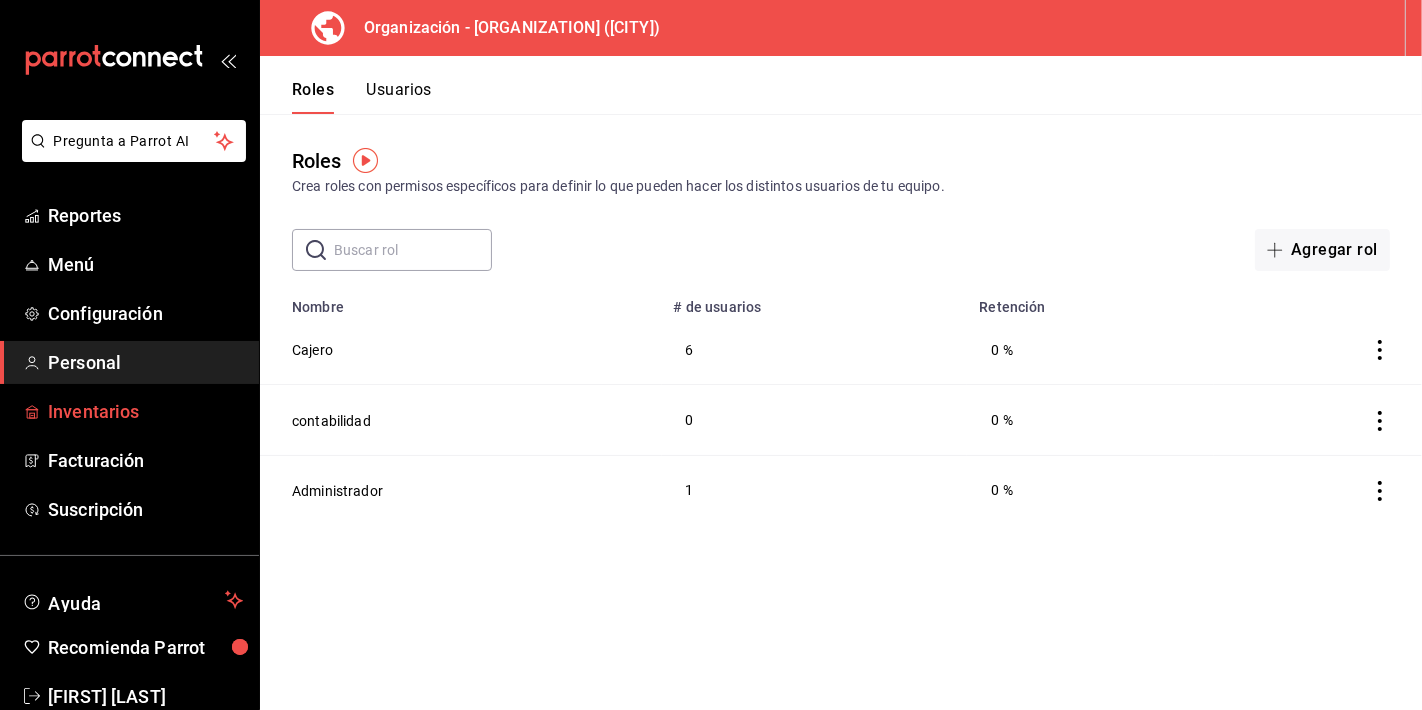 click on "Inventarios" at bounding box center (145, 411) 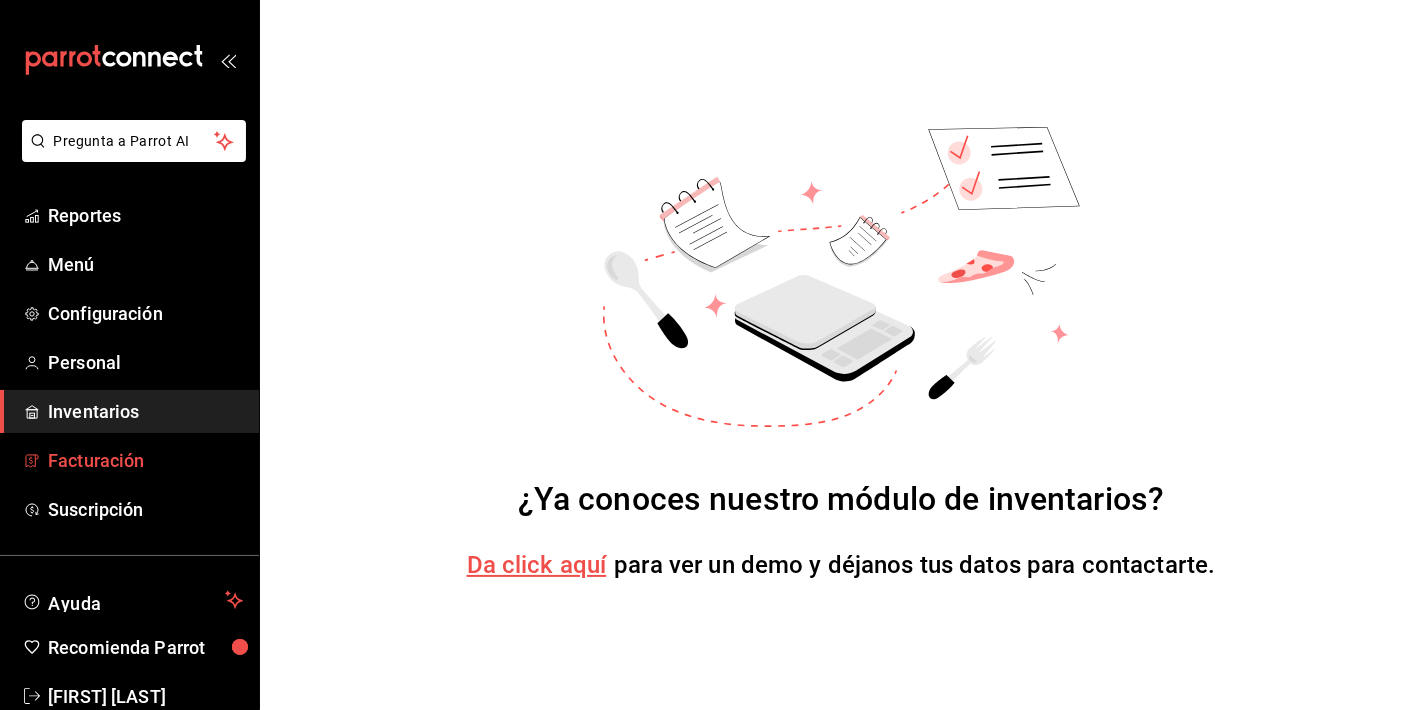 click on "Facturación" at bounding box center [129, 460] 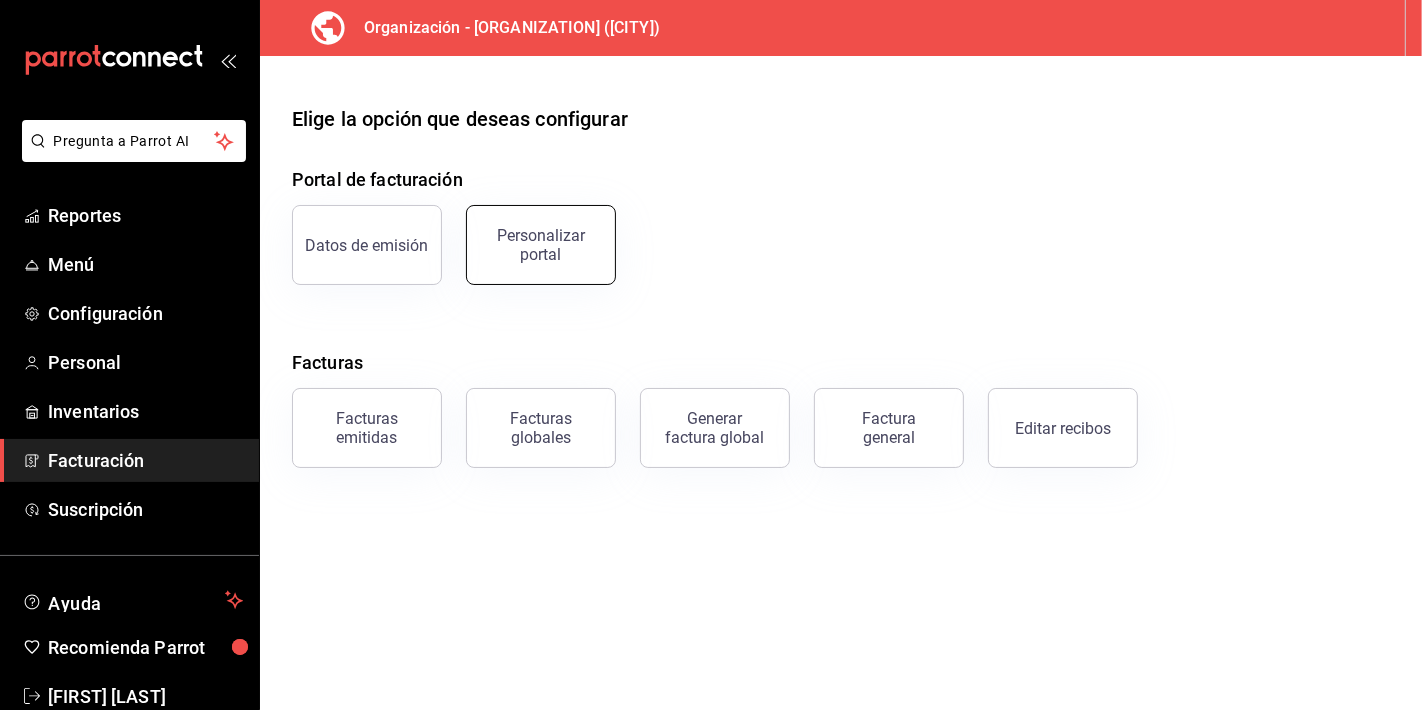 click on "Personalizar portal" at bounding box center (541, 245) 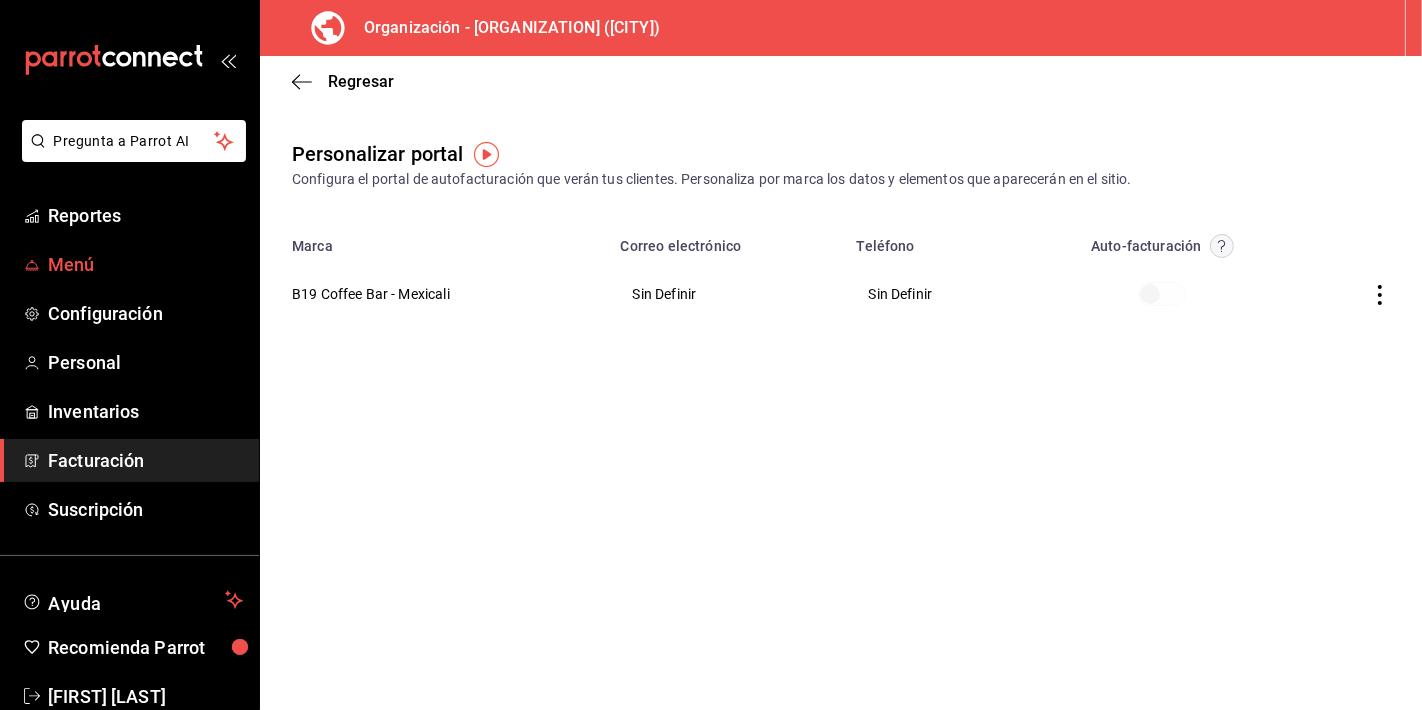 click on "Menú" at bounding box center (145, 264) 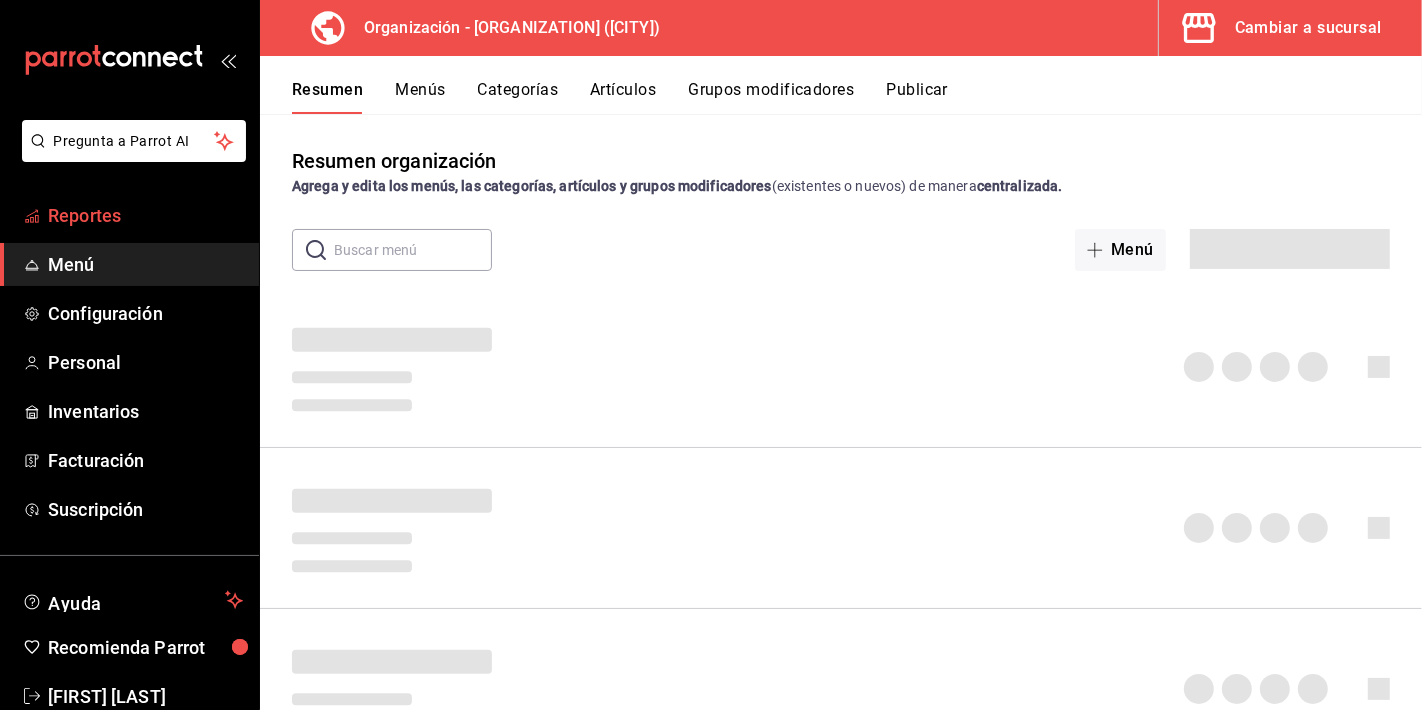 click on "Reportes" at bounding box center [145, 215] 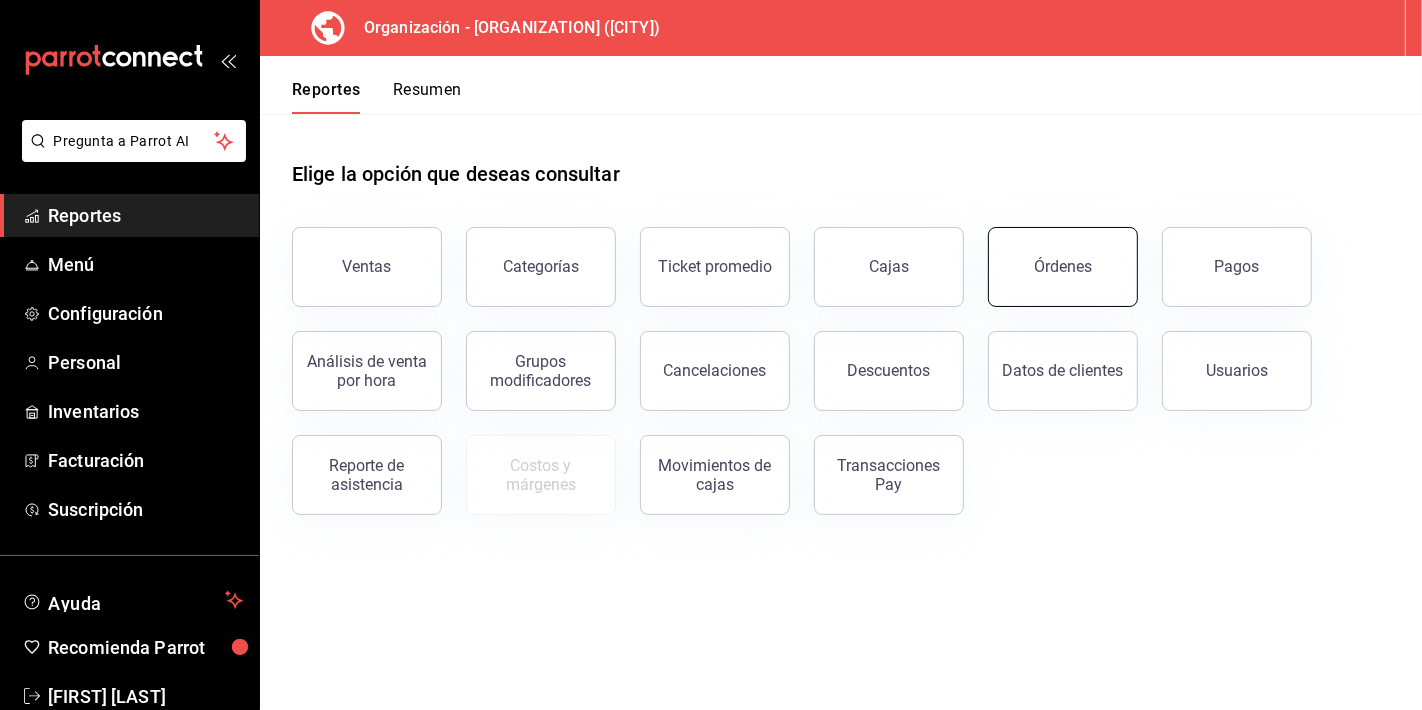 click on "Órdenes" at bounding box center [1063, 266] 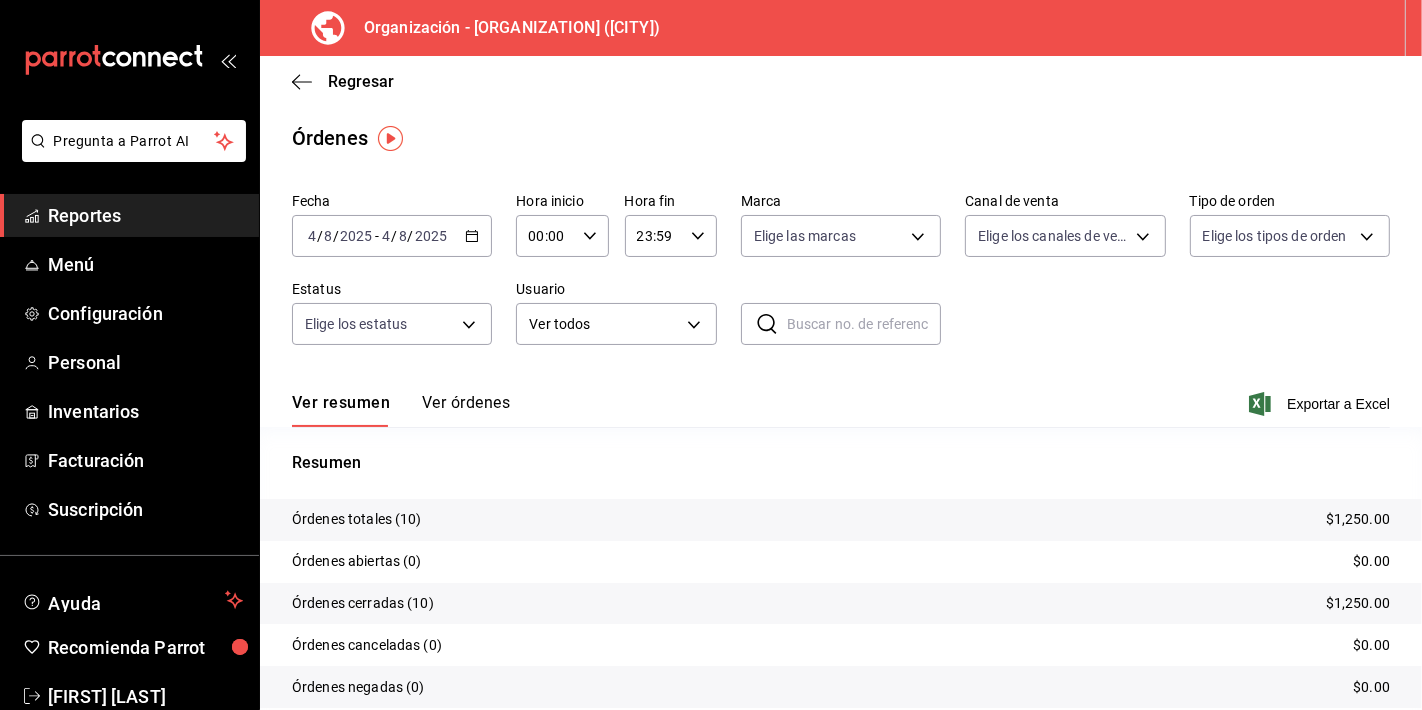 click on "Ver órdenes" at bounding box center (466, 410) 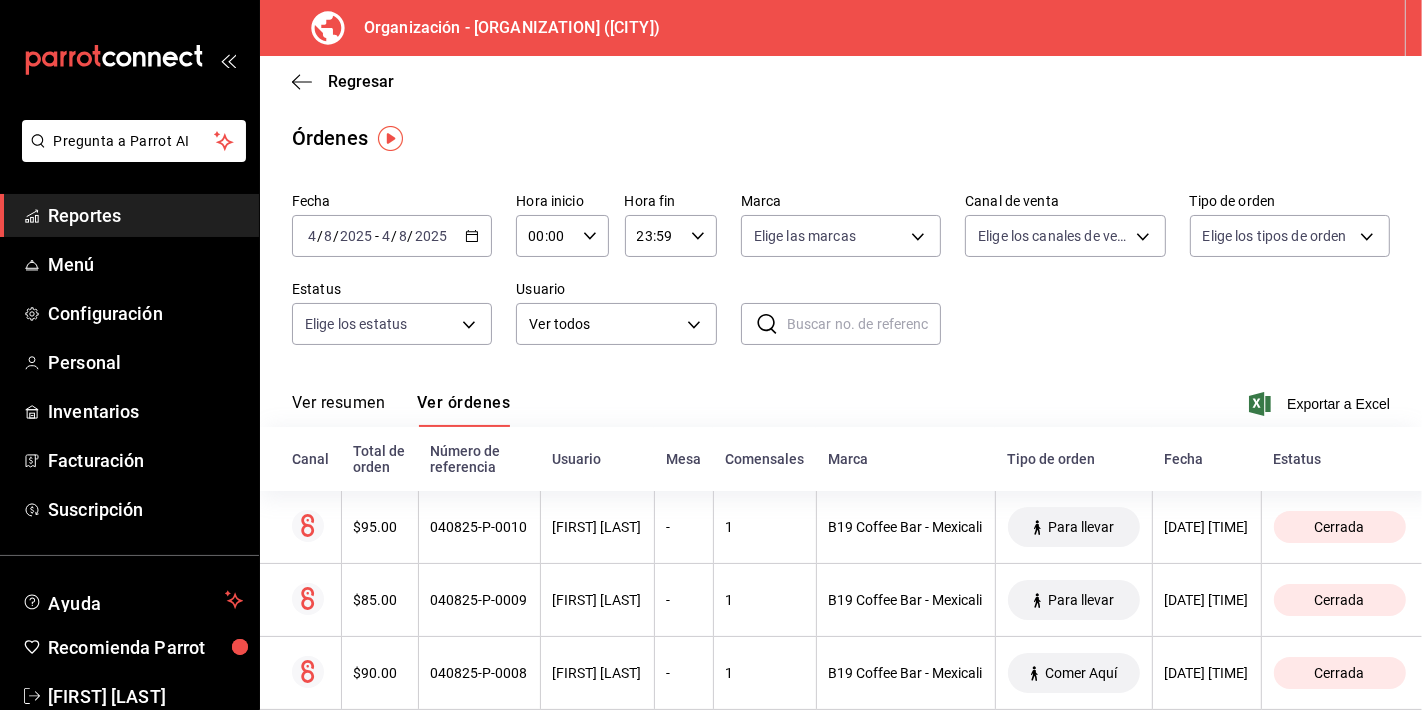 click on "Regresar" at bounding box center [841, 81] 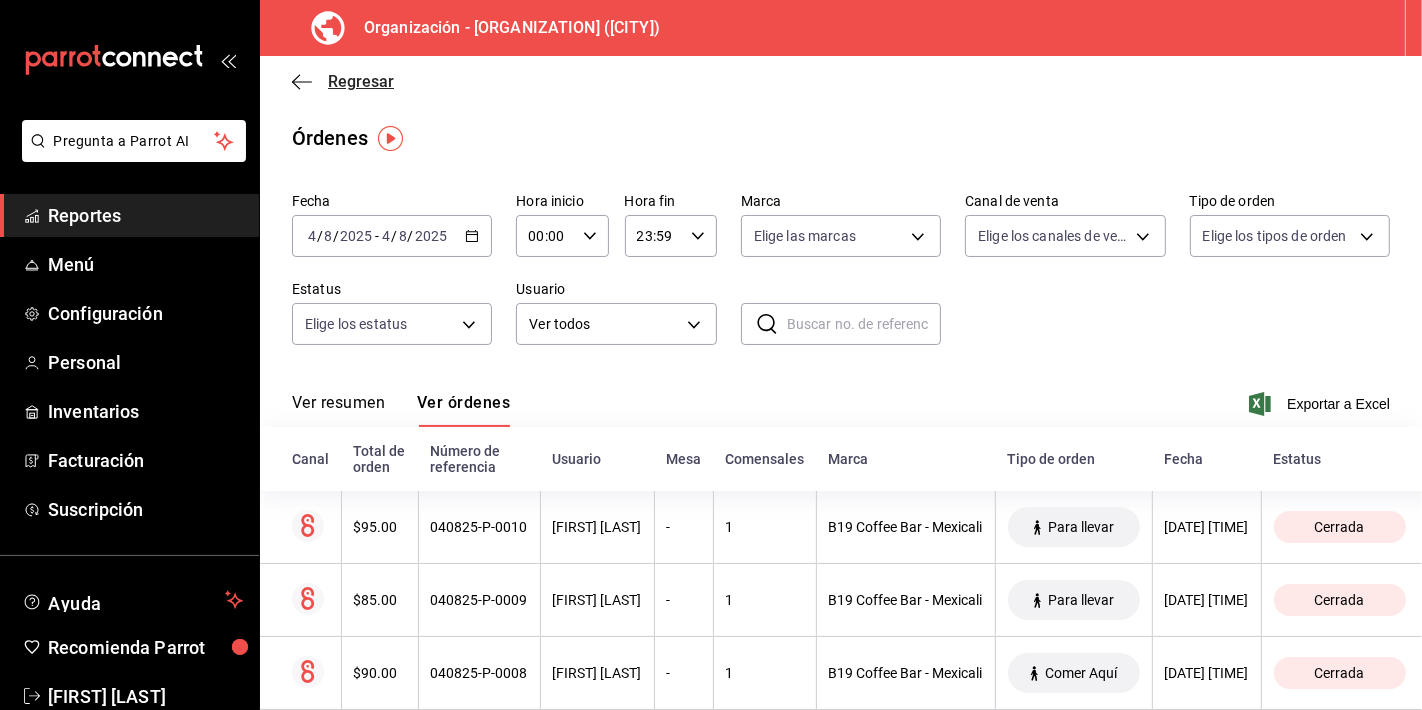 click 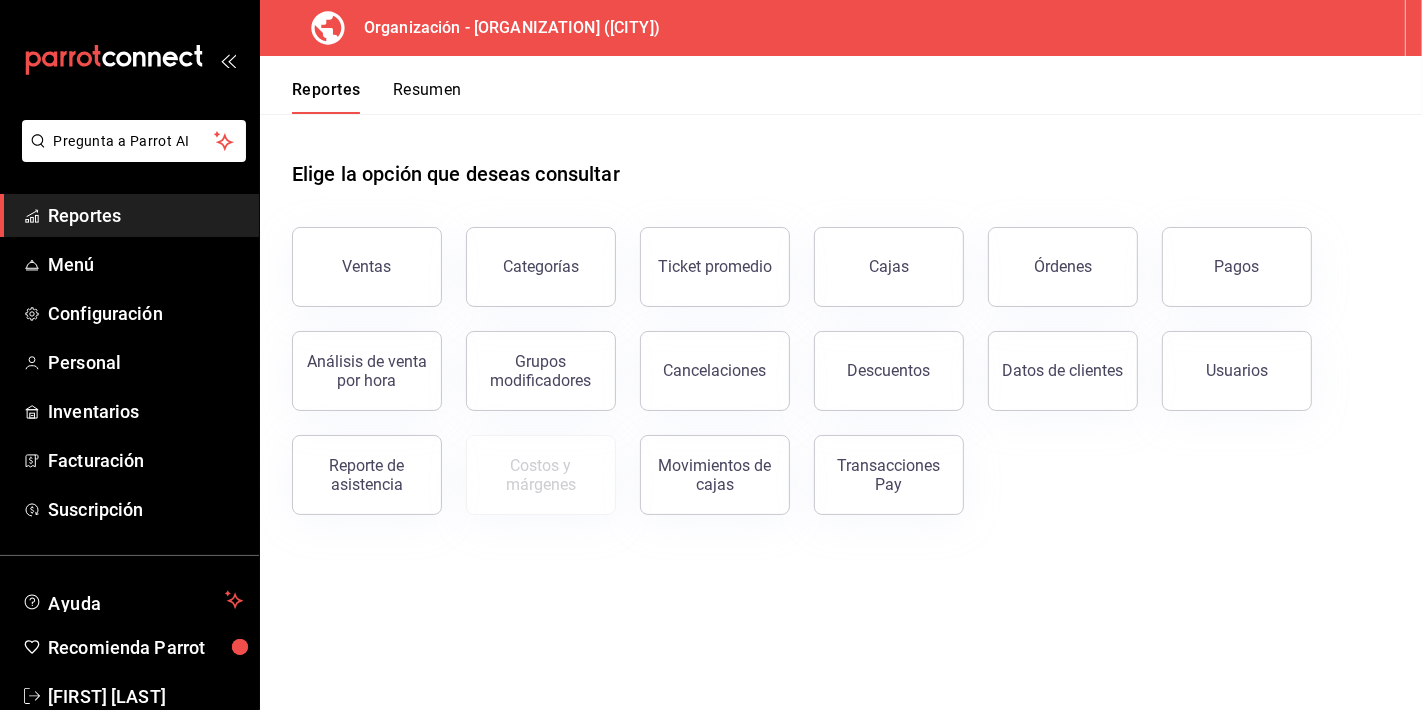 click on "Reportes Resumen" at bounding box center [361, 85] 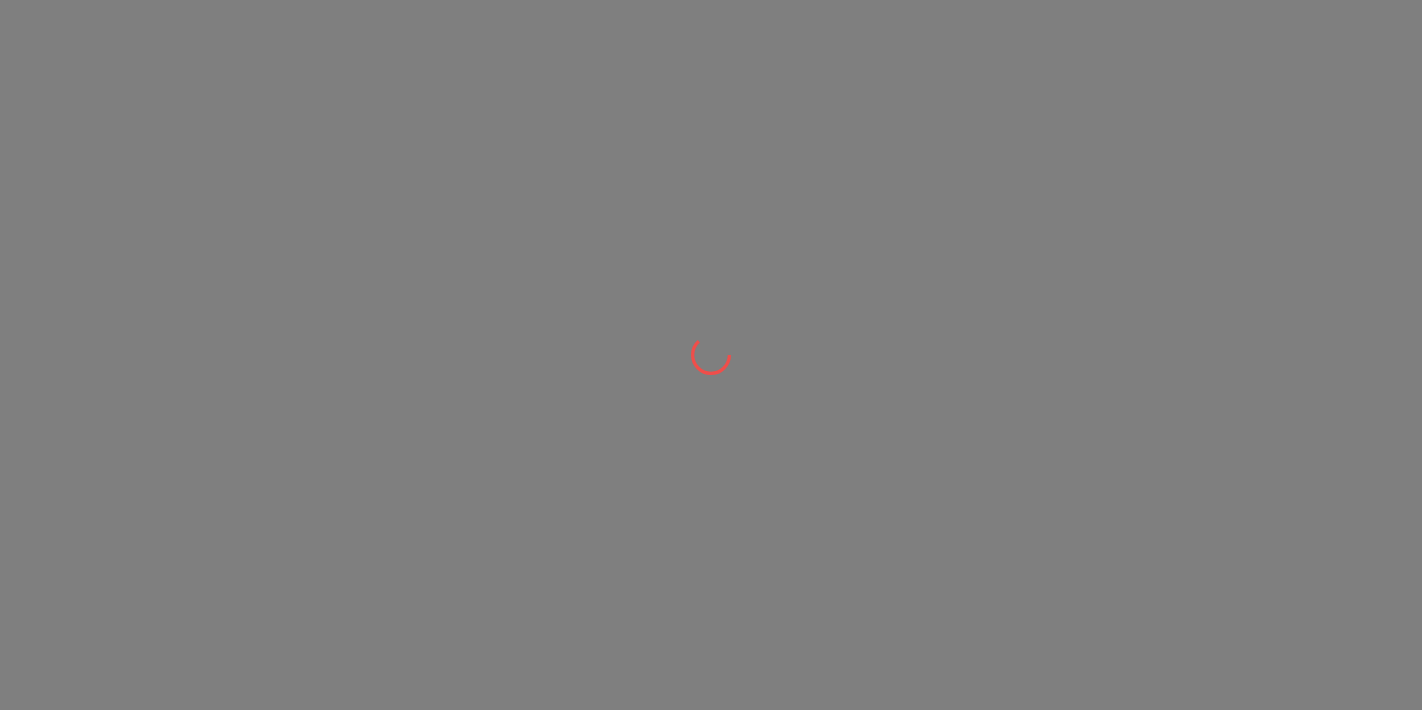 scroll, scrollTop: 0, scrollLeft: 0, axis: both 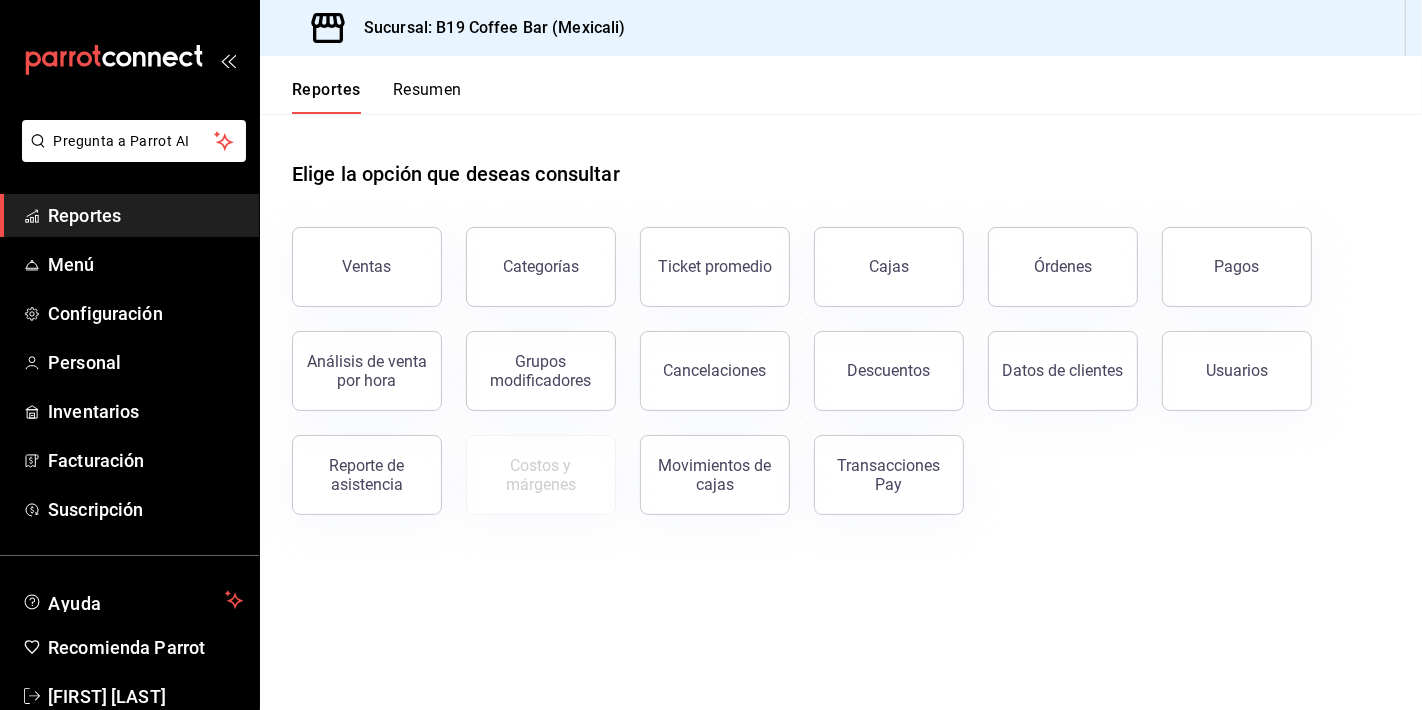 click on "Elige la opción que deseas consultar" at bounding box center [841, 158] 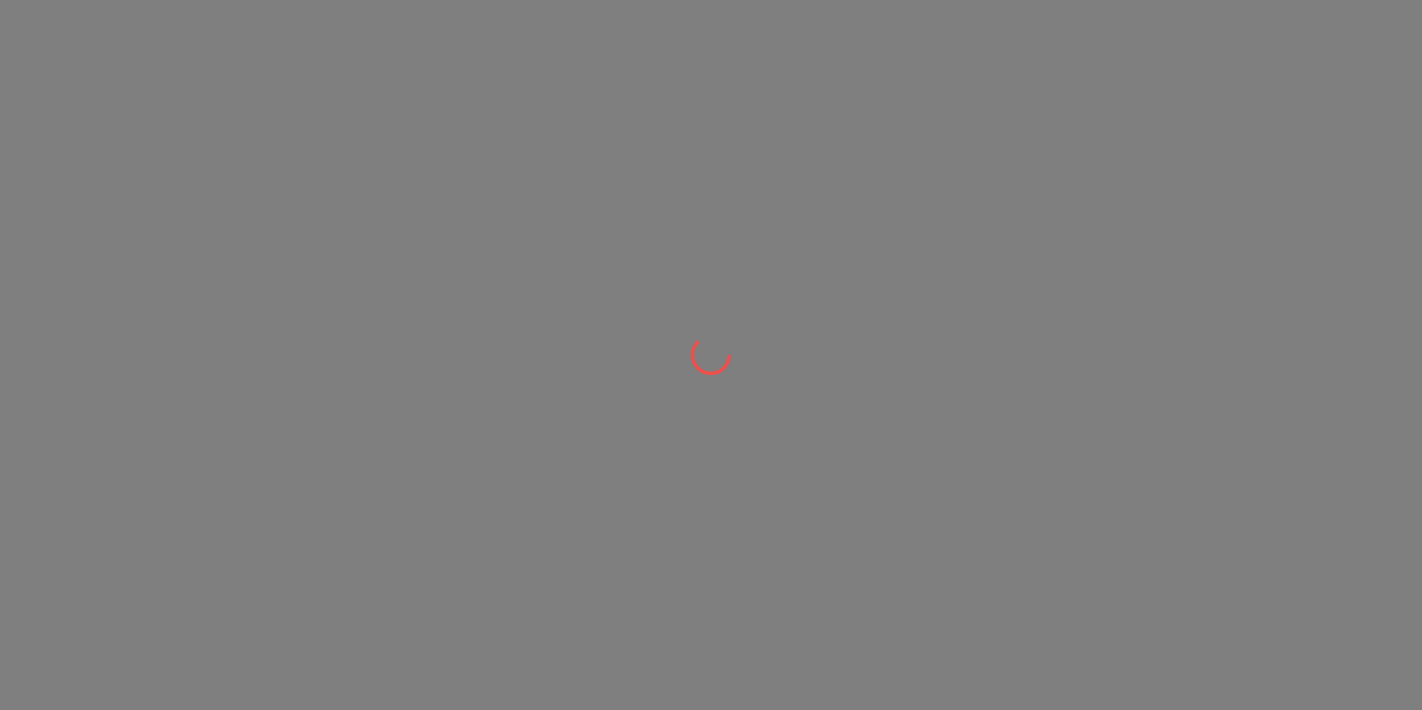 scroll, scrollTop: 0, scrollLeft: 0, axis: both 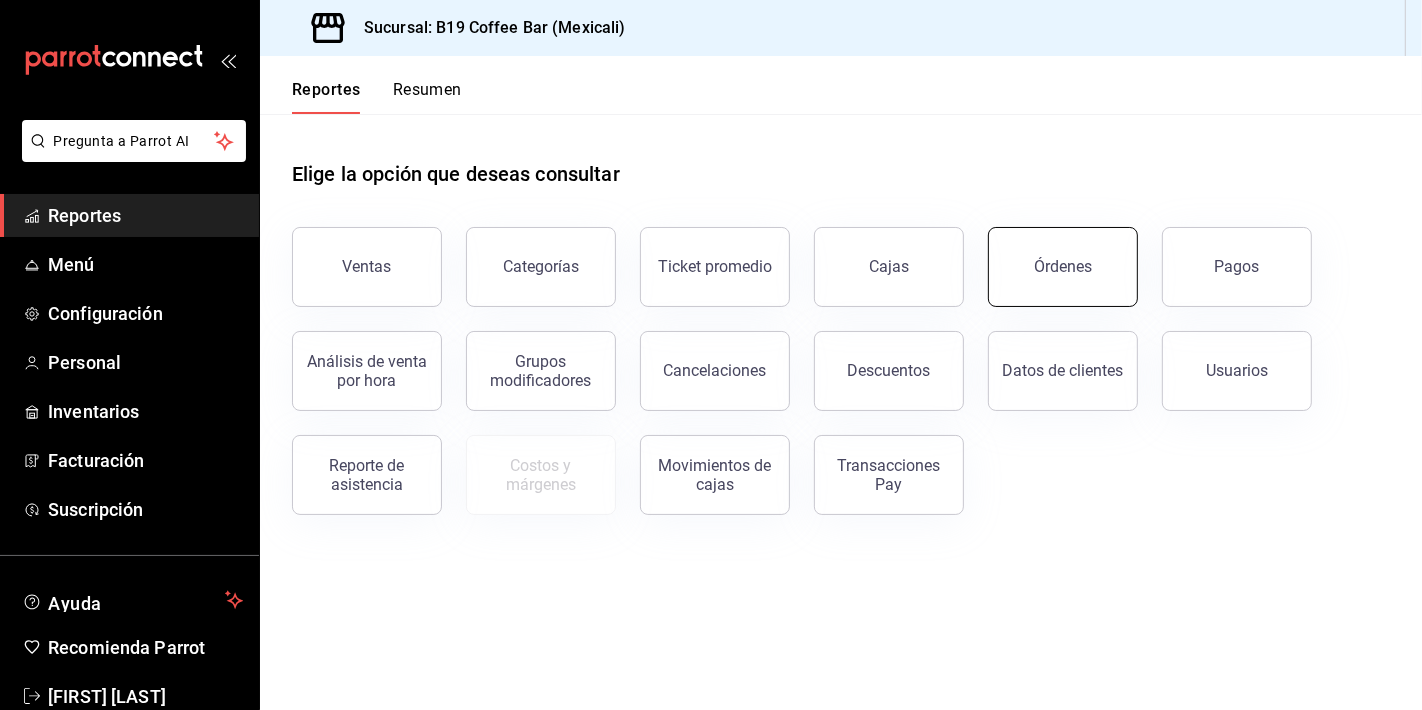 click on "Órdenes" at bounding box center (1063, 267) 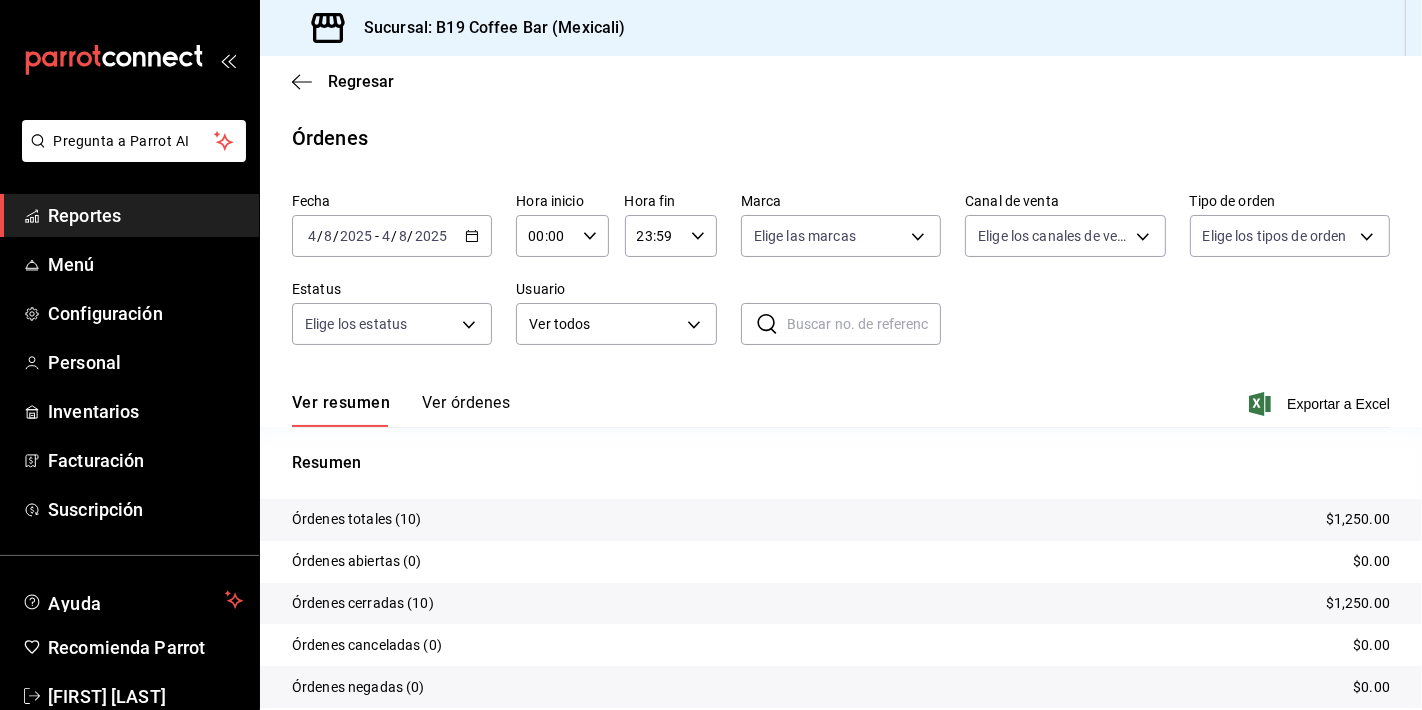 click on "Ver órdenes" at bounding box center [466, 410] 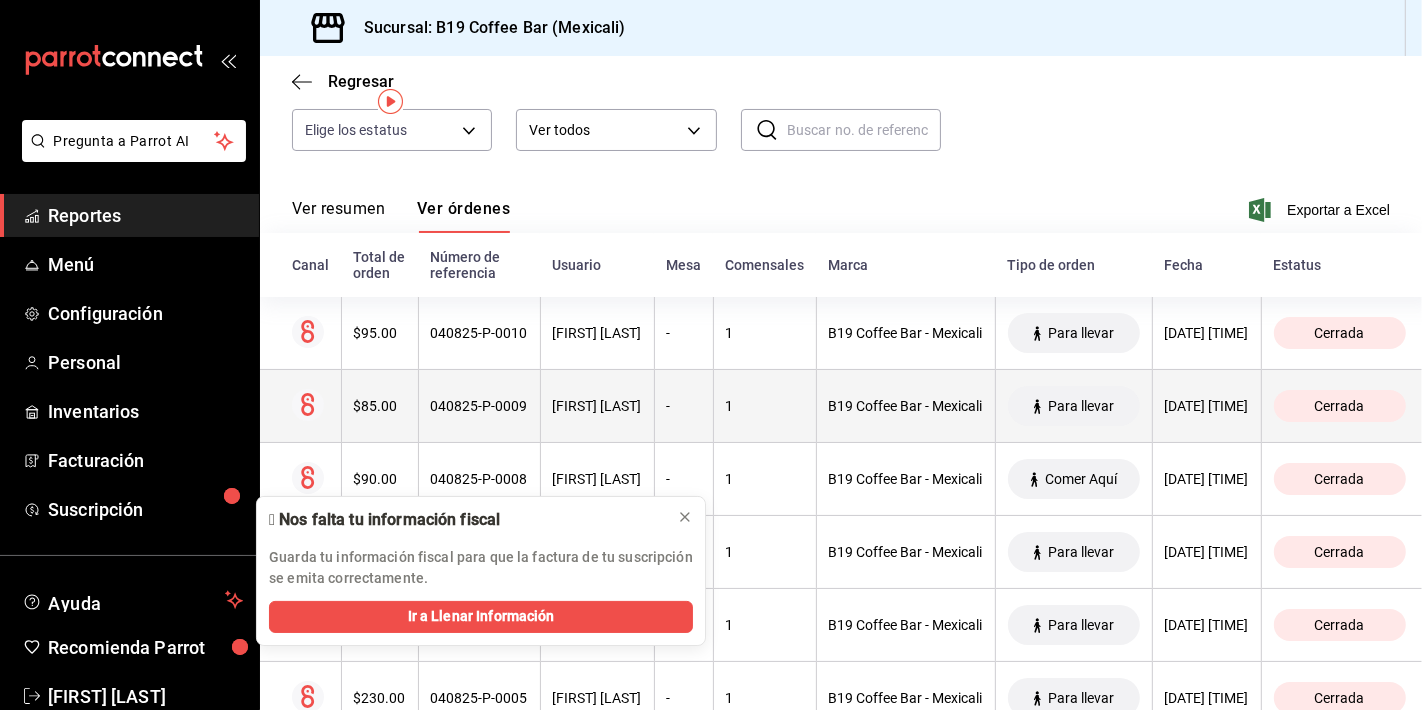 scroll, scrollTop: 259, scrollLeft: 0, axis: vertical 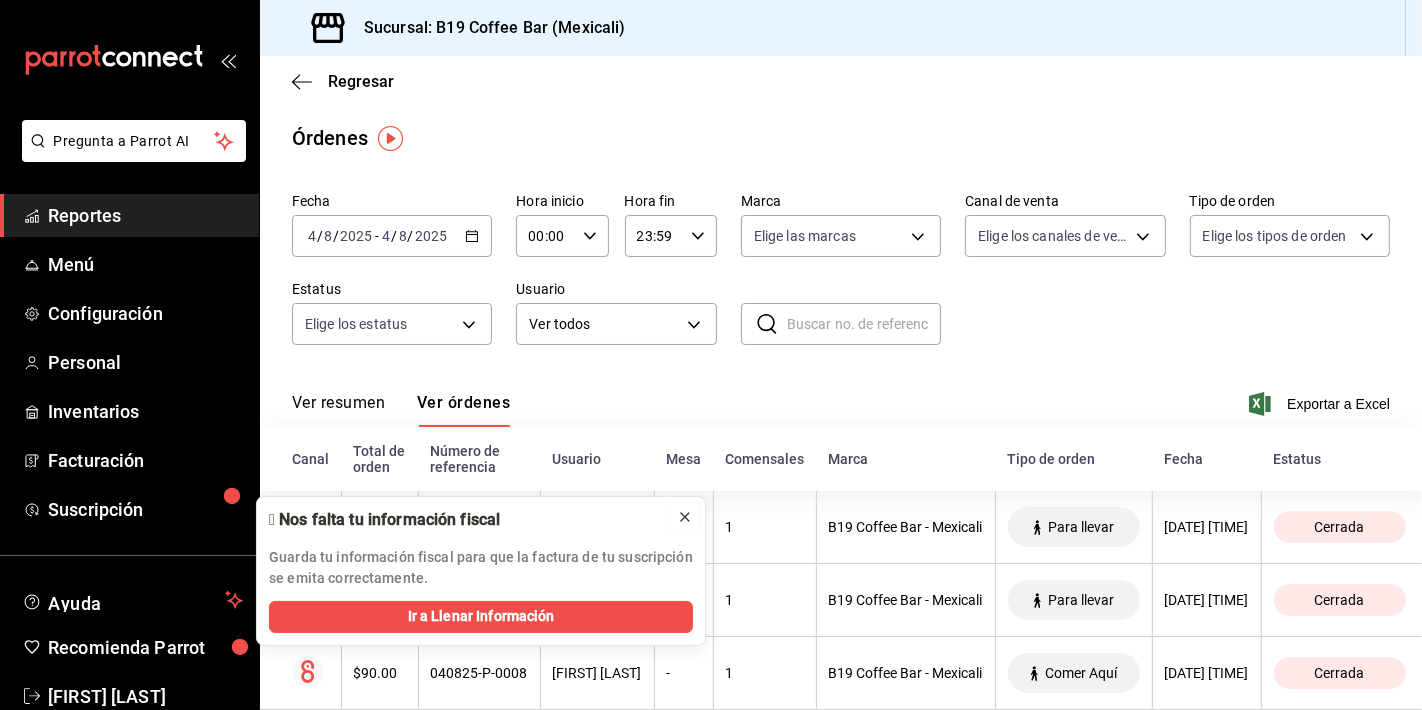 click at bounding box center [685, 517] 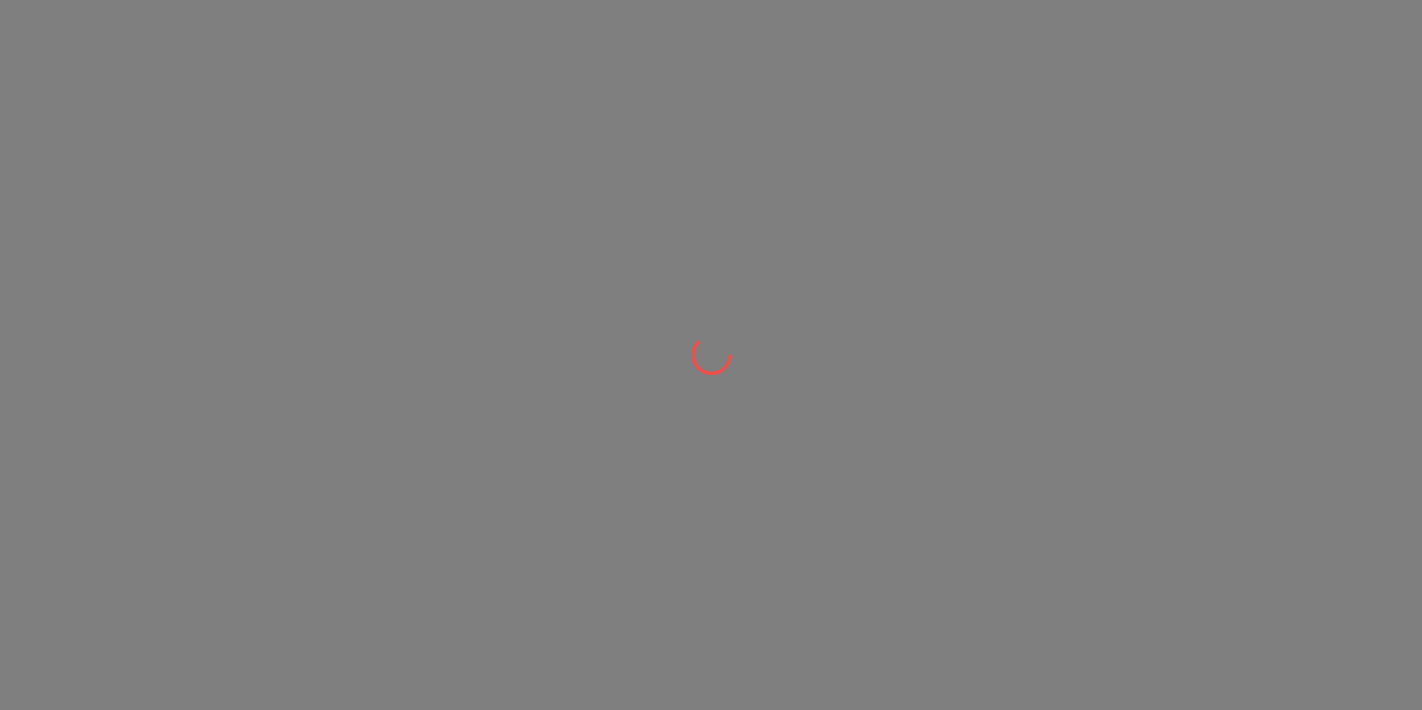 scroll, scrollTop: 0, scrollLeft: 0, axis: both 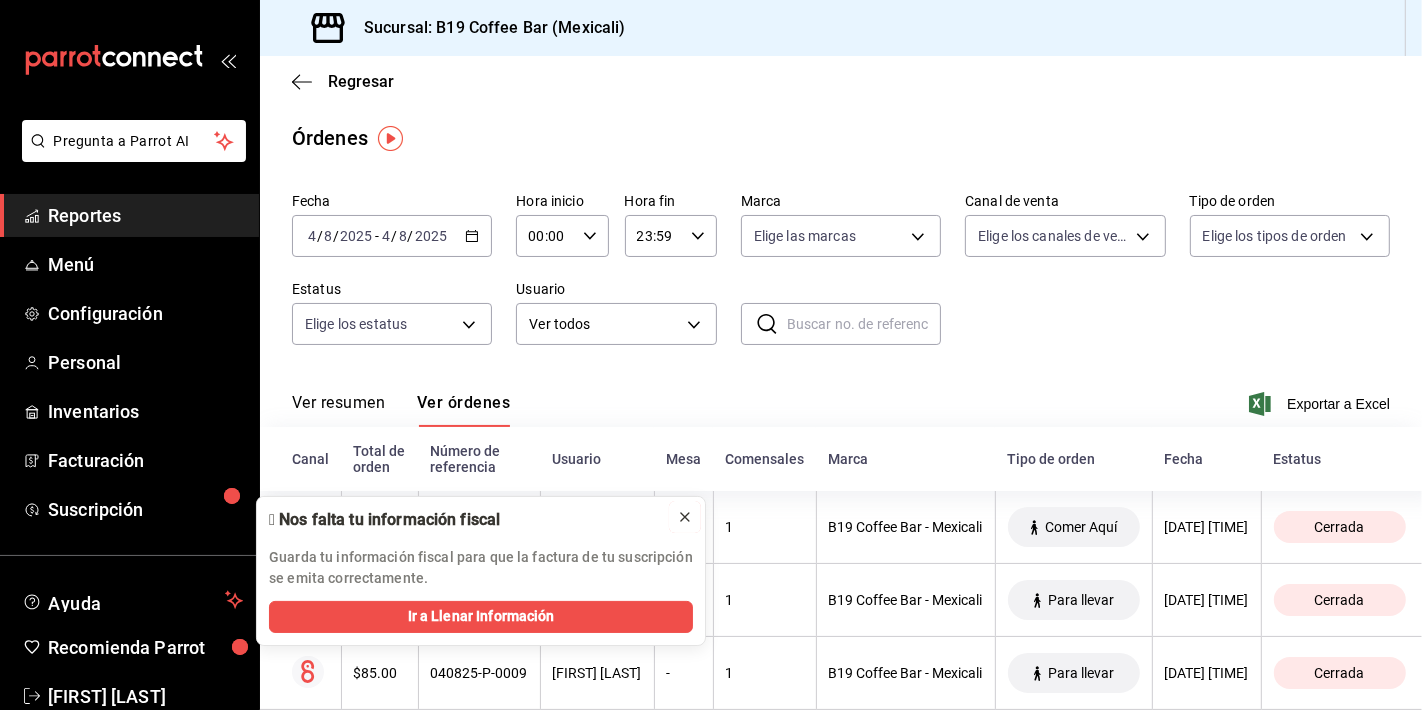 click 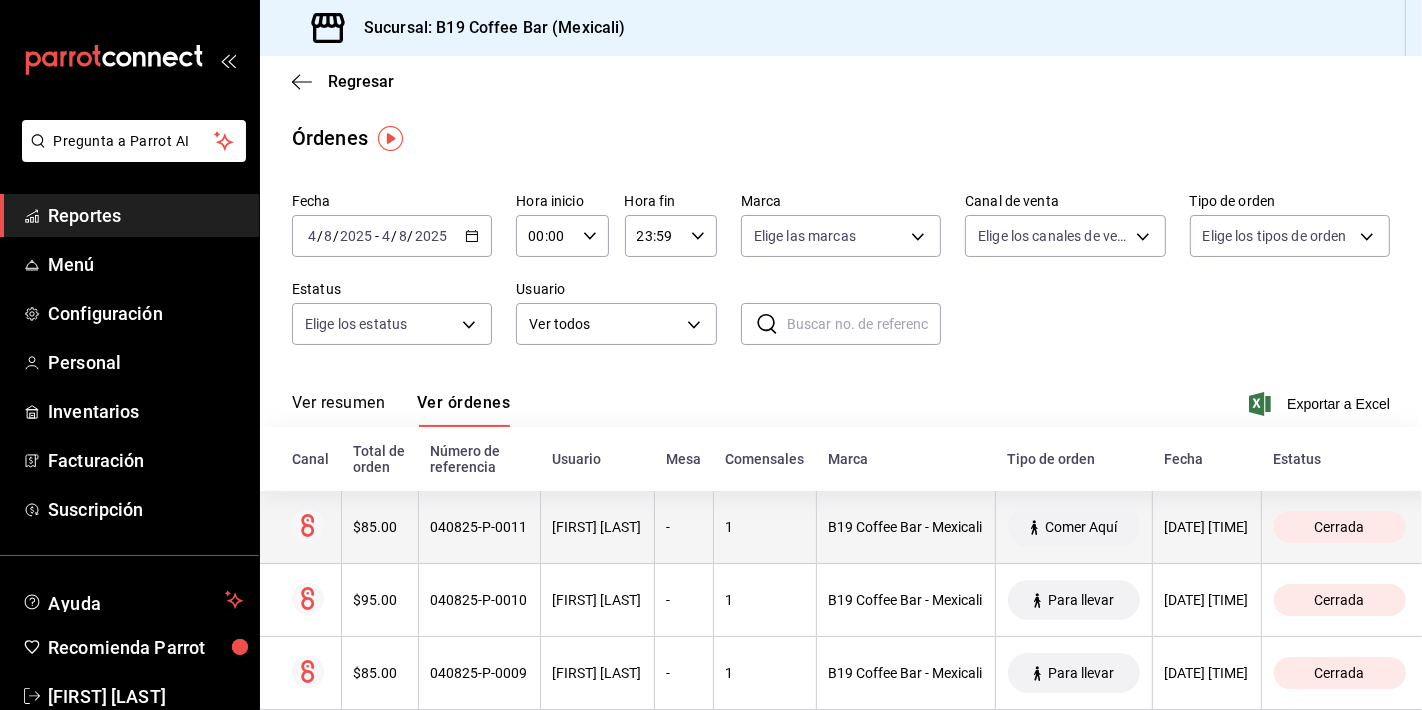 click on "1" at bounding box center [765, 527] 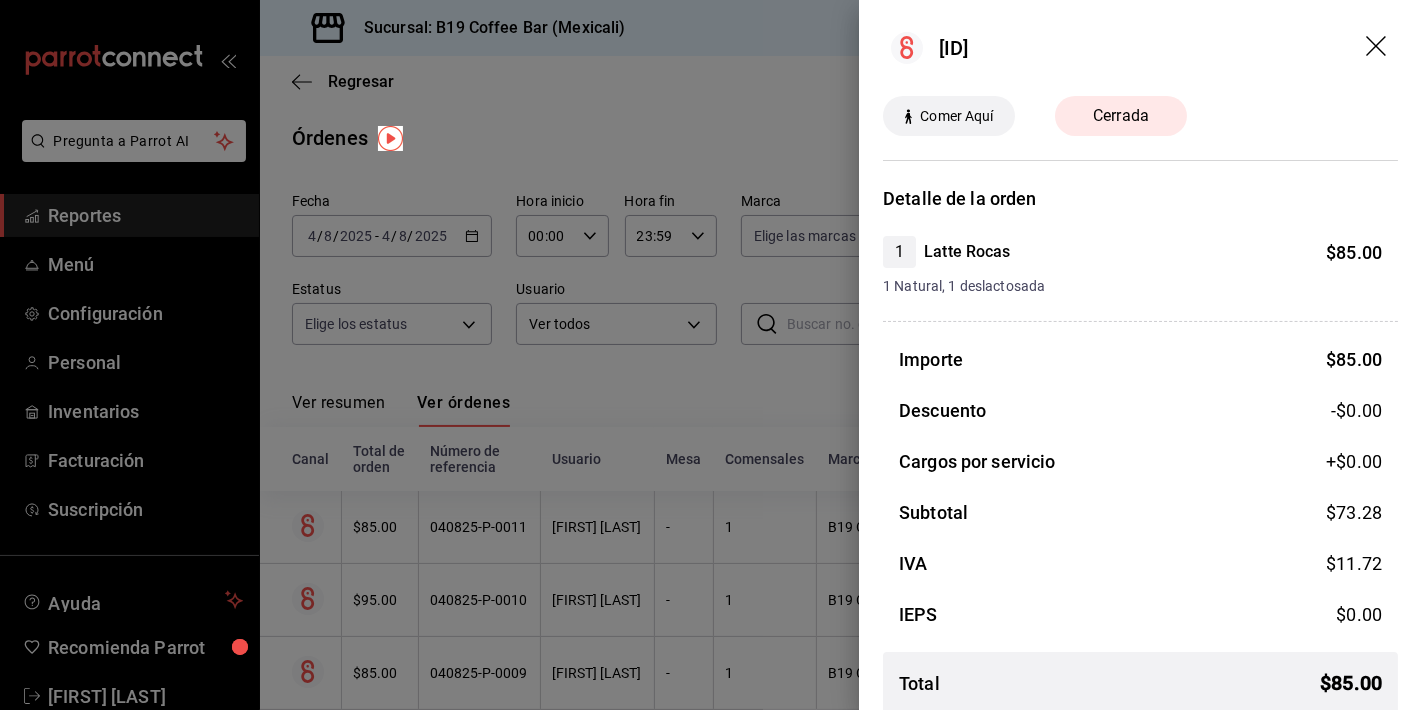 click 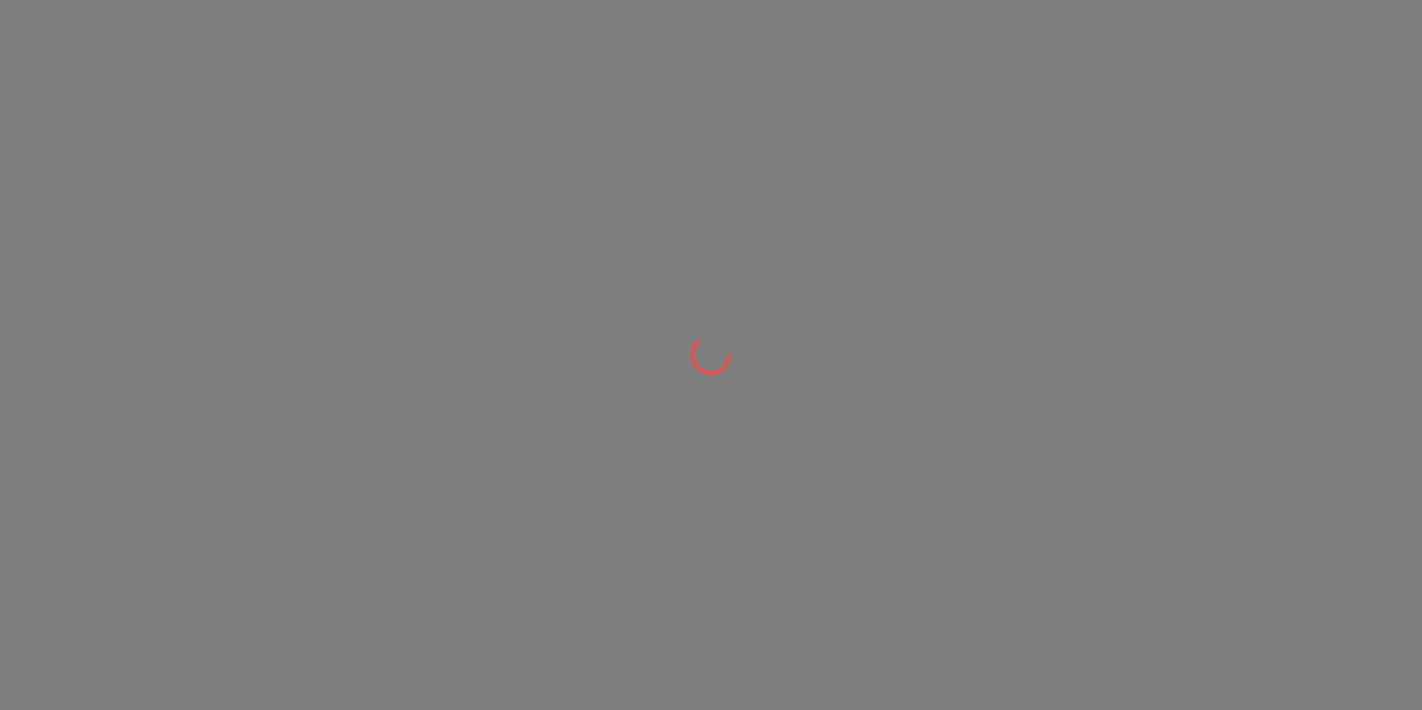 scroll, scrollTop: 0, scrollLeft: 0, axis: both 